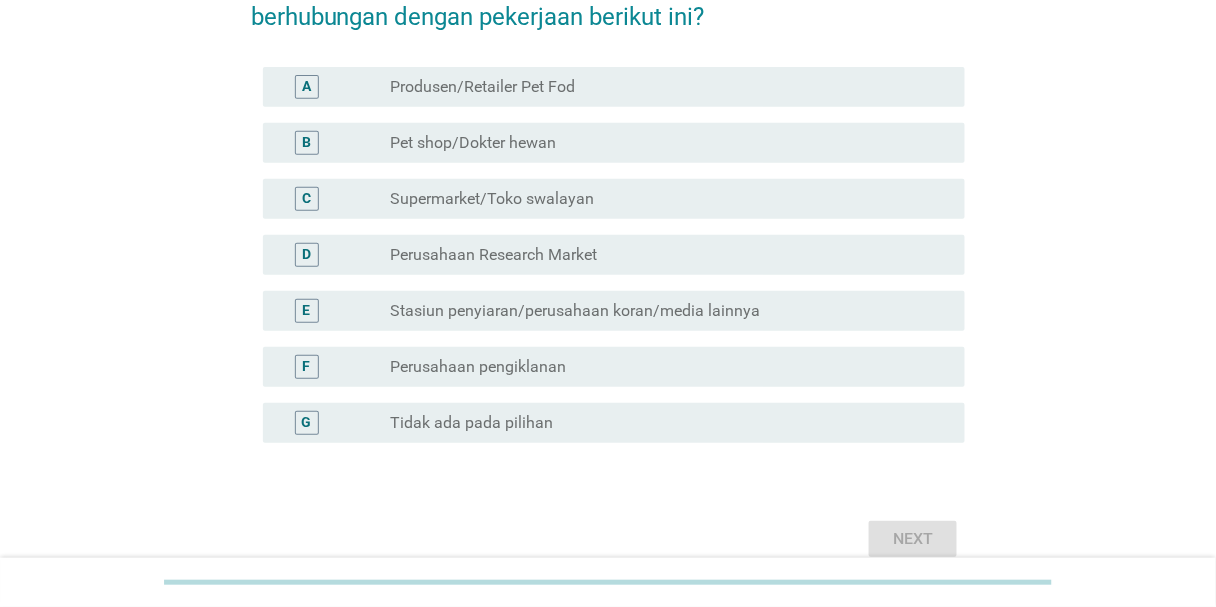 scroll, scrollTop: 239, scrollLeft: 0, axis: vertical 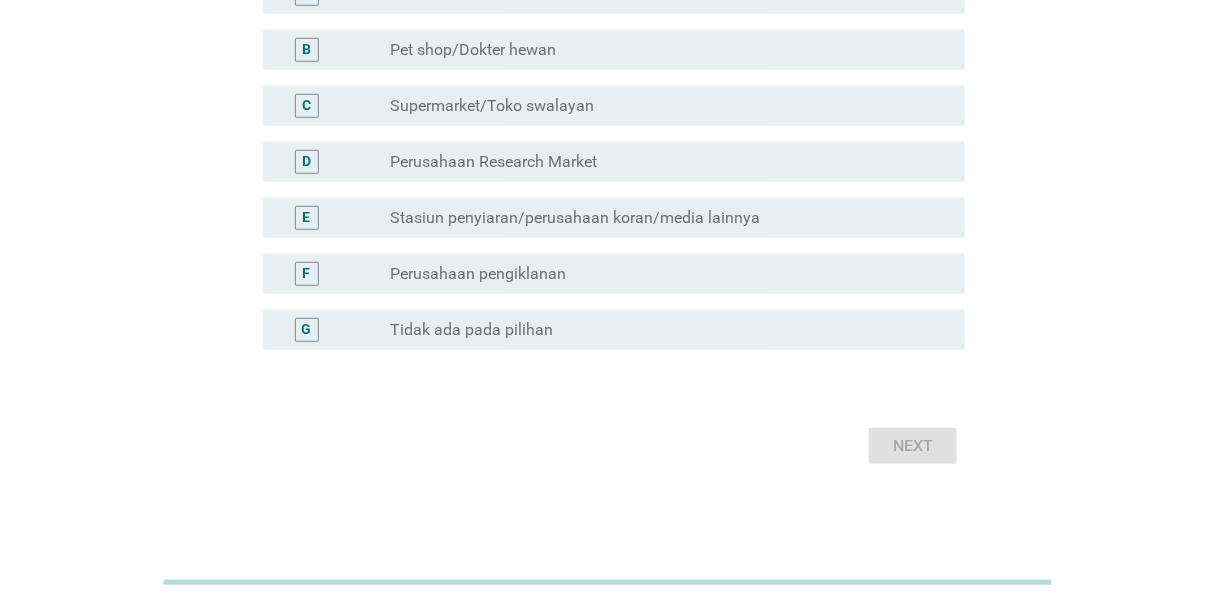 click on "G     radio_button_unchecked Tidak ada pada pilihan" at bounding box center [608, 330] 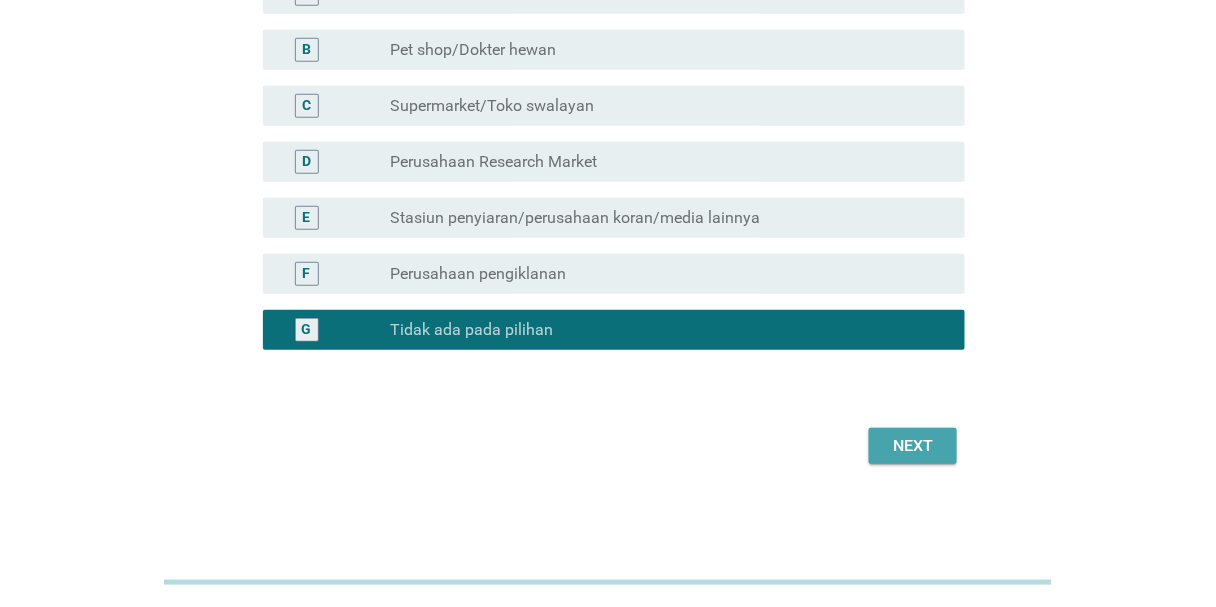 click on "Next" at bounding box center (913, 446) 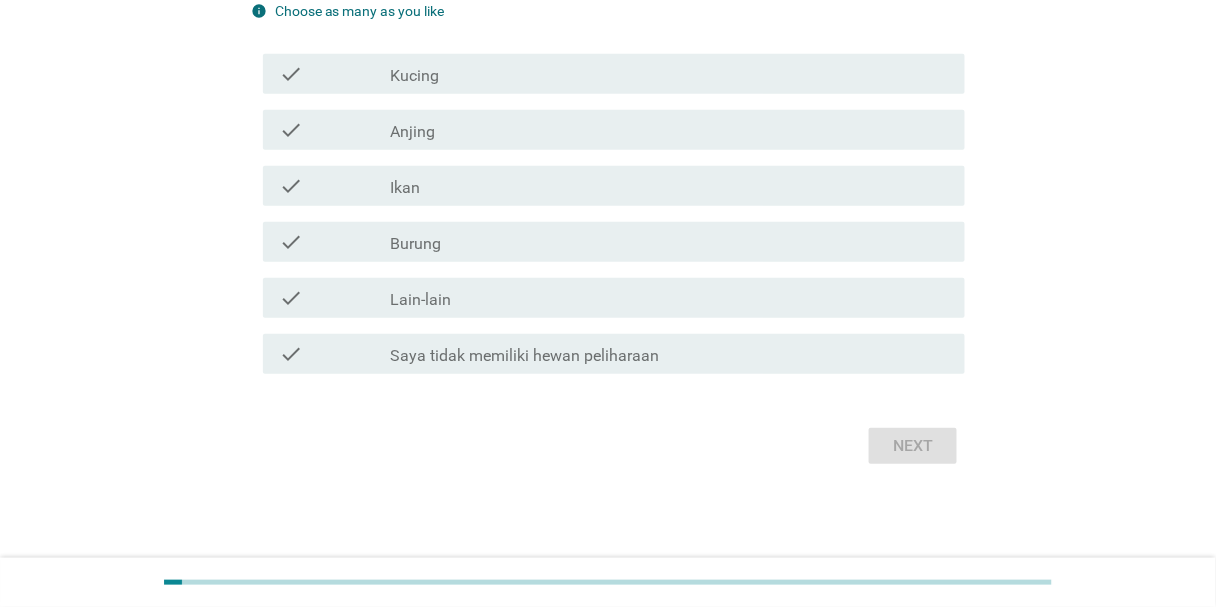 scroll, scrollTop: 0, scrollLeft: 0, axis: both 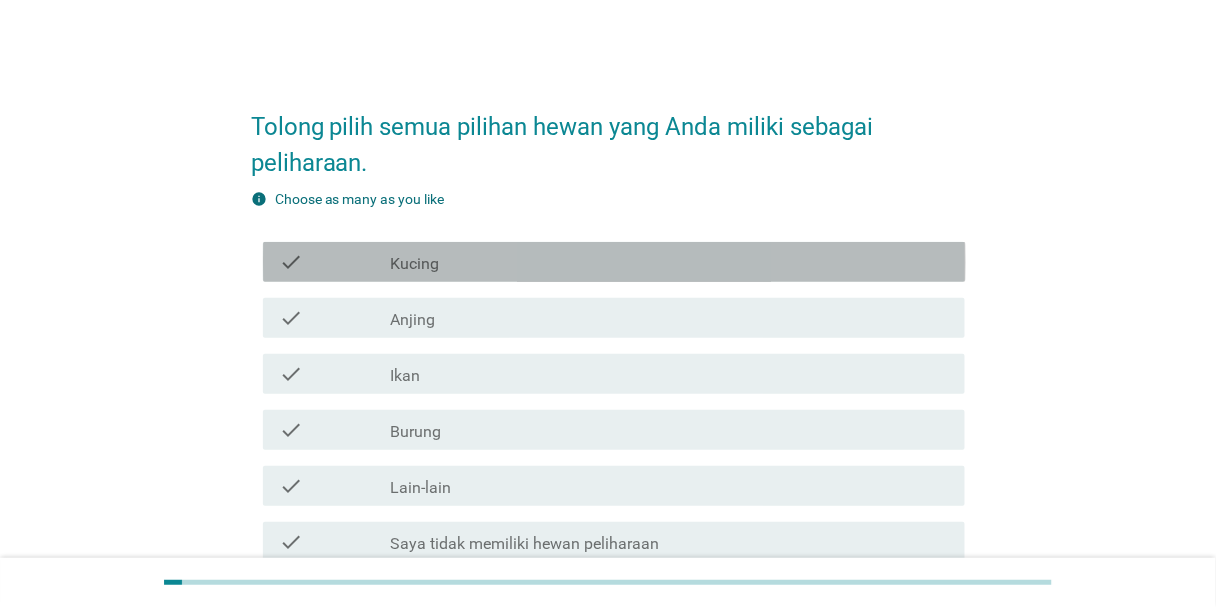 click on "check_box_outline_blank Kucing" at bounding box center (669, 262) 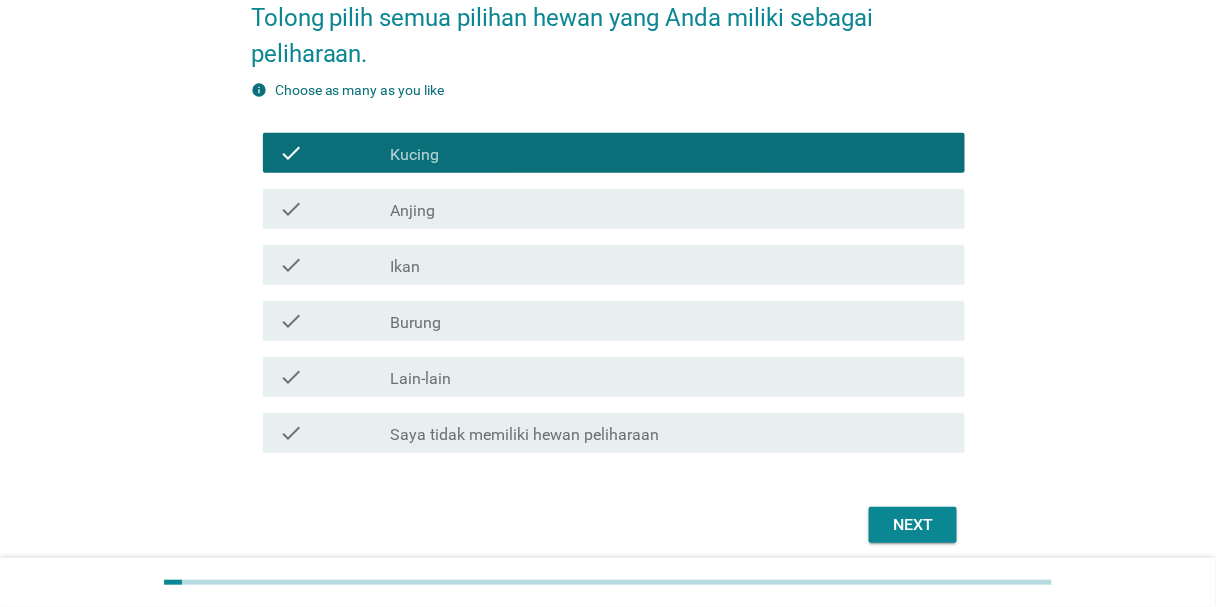 scroll, scrollTop: 188, scrollLeft: 0, axis: vertical 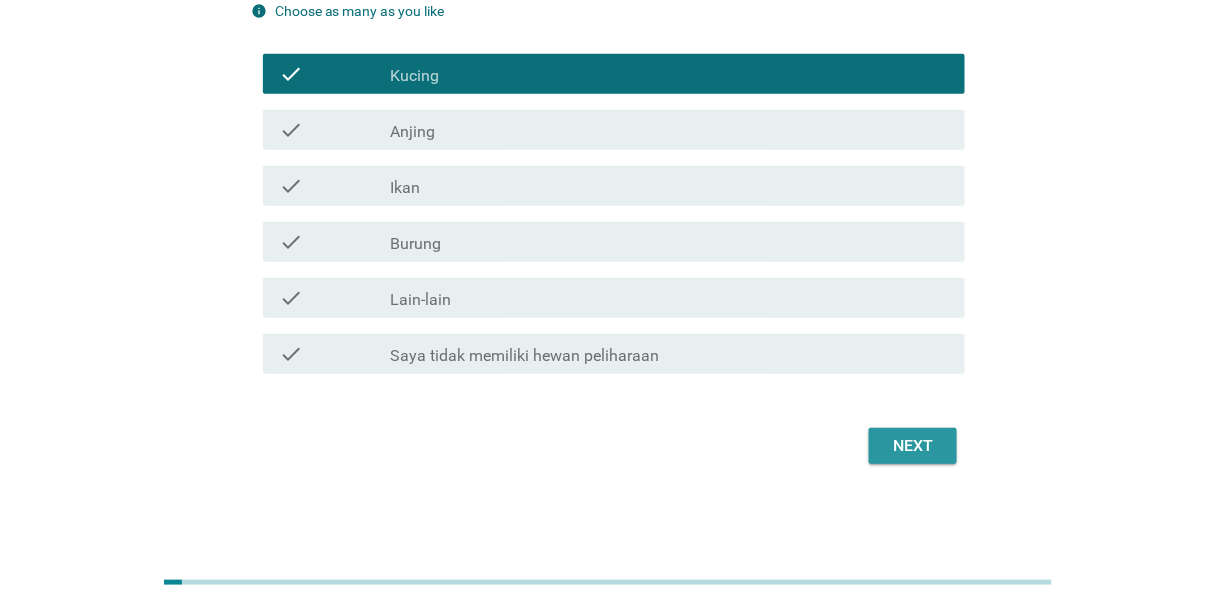 click on "Next" at bounding box center [913, 446] 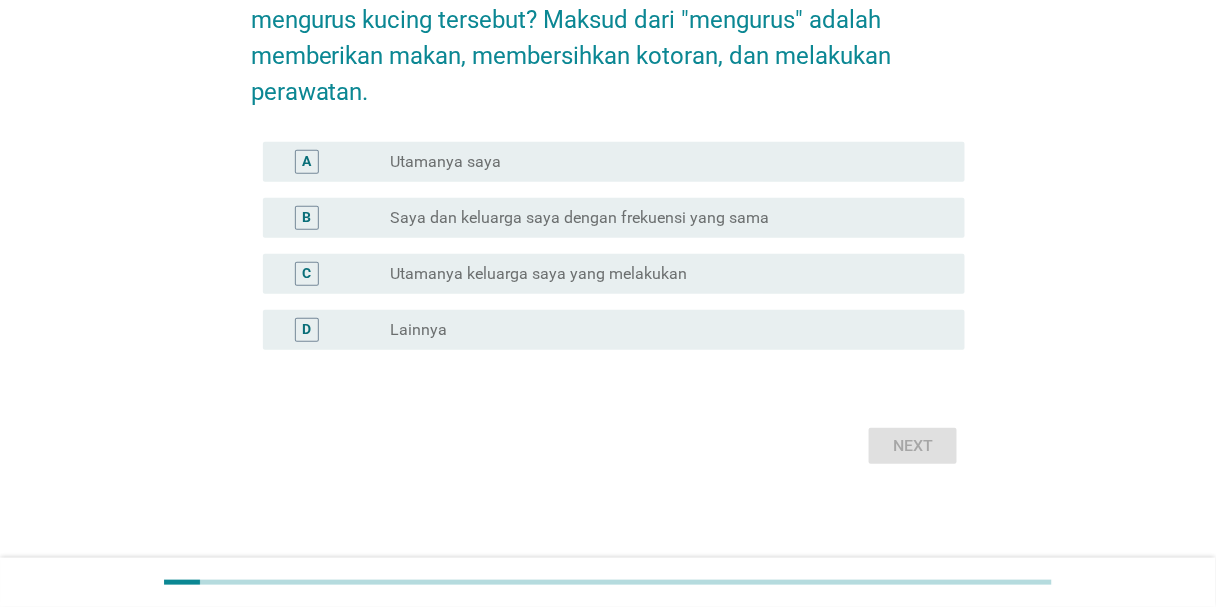 scroll, scrollTop: 0, scrollLeft: 0, axis: both 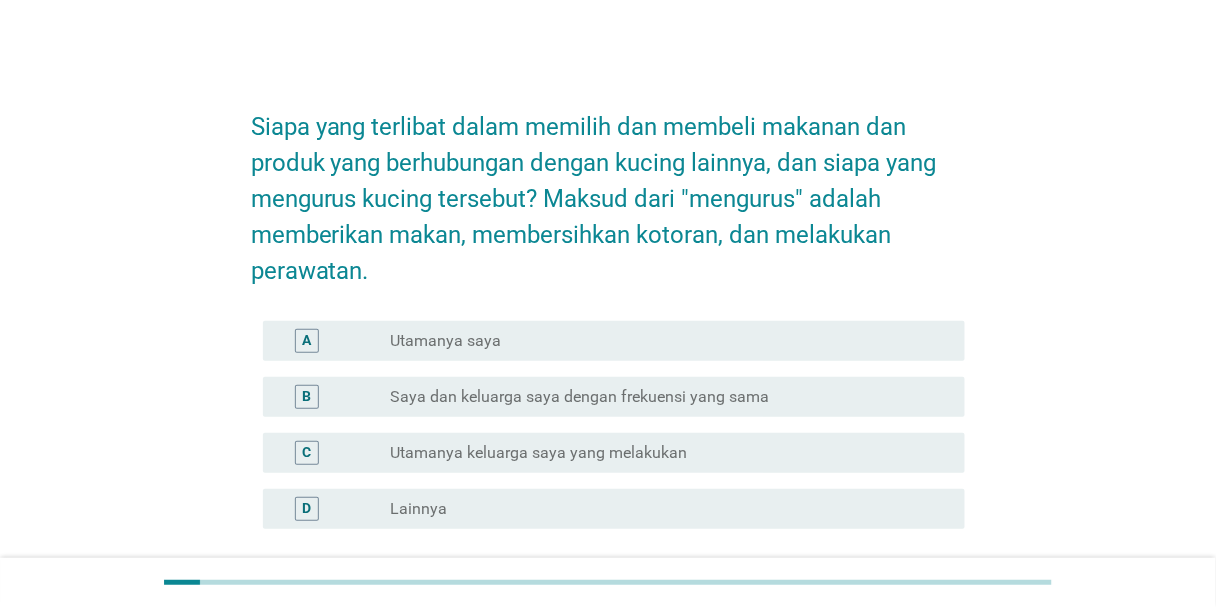 click on "radio_button_unchecked Utamanya saya" at bounding box center [661, 341] 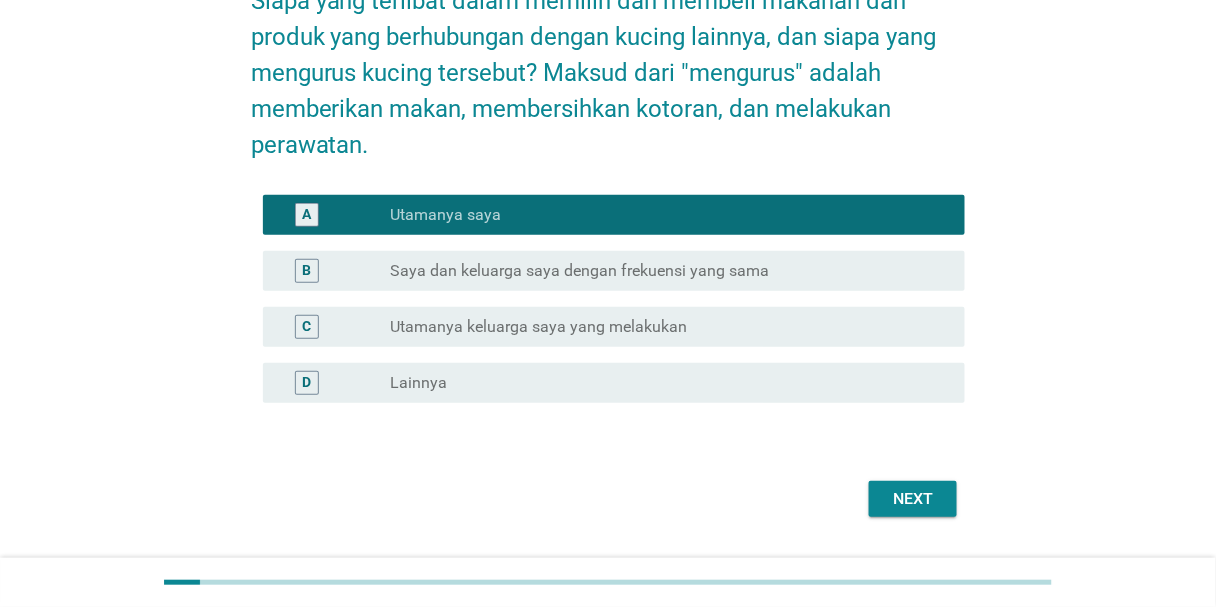 scroll, scrollTop: 179, scrollLeft: 0, axis: vertical 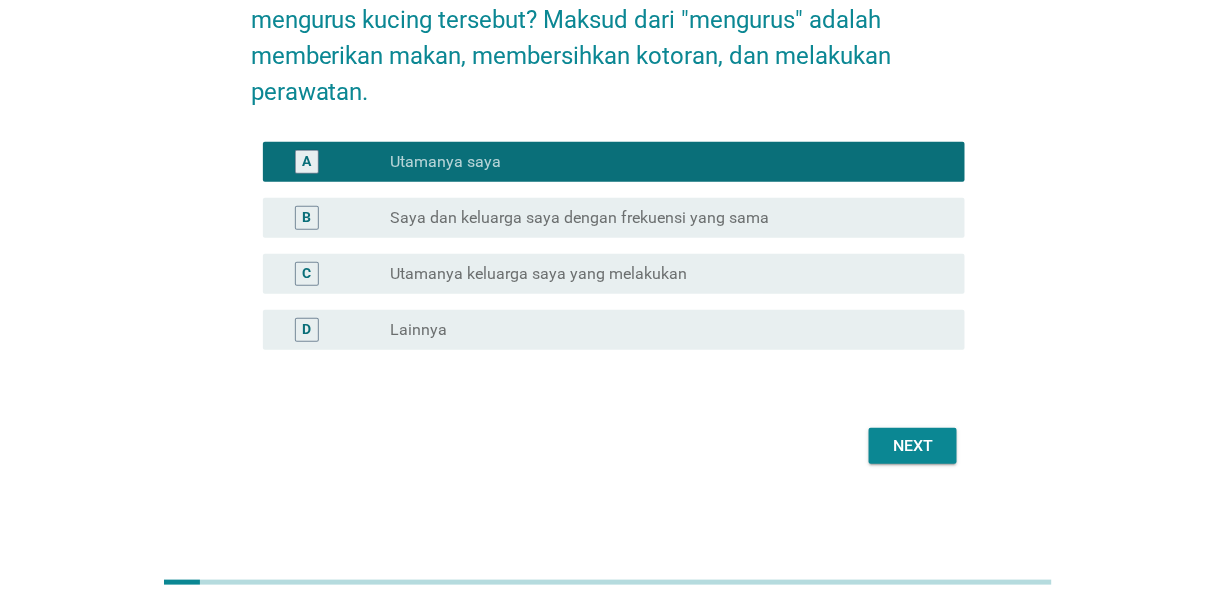 click on "Next" at bounding box center (913, 446) 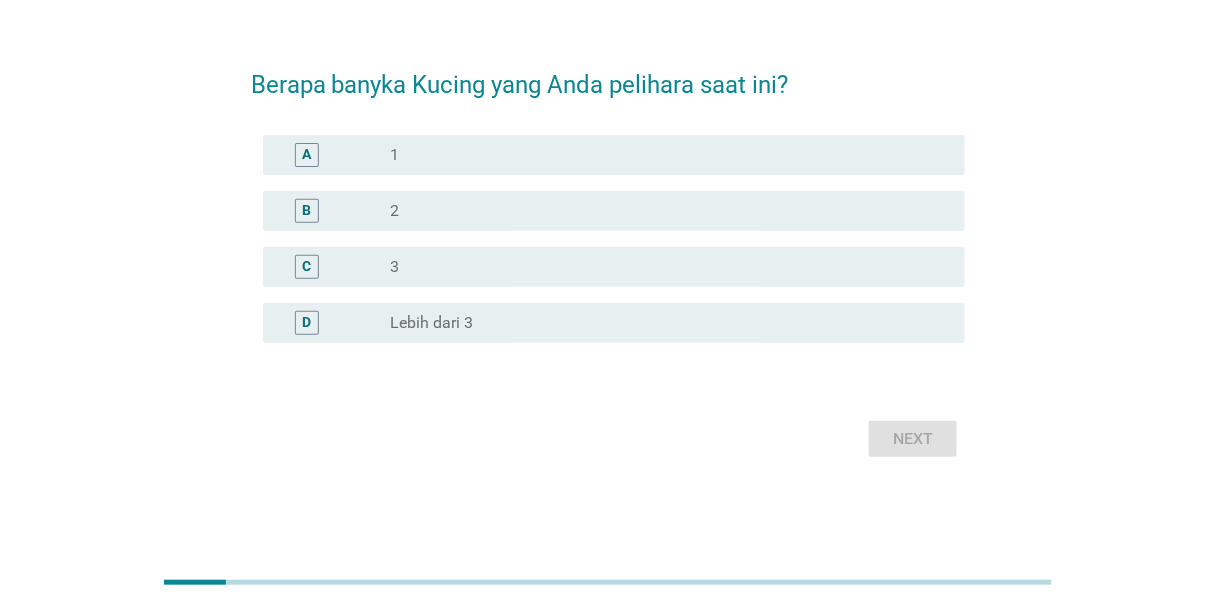 scroll, scrollTop: 0, scrollLeft: 0, axis: both 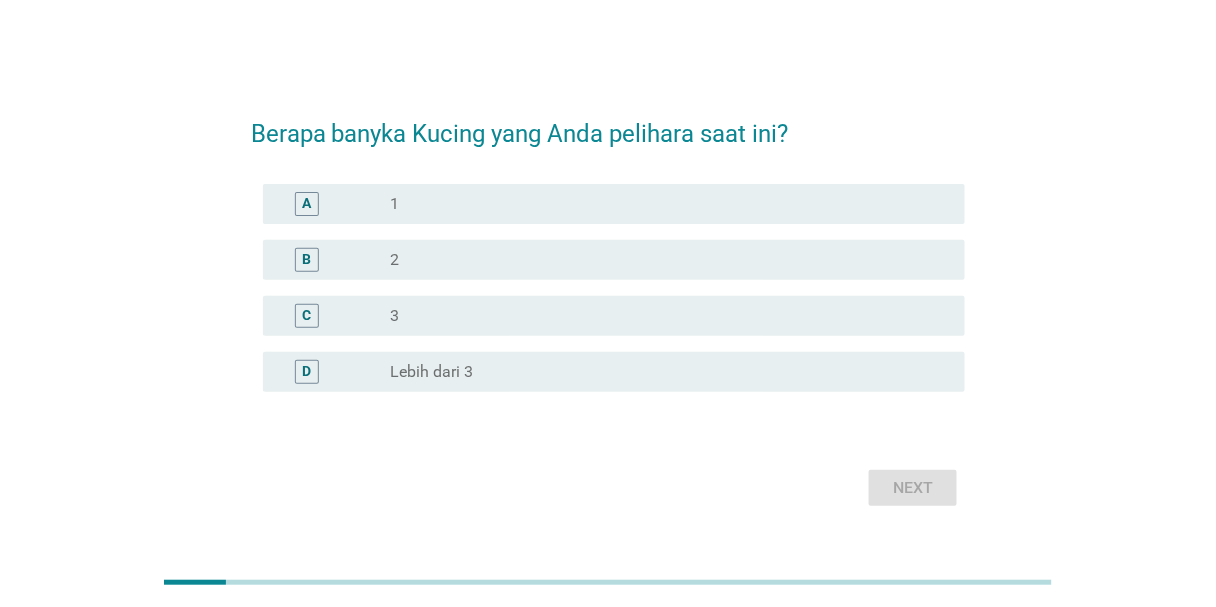 click on "radio_button_unchecked 2" at bounding box center (661, 260) 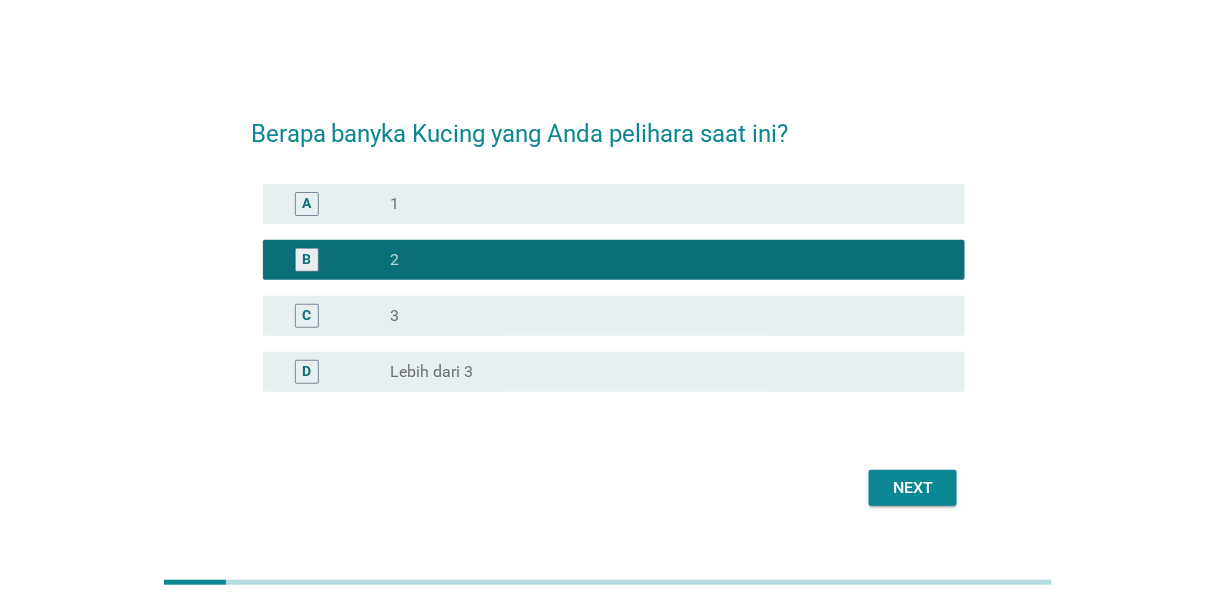 click on "Next" at bounding box center (913, 488) 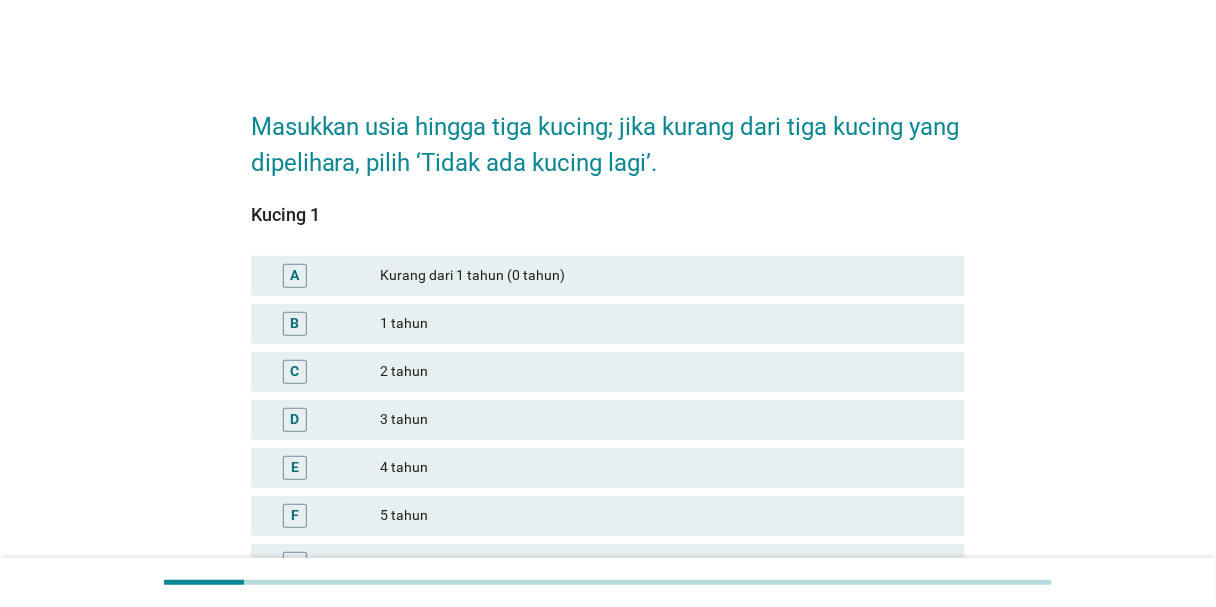 click on "1 tahun" at bounding box center [664, 324] 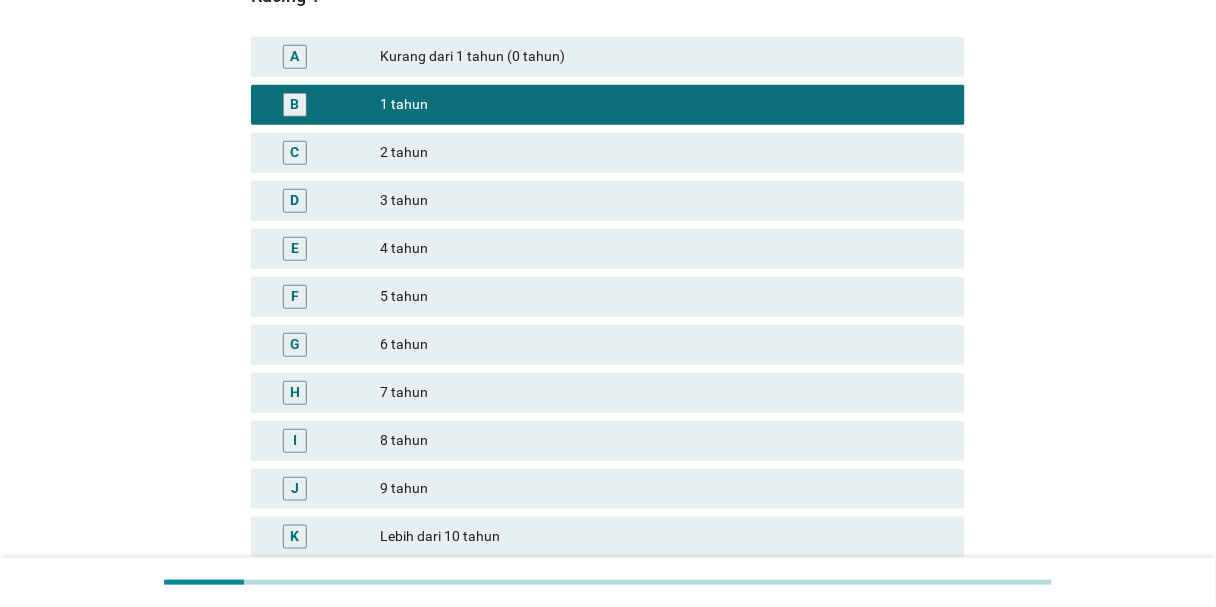 scroll, scrollTop: 400, scrollLeft: 0, axis: vertical 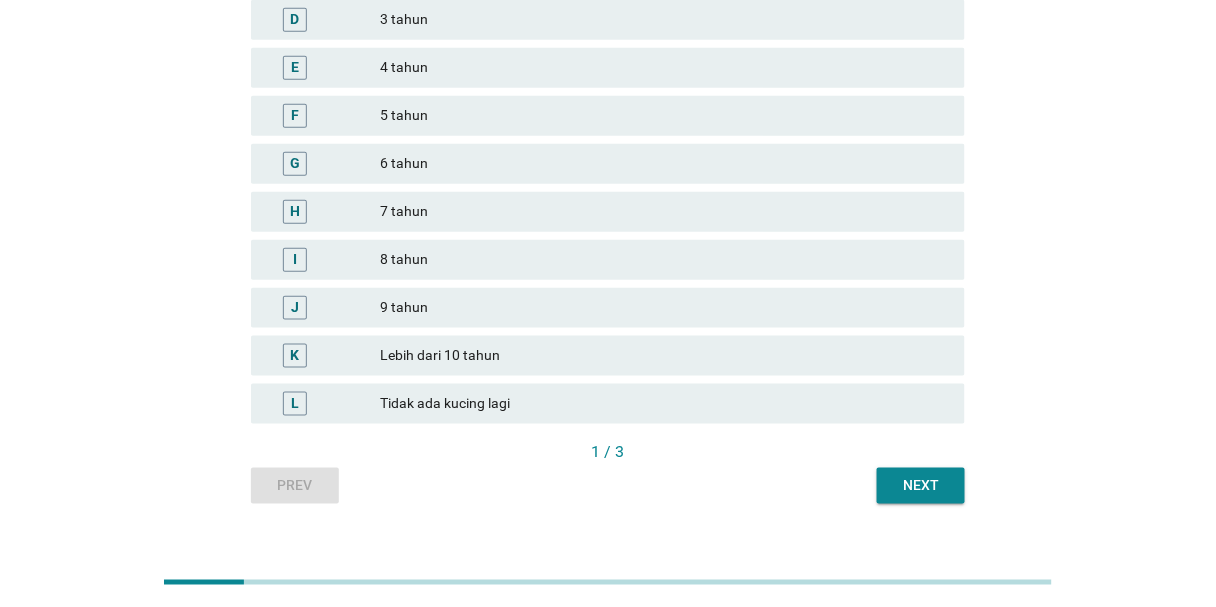 click on "Next" at bounding box center [921, 485] 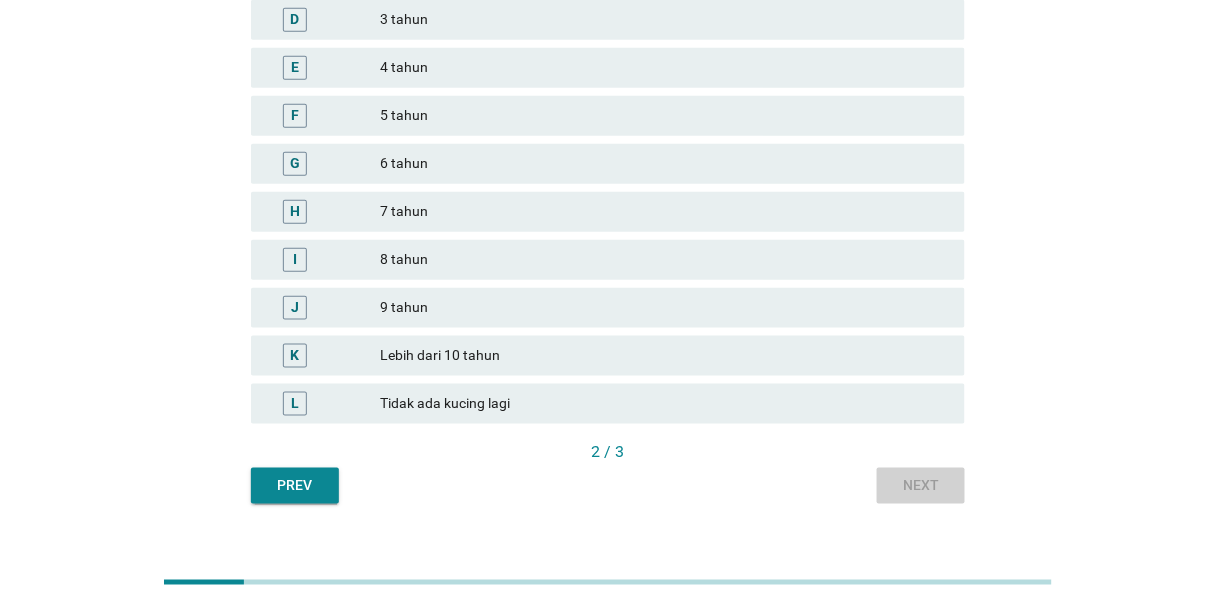 scroll, scrollTop: 0, scrollLeft: 0, axis: both 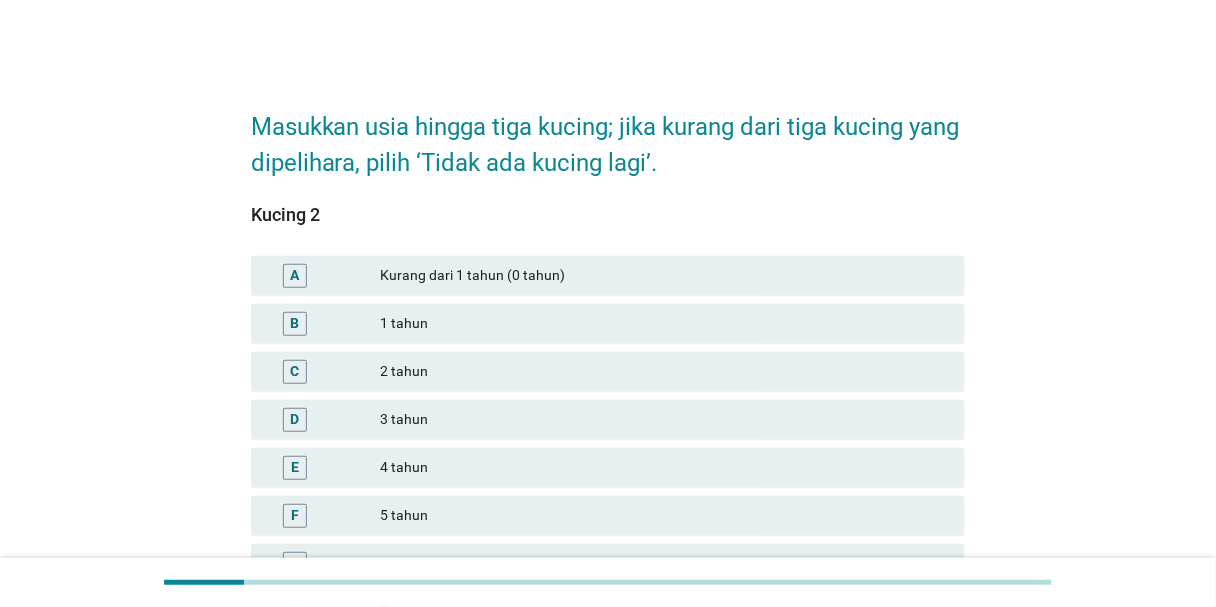 click on "1 tahun" at bounding box center [664, 324] 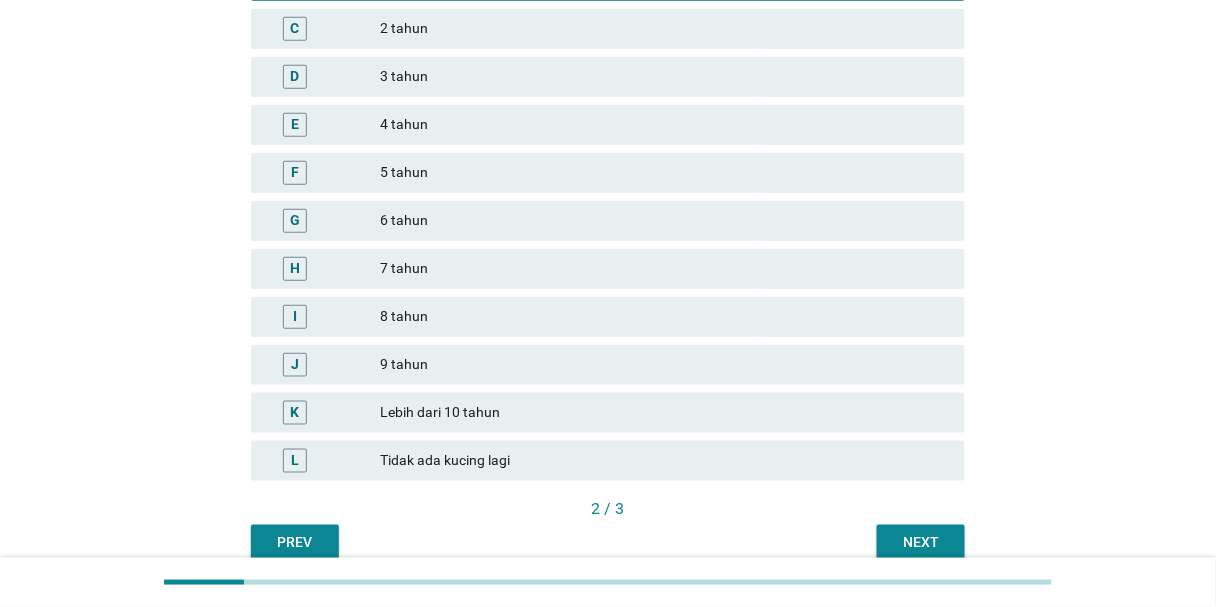 scroll, scrollTop: 434, scrollLeft: 0, axis: vertical 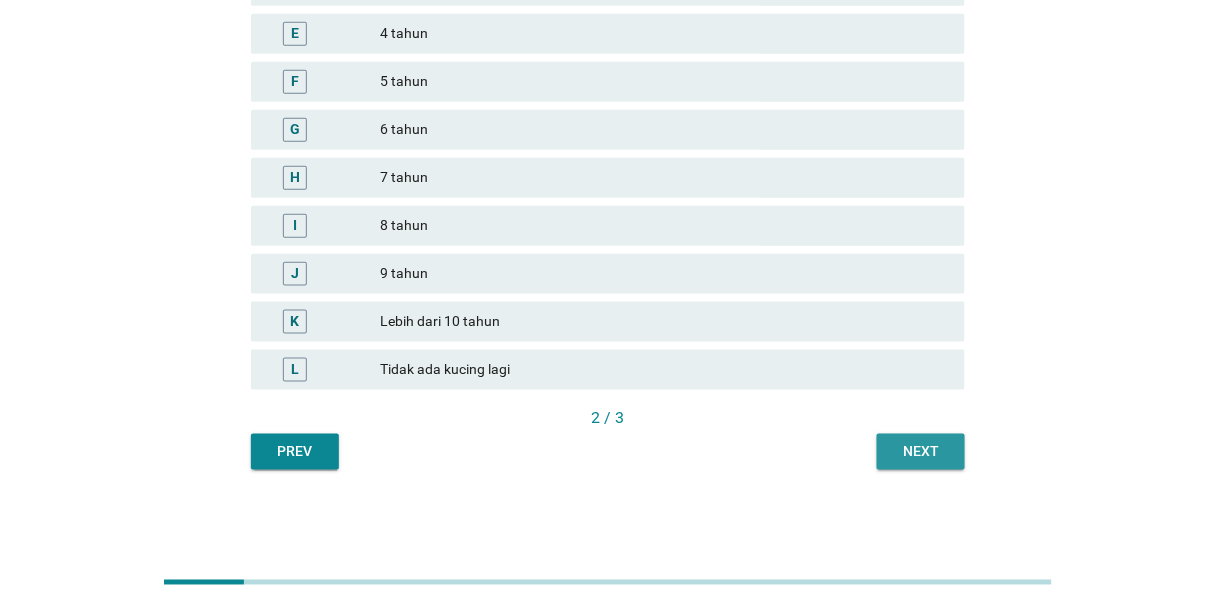 click on "Next" at bounding box center (921, 452) 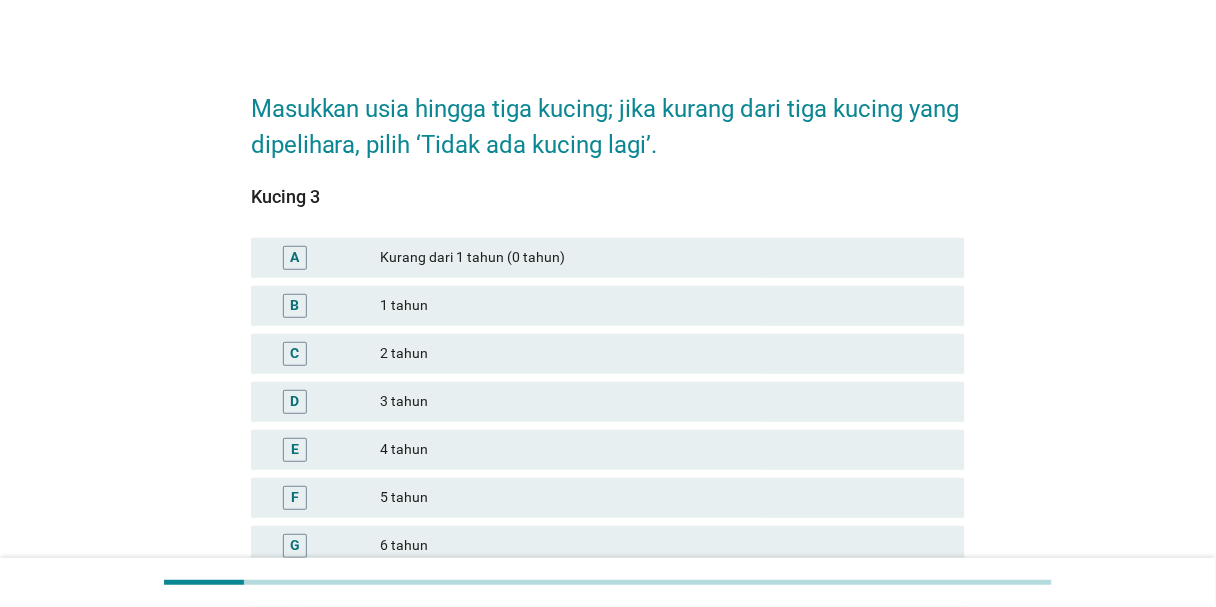 scroll, scrollTop: 434, scrollLeft: 0, axis: vertical 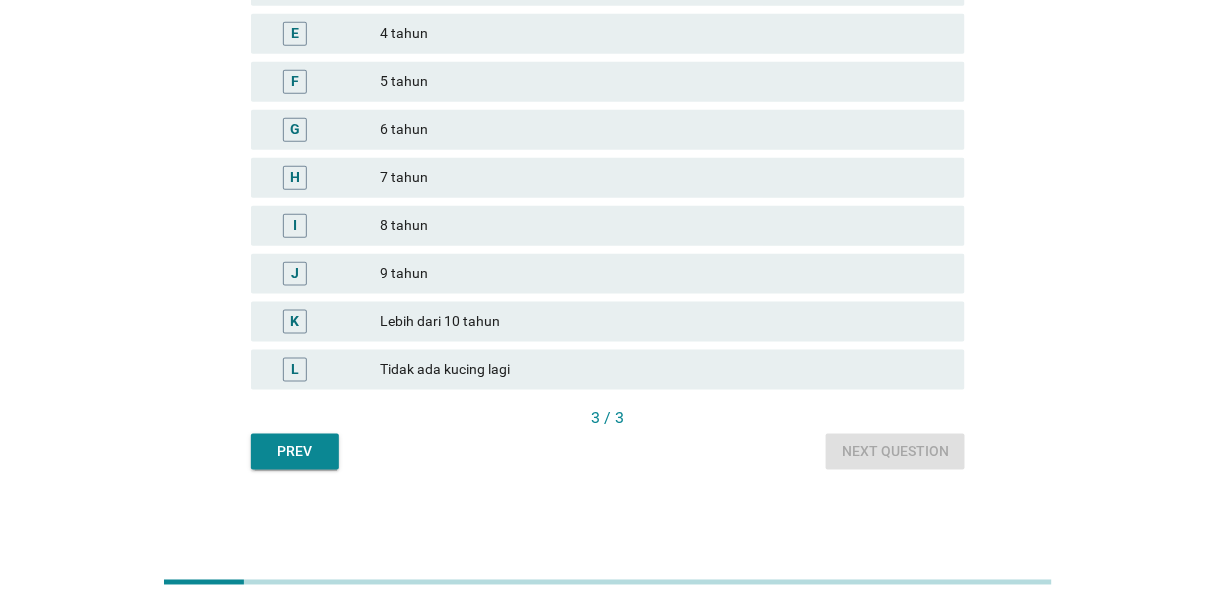 click on "L   Tidak ada kucing lagi" at bounding box center [608, 370] 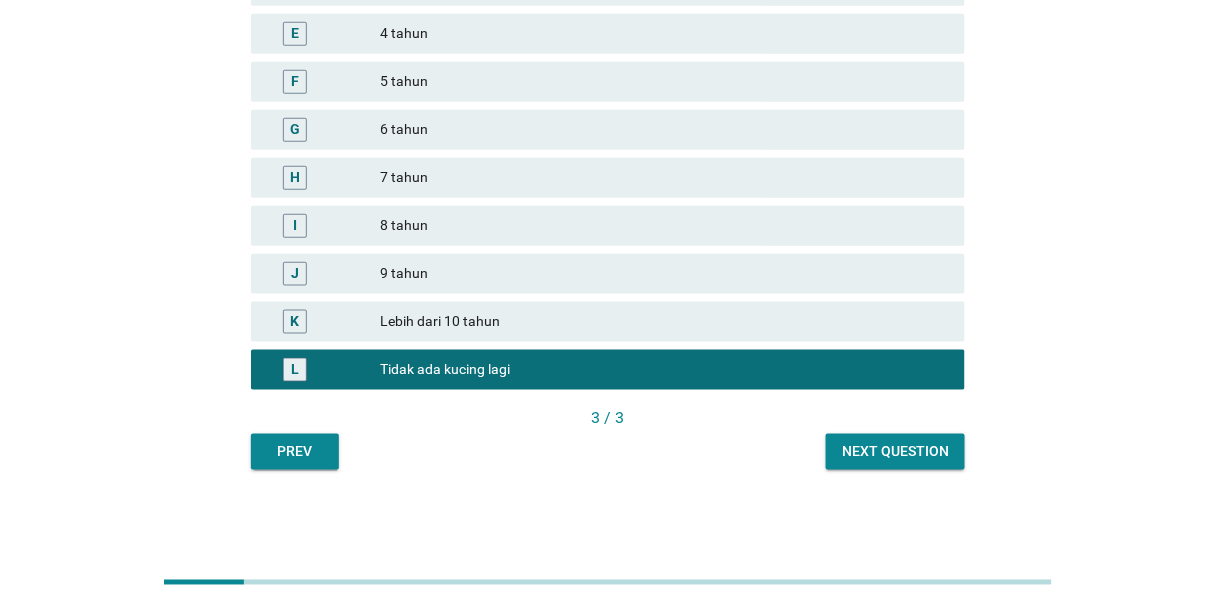 click on "Next question" at bounding box center (895, 452) 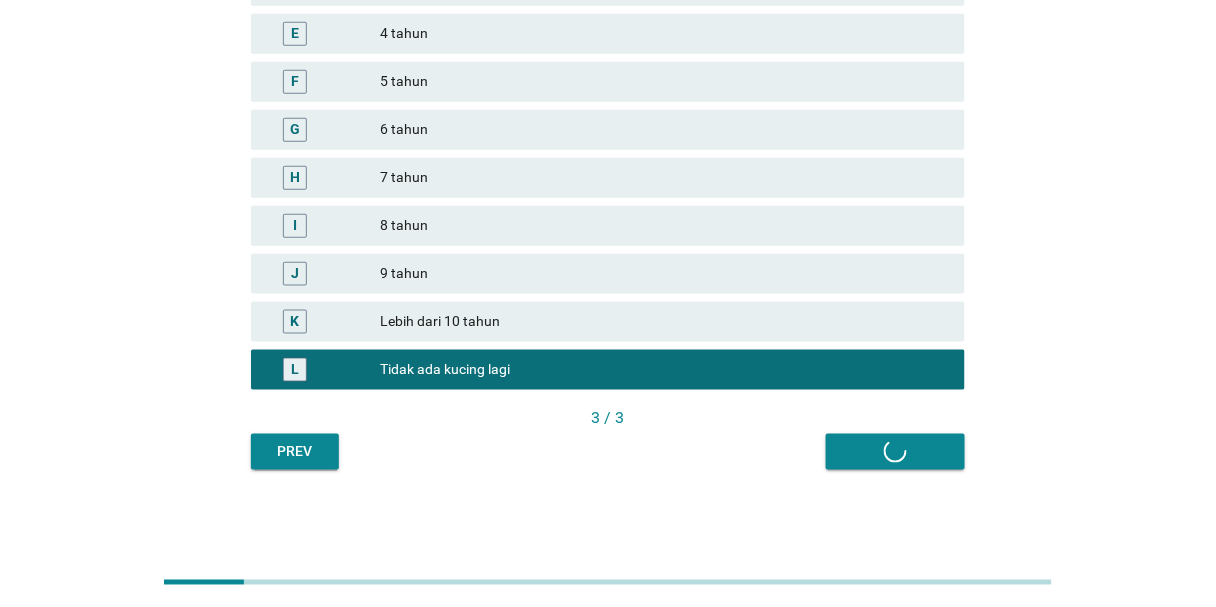 scroll, scrollTop: 0, scrollLeft: 0, axis: both 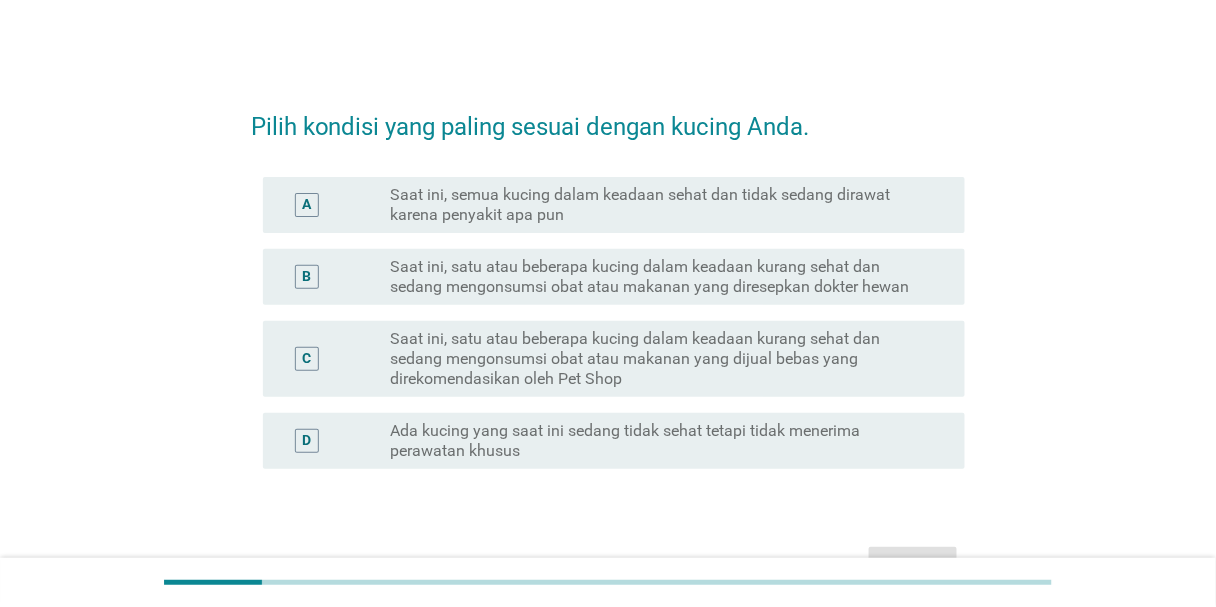 click on "Saat ini, satu atau beberapa kucing dalam keadaan kurang sehat dan sedang mengonsumsi obat atau makanan yang dijual bebas yang direkomendasikan oleh Pet Shop" at bounding box center [661, 359] 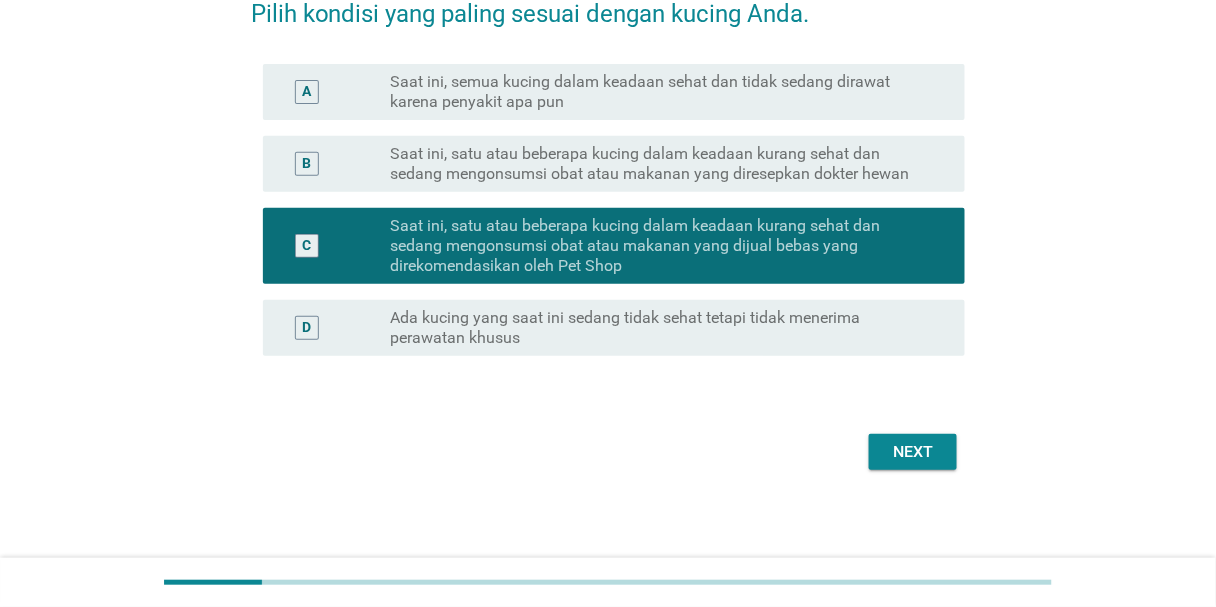 scroll, scrollTop: 119, scrollLeft: 0, axis: vertical 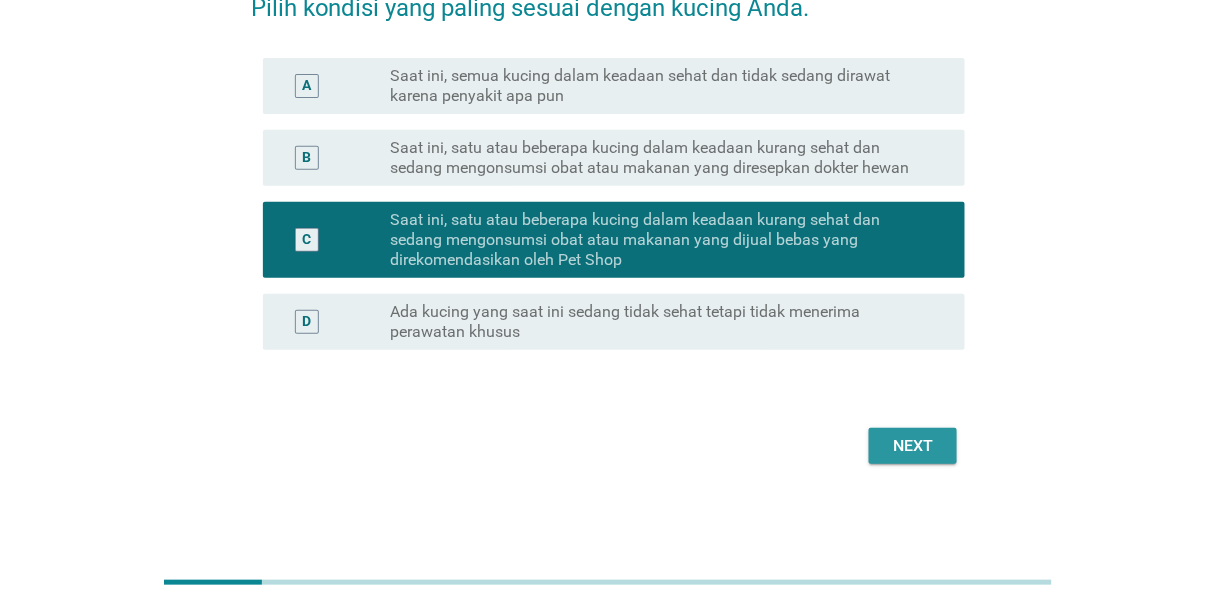 click on "Next" at bounding box center (913, 446) 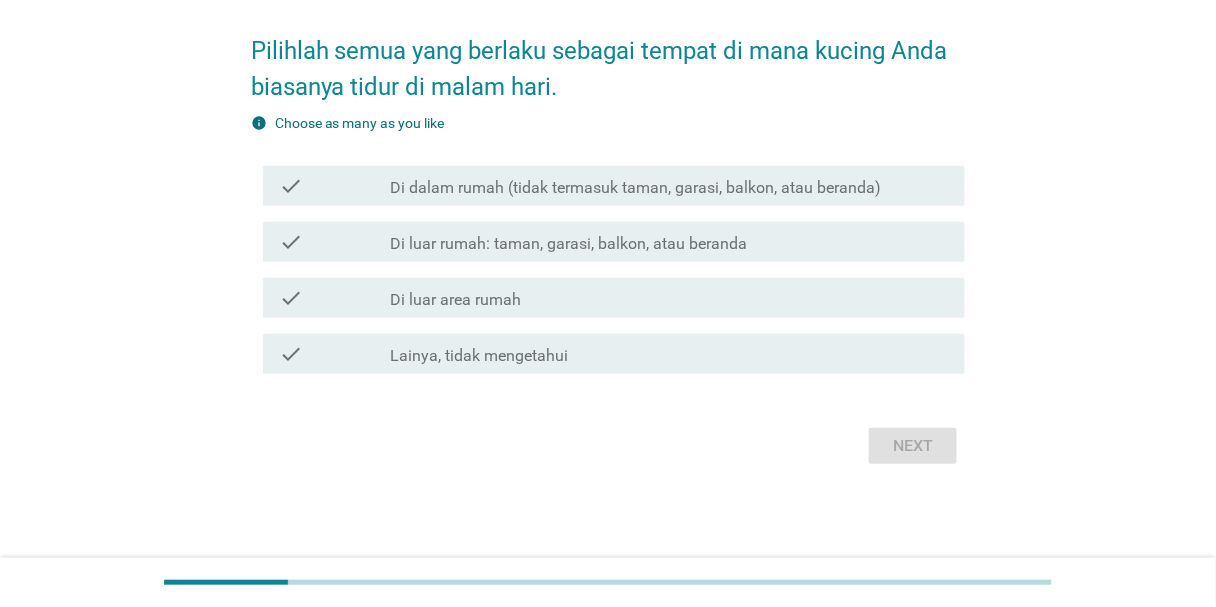scroll, scrollTop: 0, scrollLeft: 0, axis: both 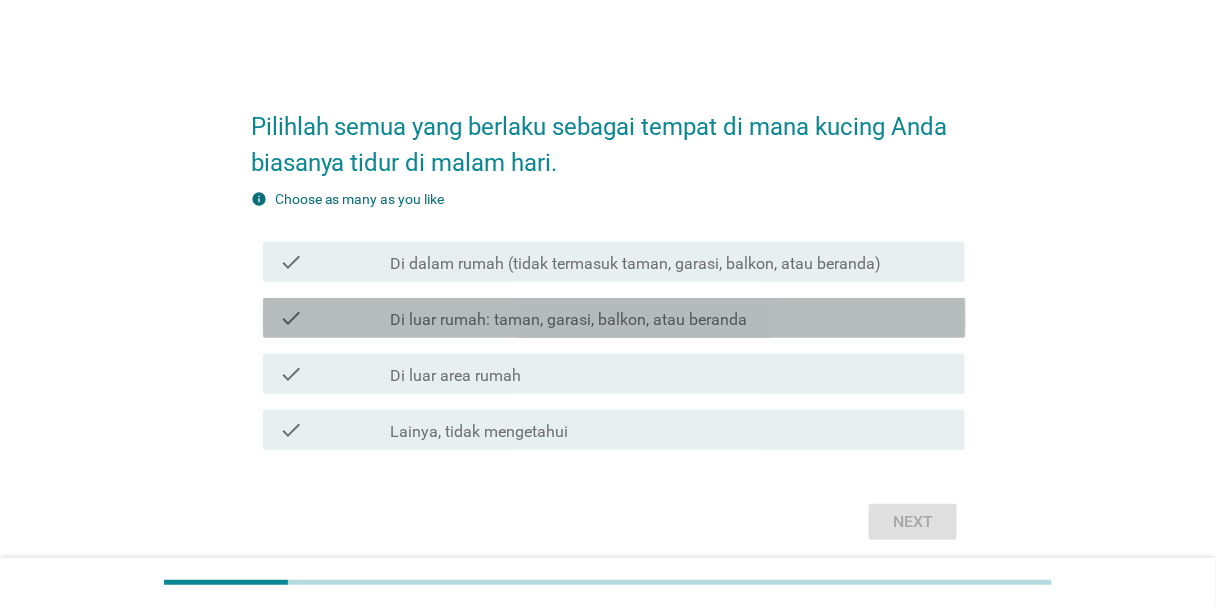 click on "check_box_outline_blank Di luar rumah: taman, garasi, balkon, atau beranda" at bounding box center (669, 318) 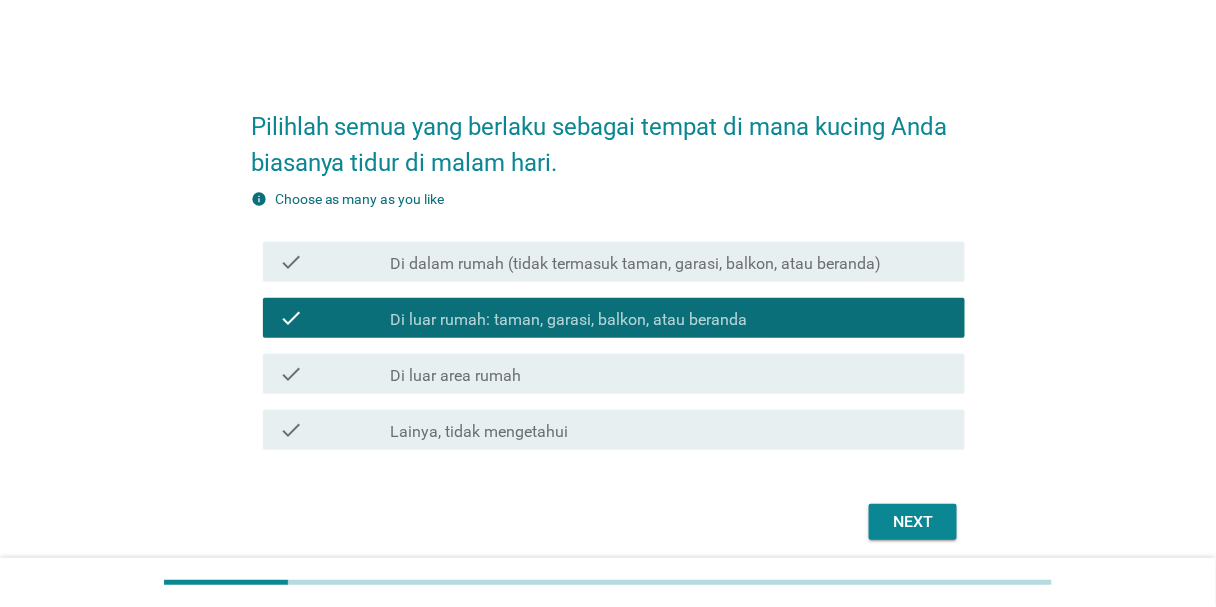 click on "Next" at bounding box center [913, 522] 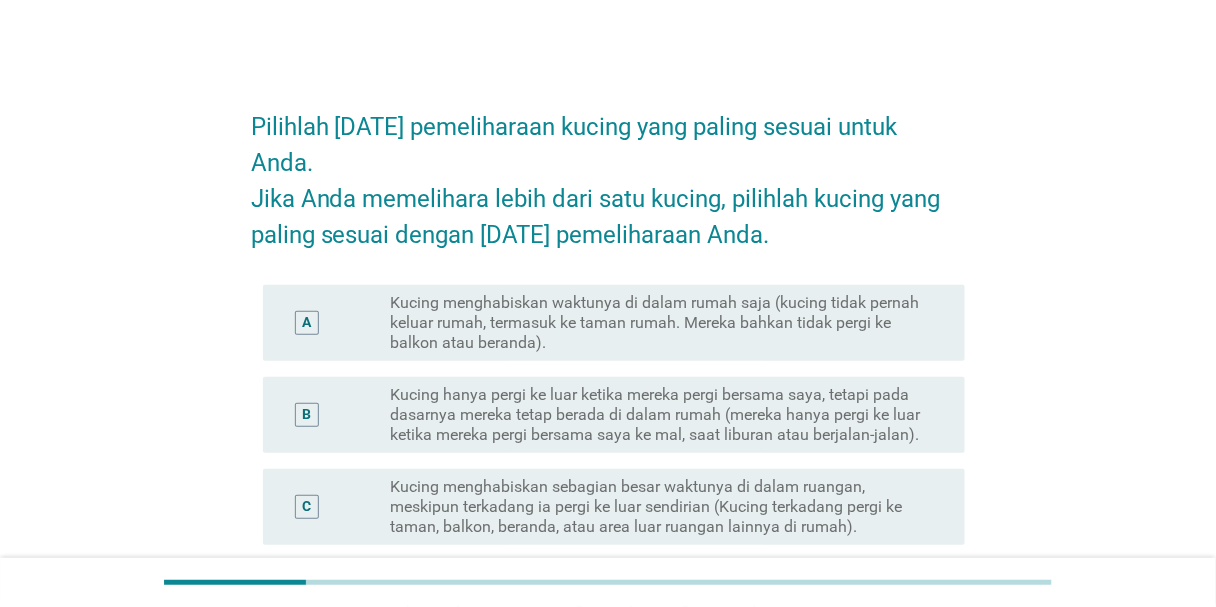 click on "Kucing hanya pergi ke luar ketika mereka pergi bersama saya, tetapi pada dasarnya mereka tetap berada di dalam rumah (mereka hanya pergi ke luar ketika mereka pergi bersama saya ke mal, saat liburan atau berjalan-jalan)." at bounding box center [661, 415] 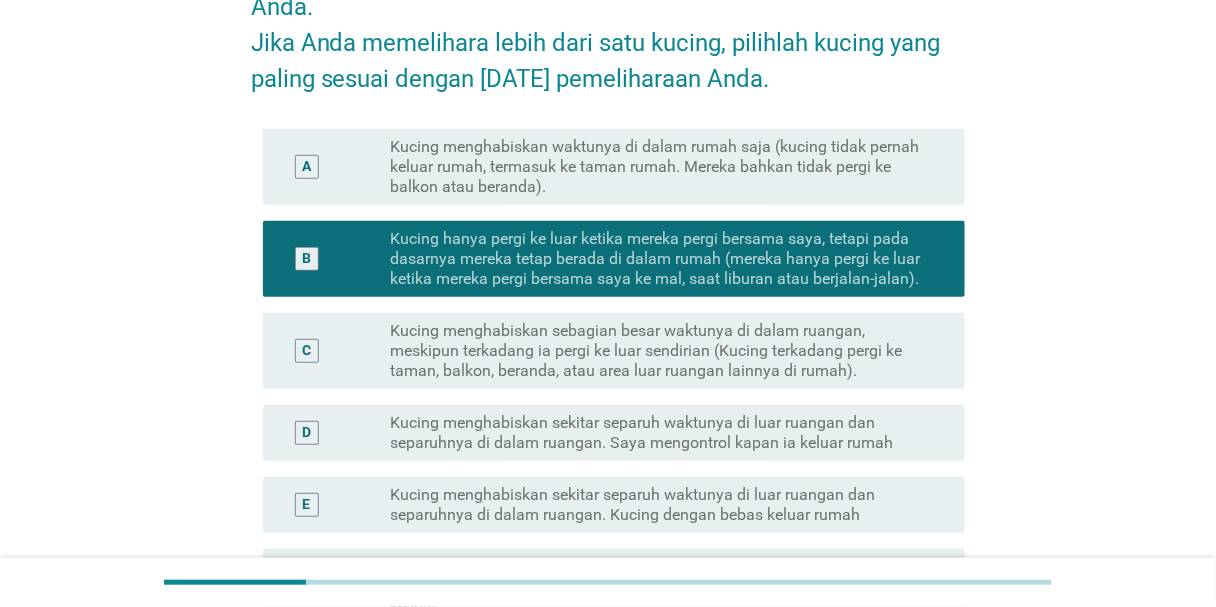 scroll, scrollTop: 400, scrollLeft: 0, axis: vertical 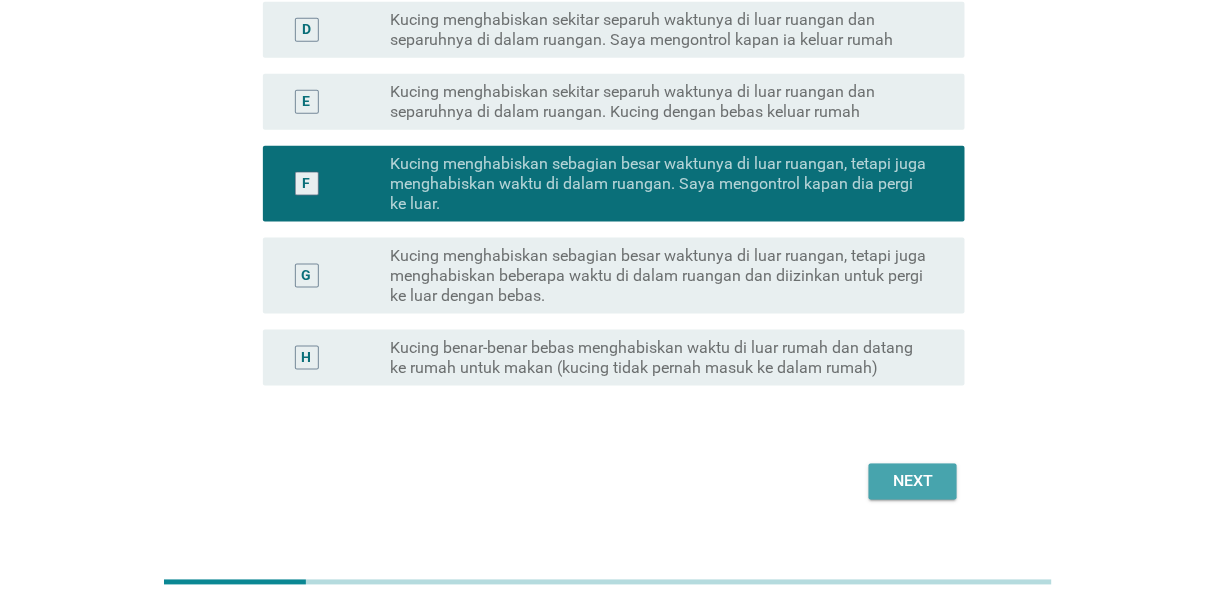 click on "Next" at bounding box center [913, 482] 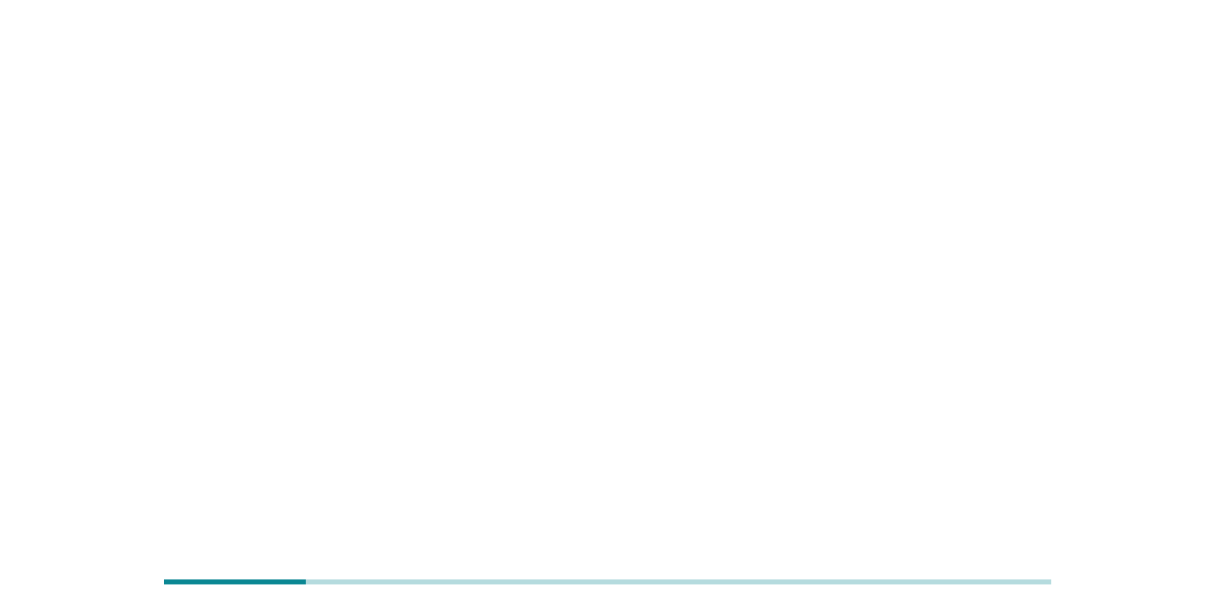 scroll, scrollTop: 0, scrollLeft: 0, axis: both 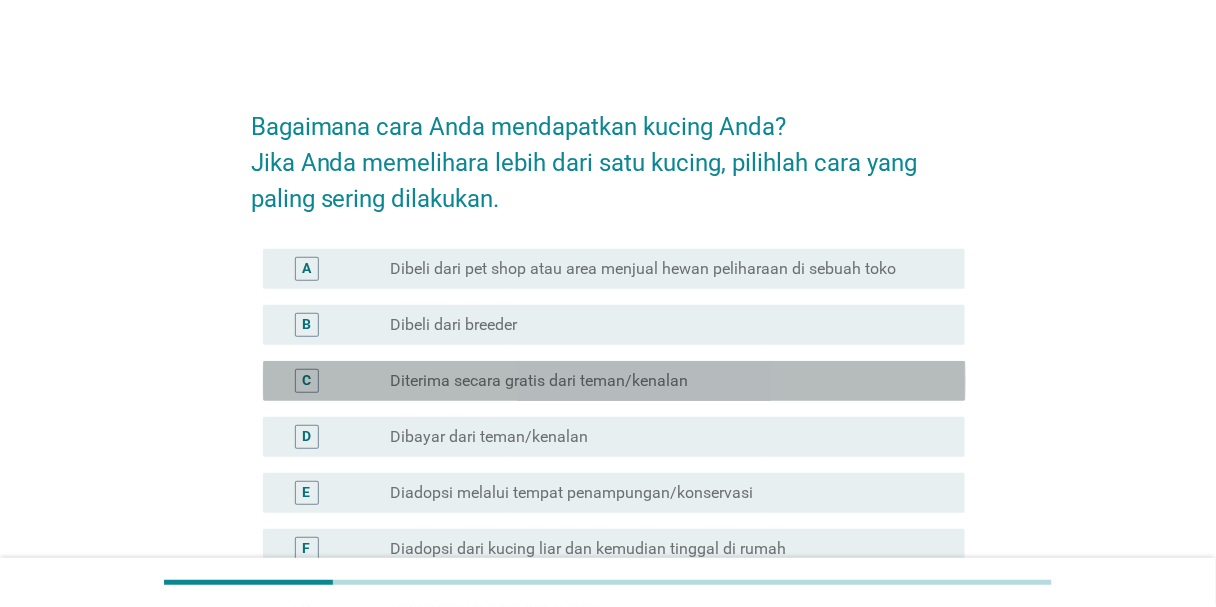 click on "Diterima secara gratis dari teman/kenalan" at bounding box center (539, 381) 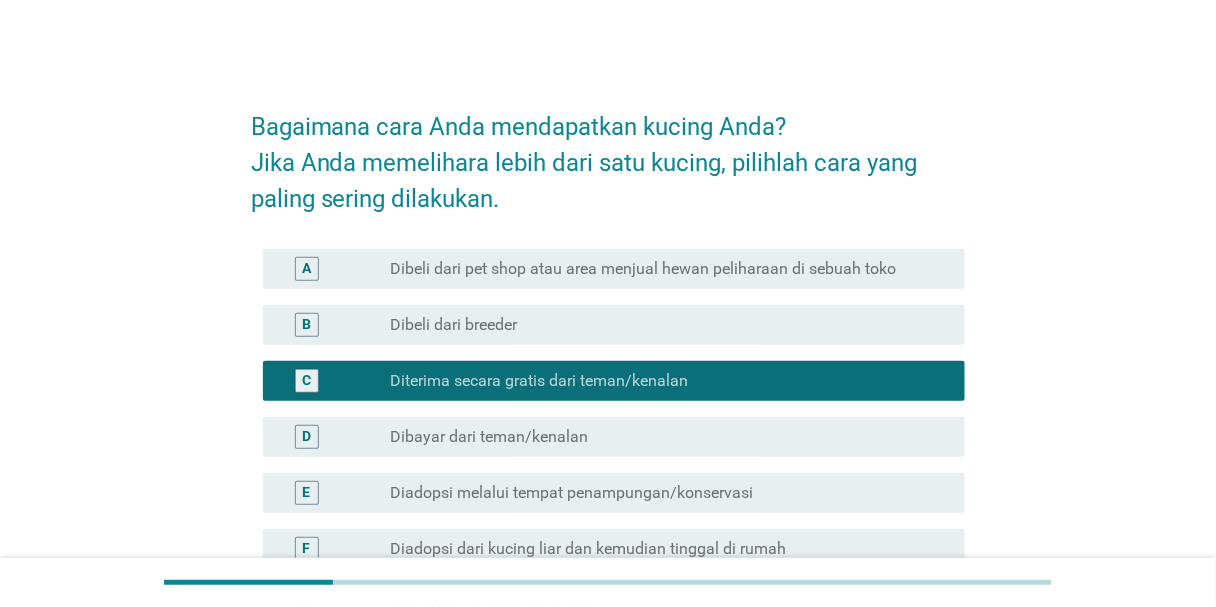 scroll, scrollTop: 331, scrollLeft: 0, axis: vertical 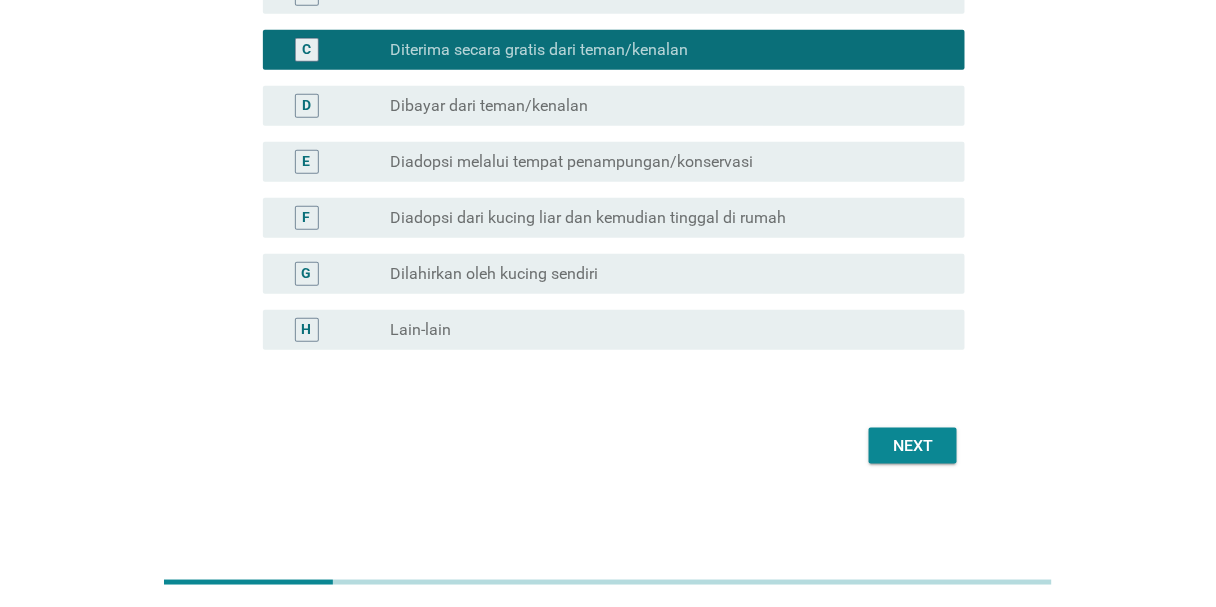 click on "Next" at bounding box center [913, 446] 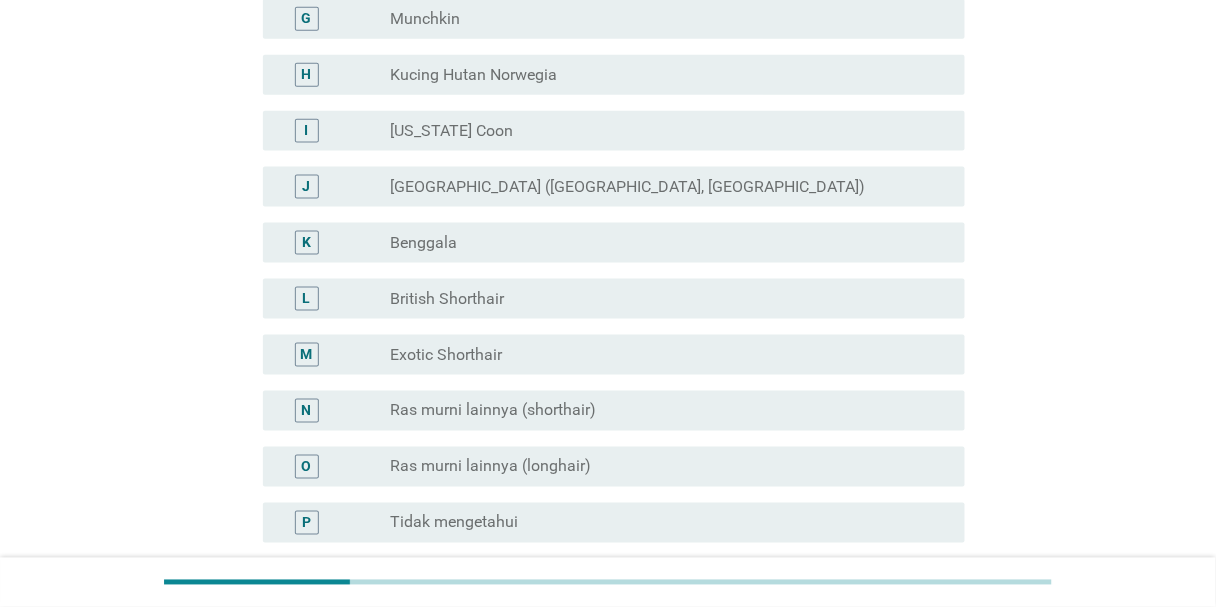 scroll, scrollTop: 720, scrollLeft: 0, axis: vertical 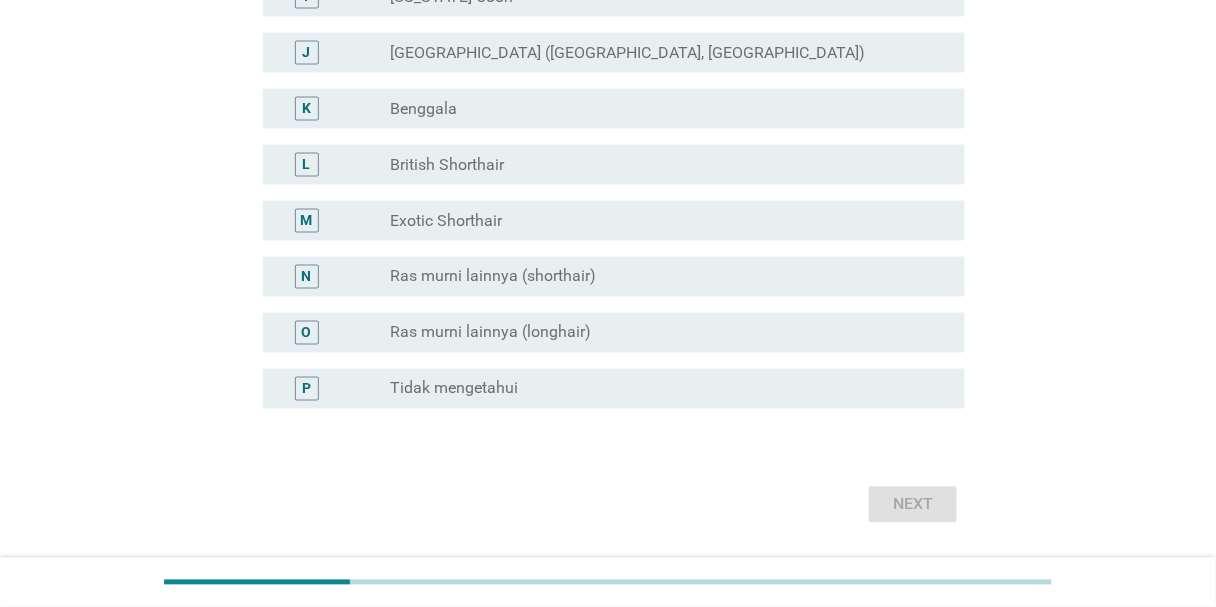 click on "radio_button_unchecked Tidak mengetahui" at bounding box center [661, 389] 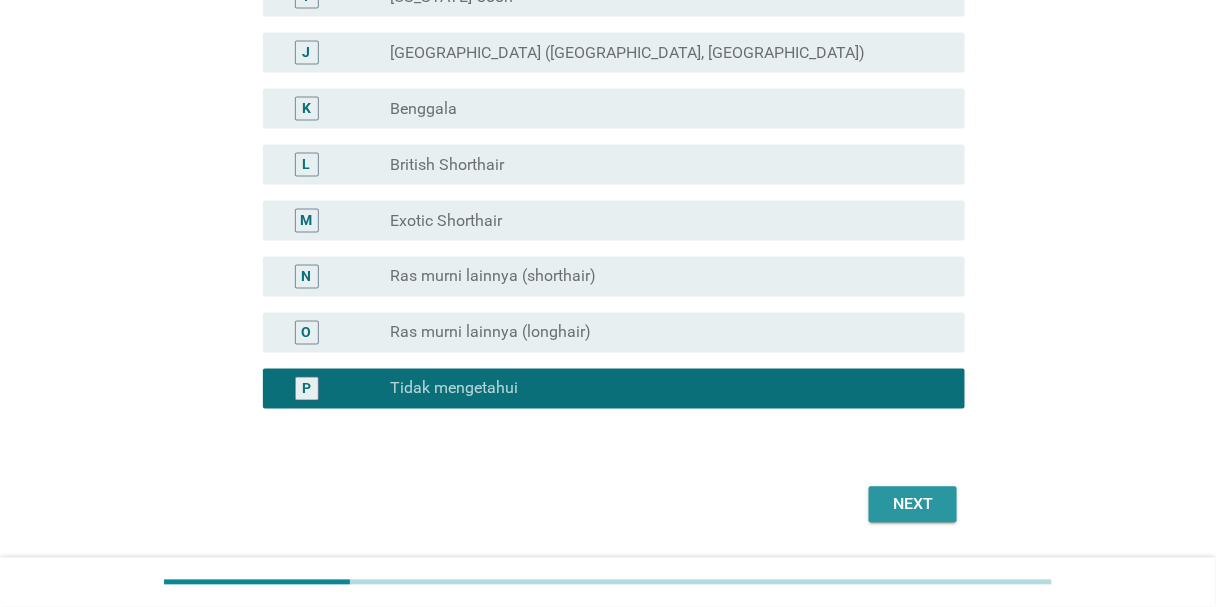 click on "Next" at bounding box center [913, 505] 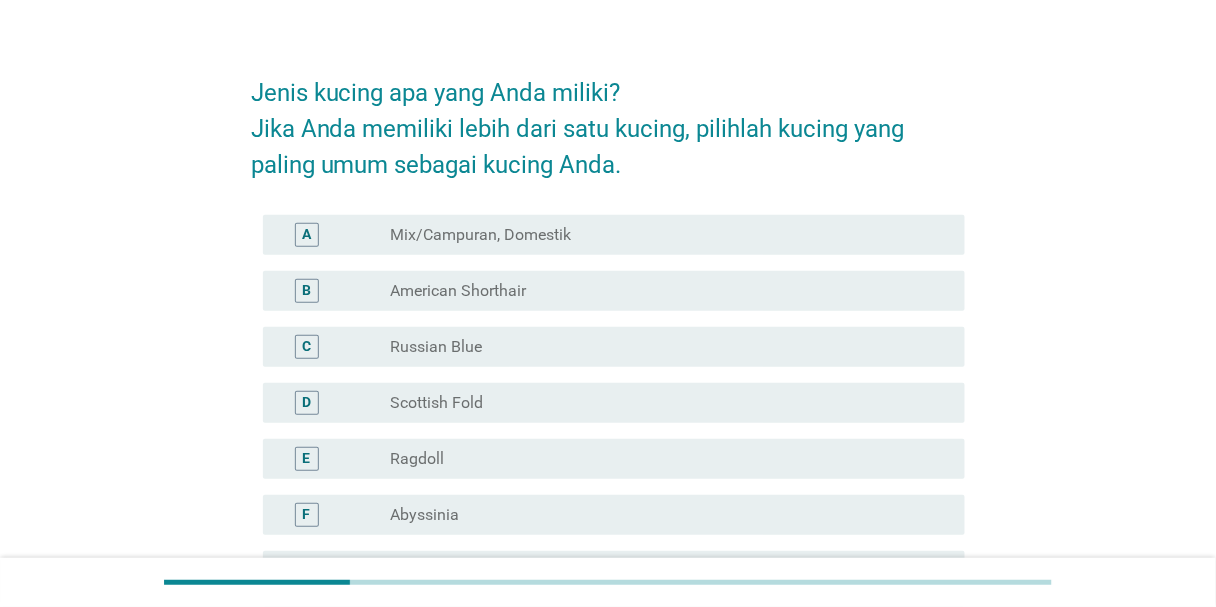 scroll, scrollTop: 0, scrollLeft: 0, axis: both 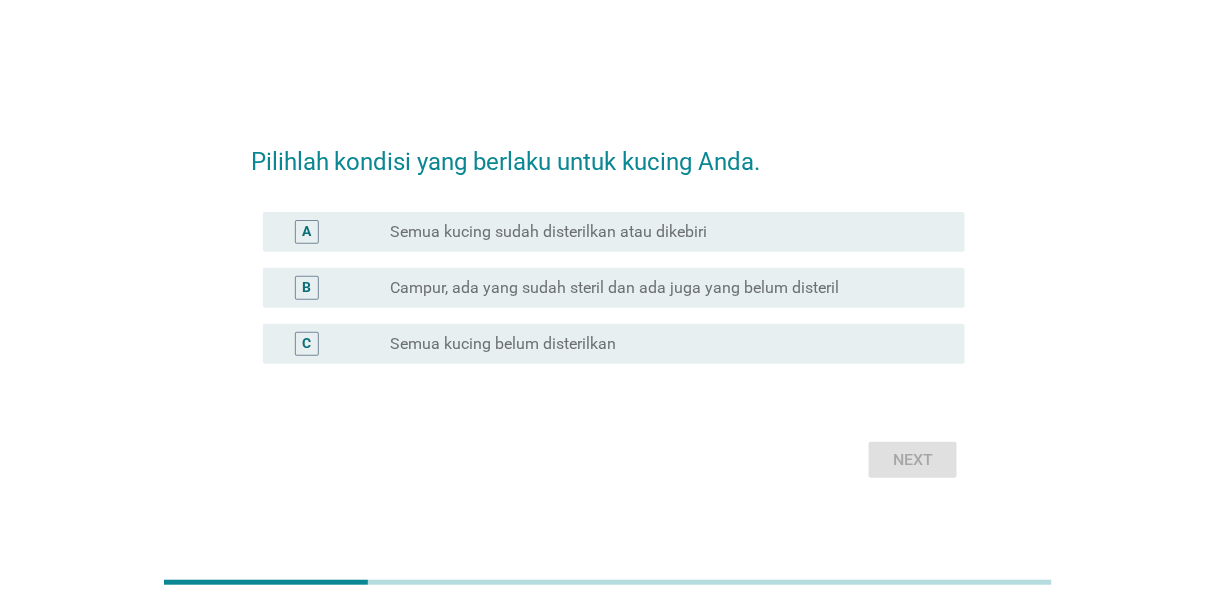 click on "radio_button_unchecked Semua kucing belum disterilkan" at bounding box center (661, 344) 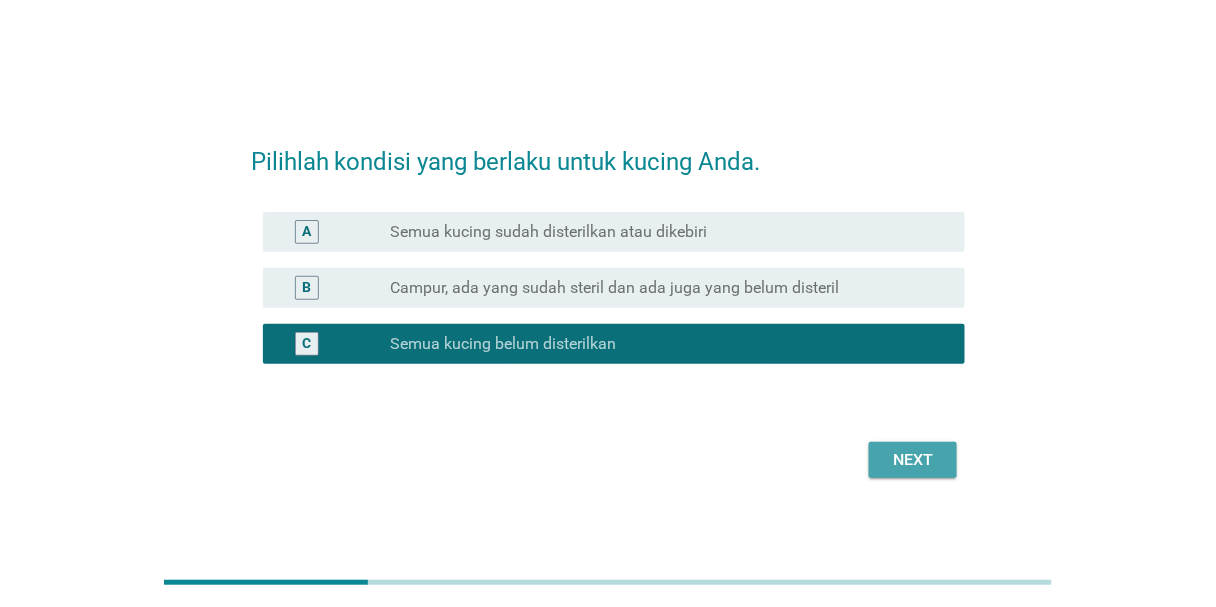click on "Next" at bounding box center (913, 460) 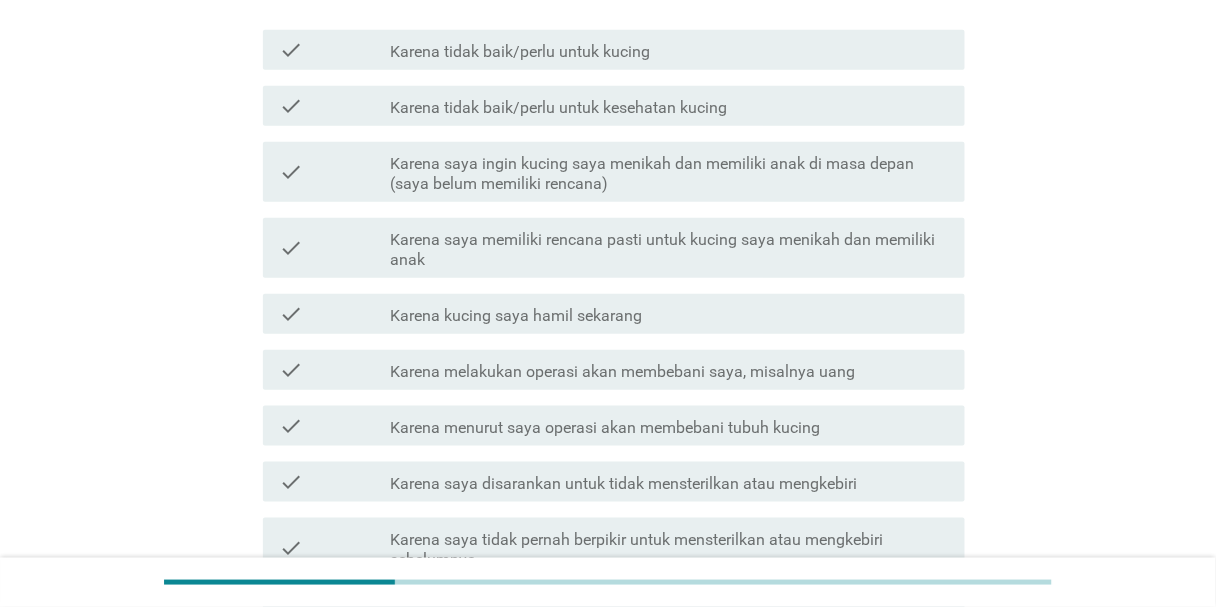 scroll, scrollTop: 580, scrollLeft: 0, axis: vertical 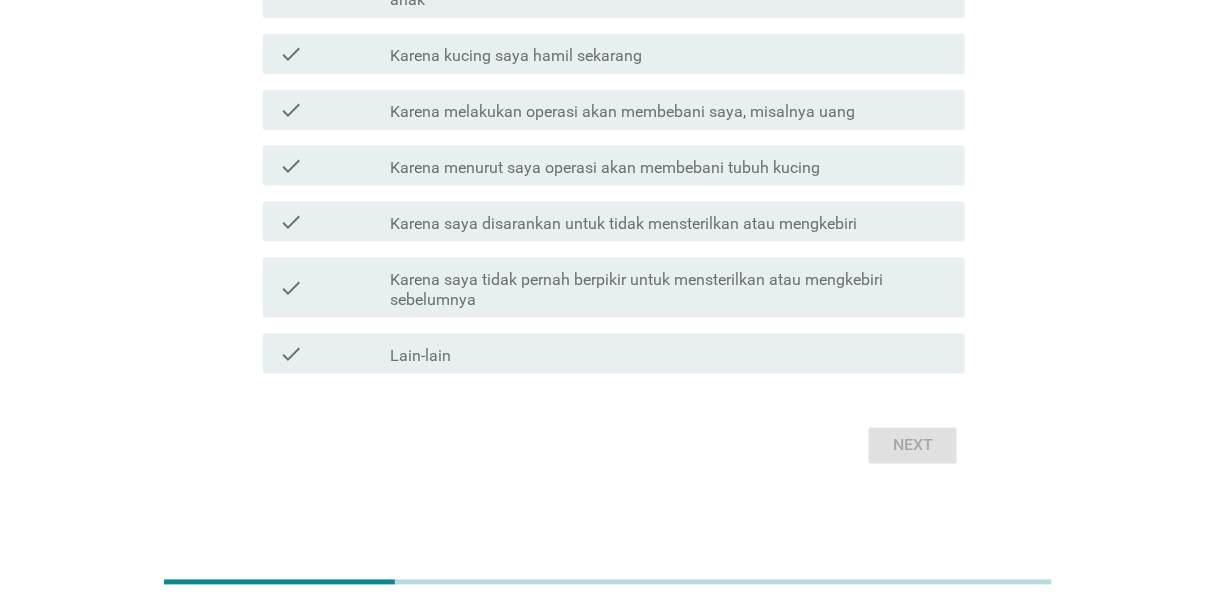 click on "Karena saya tidak pernah berpikir untuk mensterilkan atau mengkebiri sebelumnya" at bounding box center (669, 290) 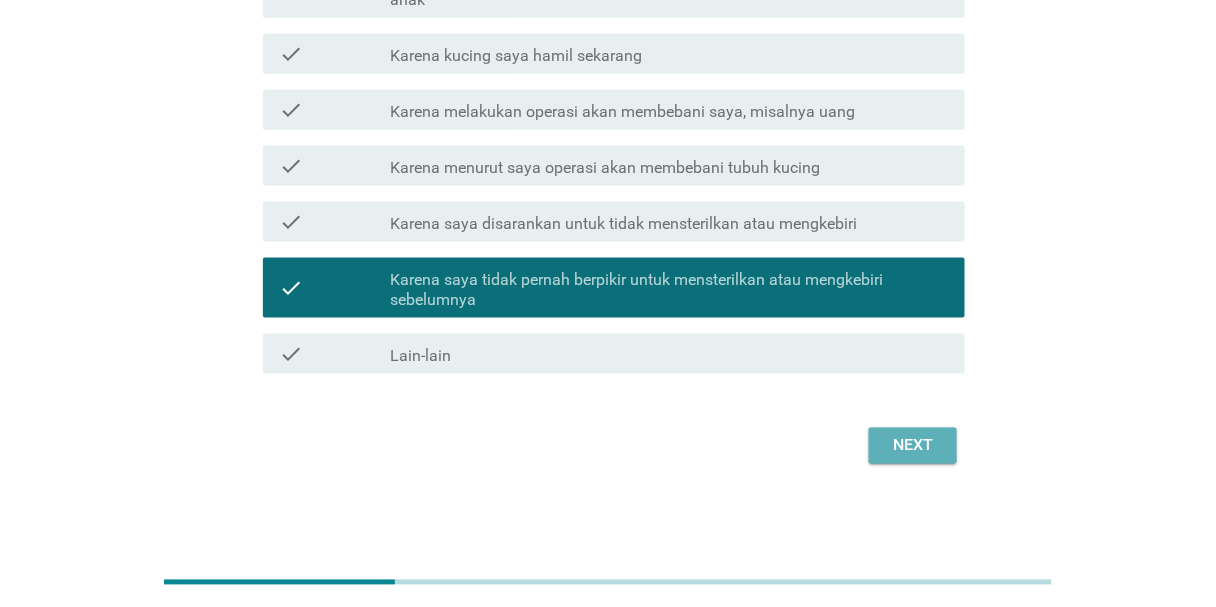 click on "Next" at bounding box center [913, 446] 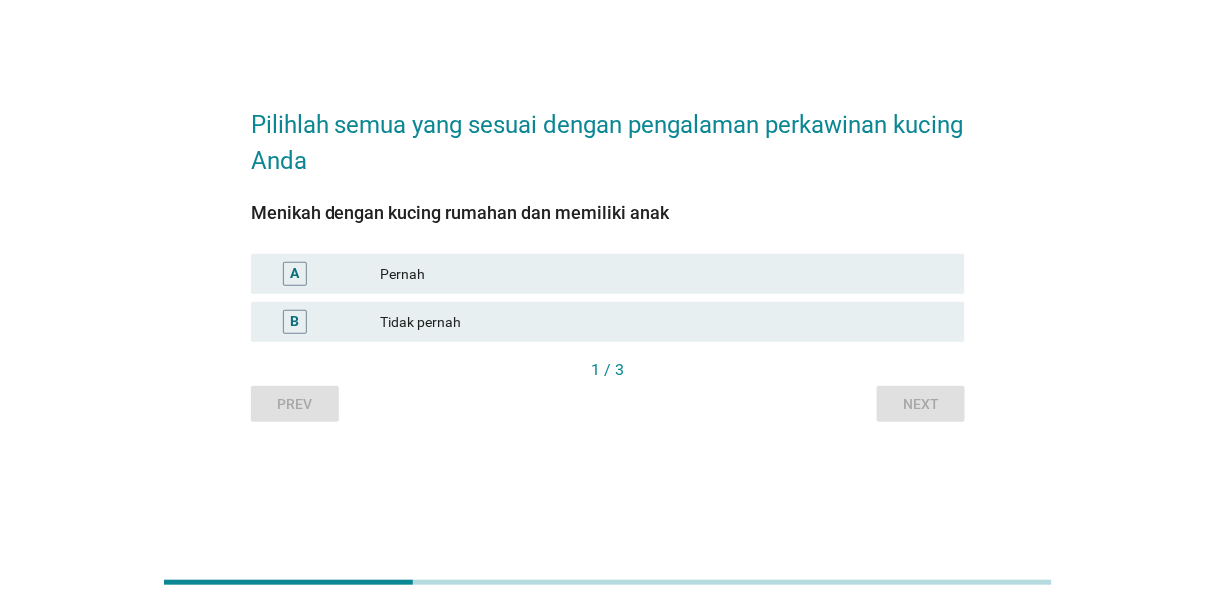scroll, scrollTop: 0, scrollLeft: 0, axis: both 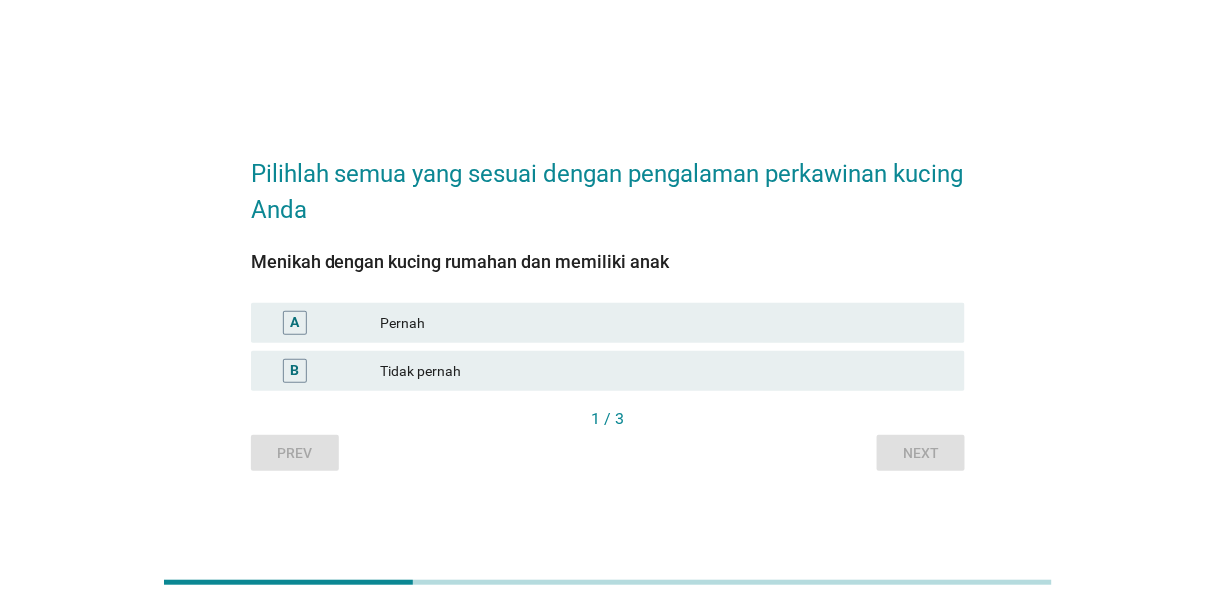 click on "Tidak pernah" at bounding box center [664, 371] 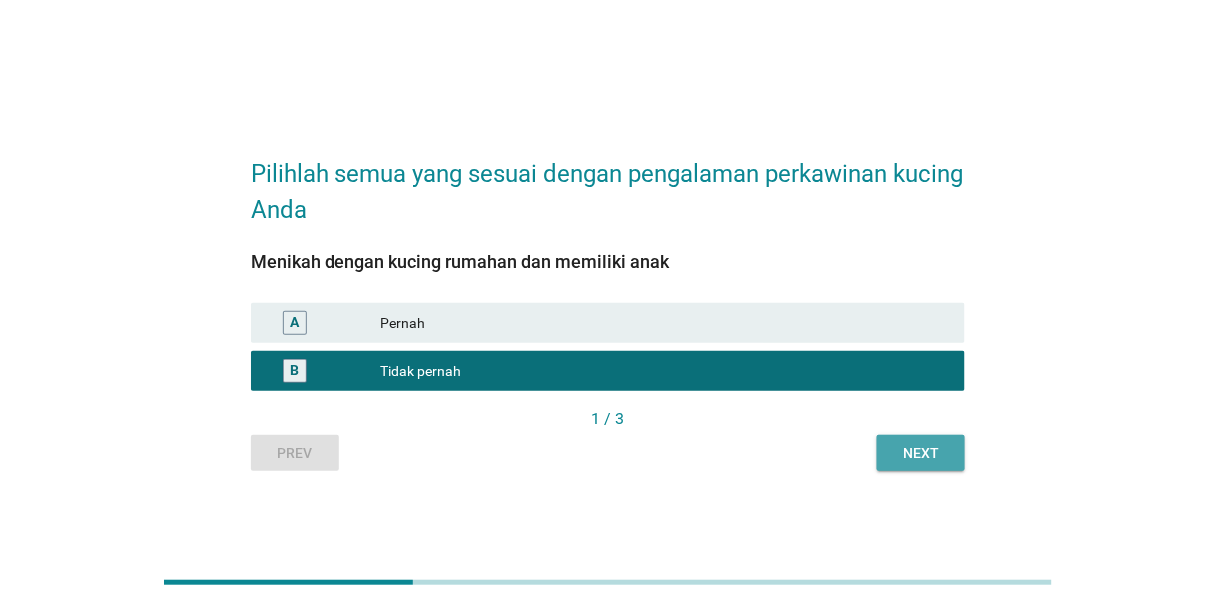click on "Next" at bounding box center (921, 453) 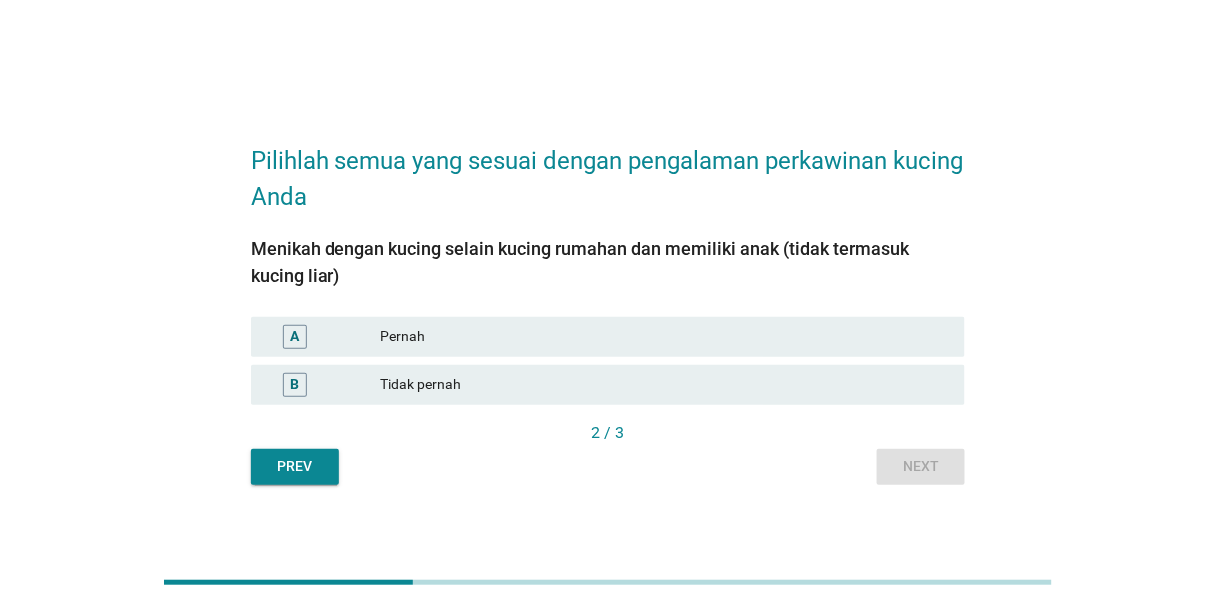 click on "Tidak pernah" at bounding box center (664, 385) 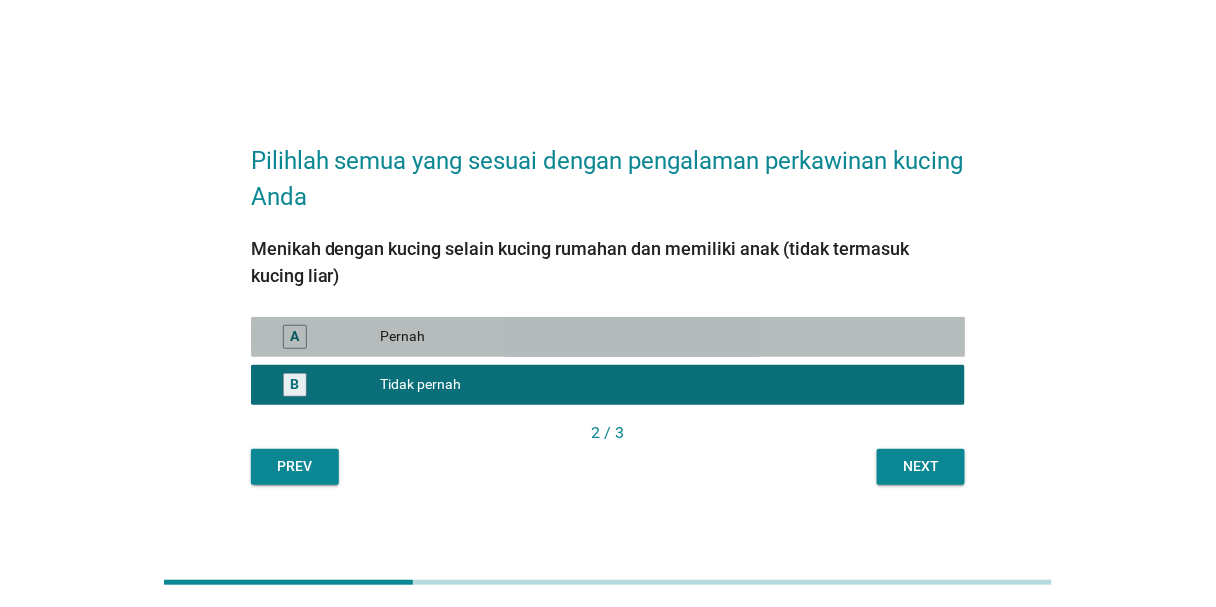 click on "Pernah" at bounding box center [664, 337] 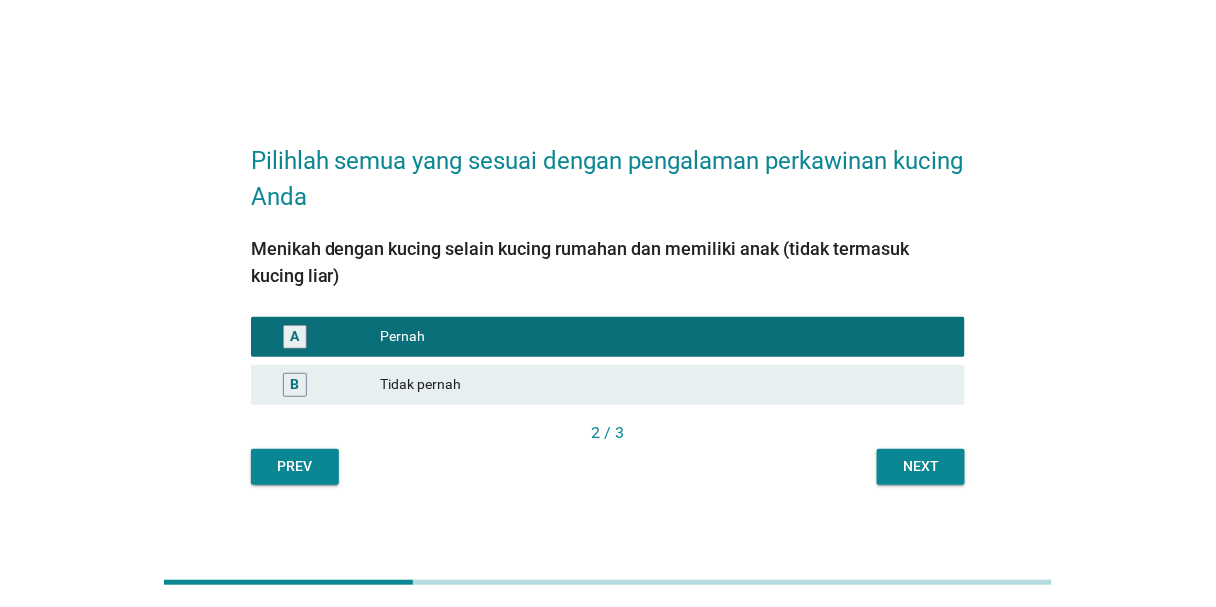 click on "Next" at bounding box center (921, 466) 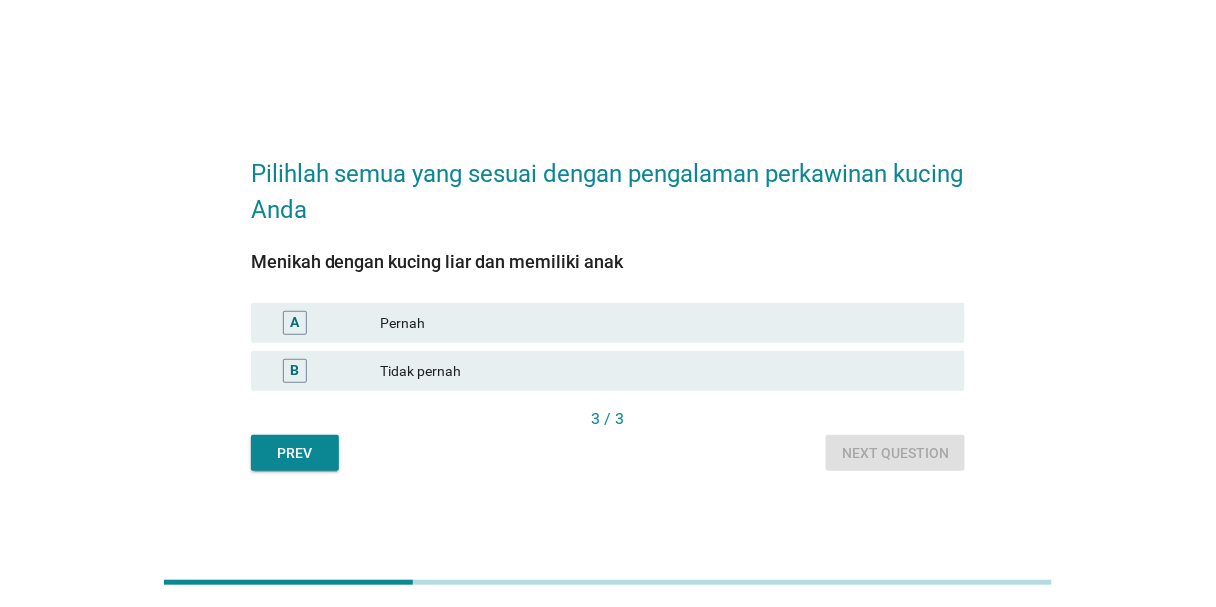 click on "B   Tidak pernah" at bounding box center (608, 371) 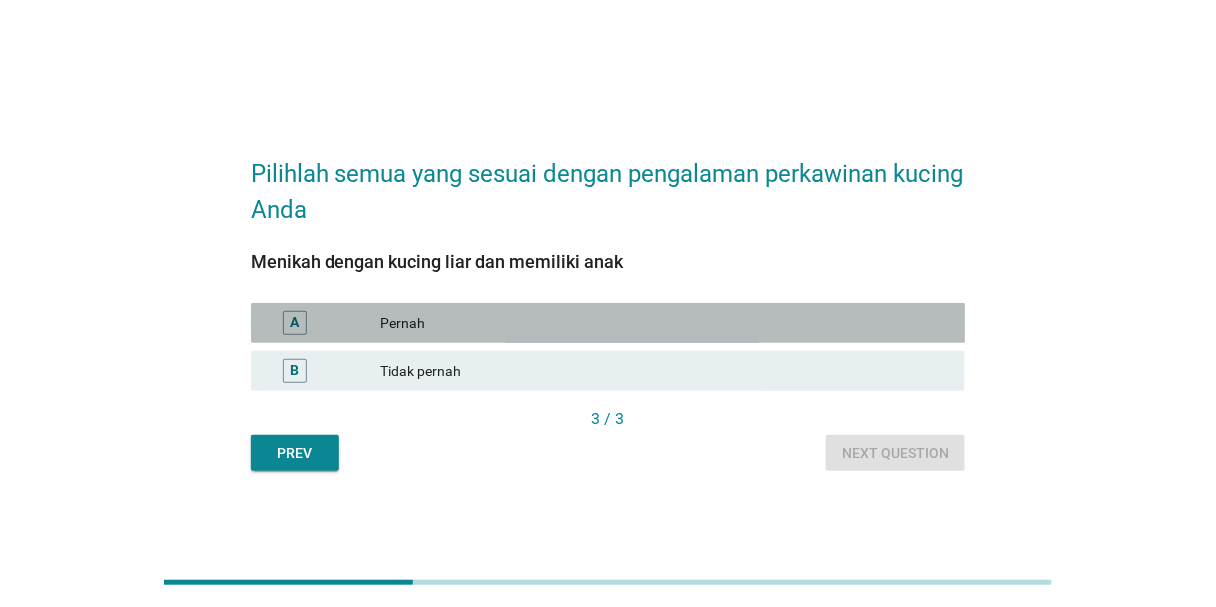 click on "A   Pernah" at bounding box center (608, 323) 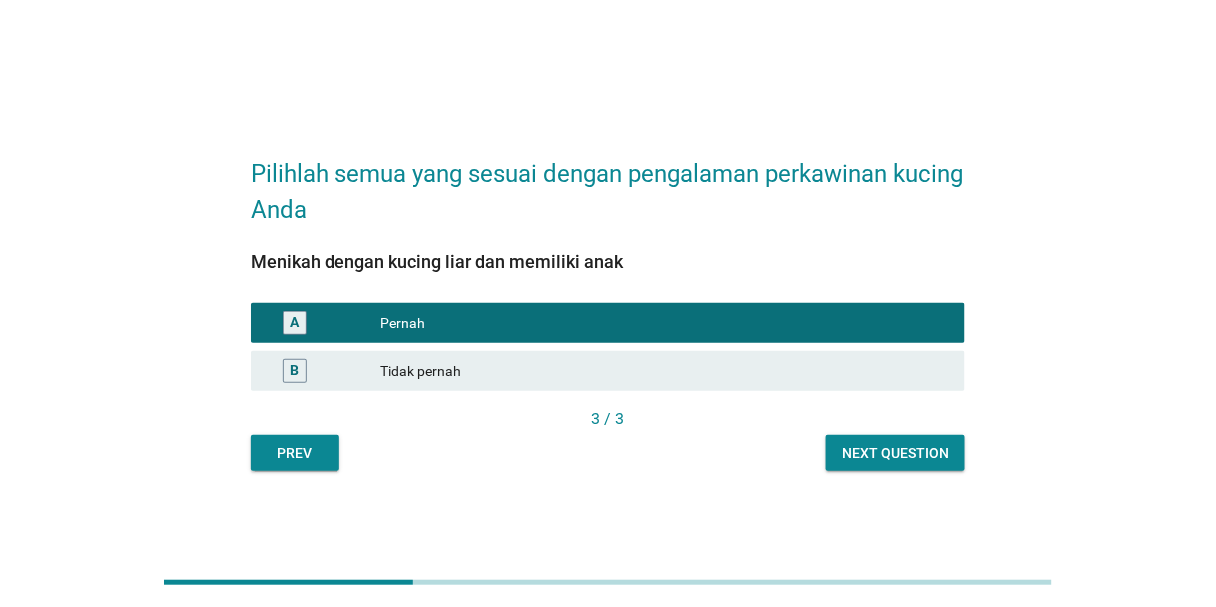 click on "Next question" at bounding box center [895, 453] 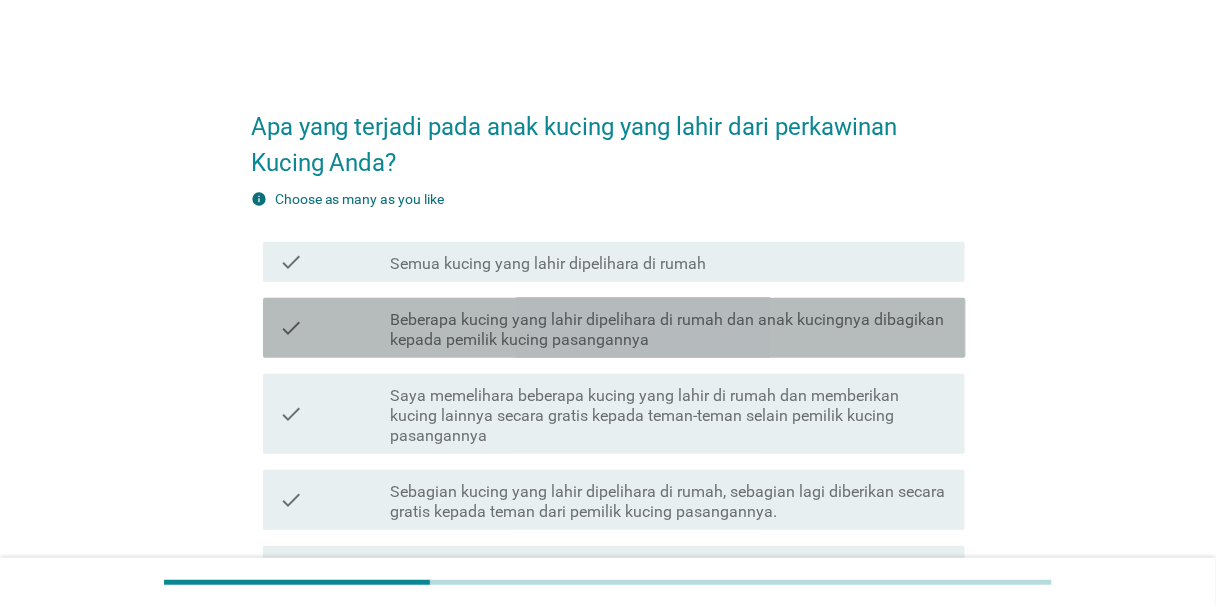 click on "Beberapa kucing yang lahir dipelihara di rumah dan anak kucingnya dibagikan kepada pemilik kucing pasangannya" at bounding box center [669, 330] 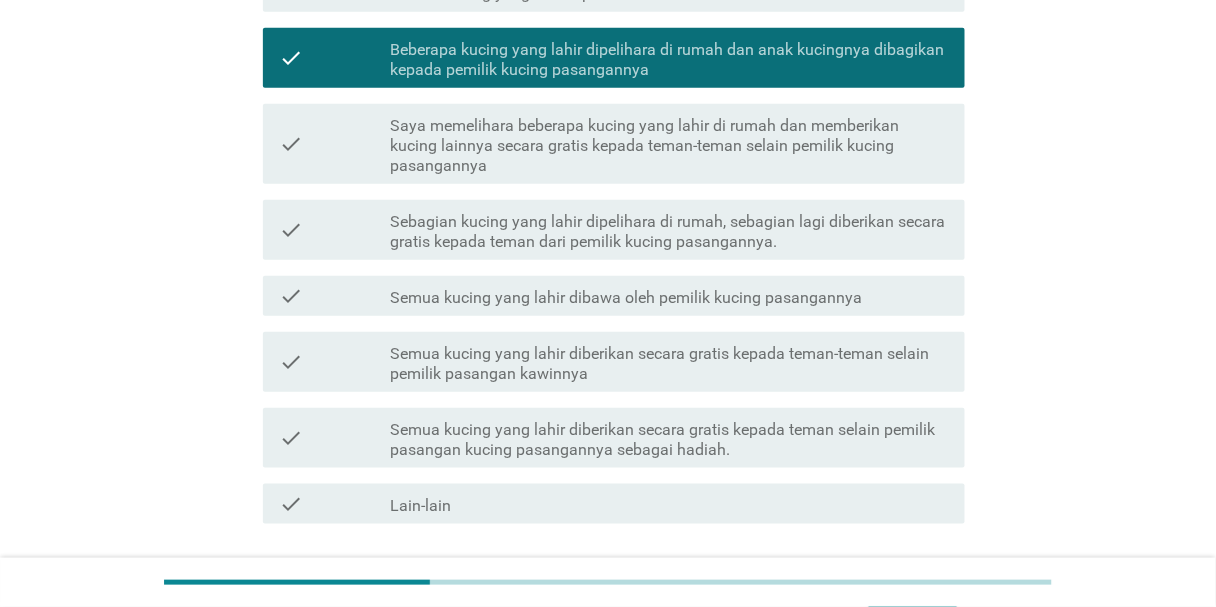 scroll, scrollTop: 400, scrollLeft: 0, axis: vertical 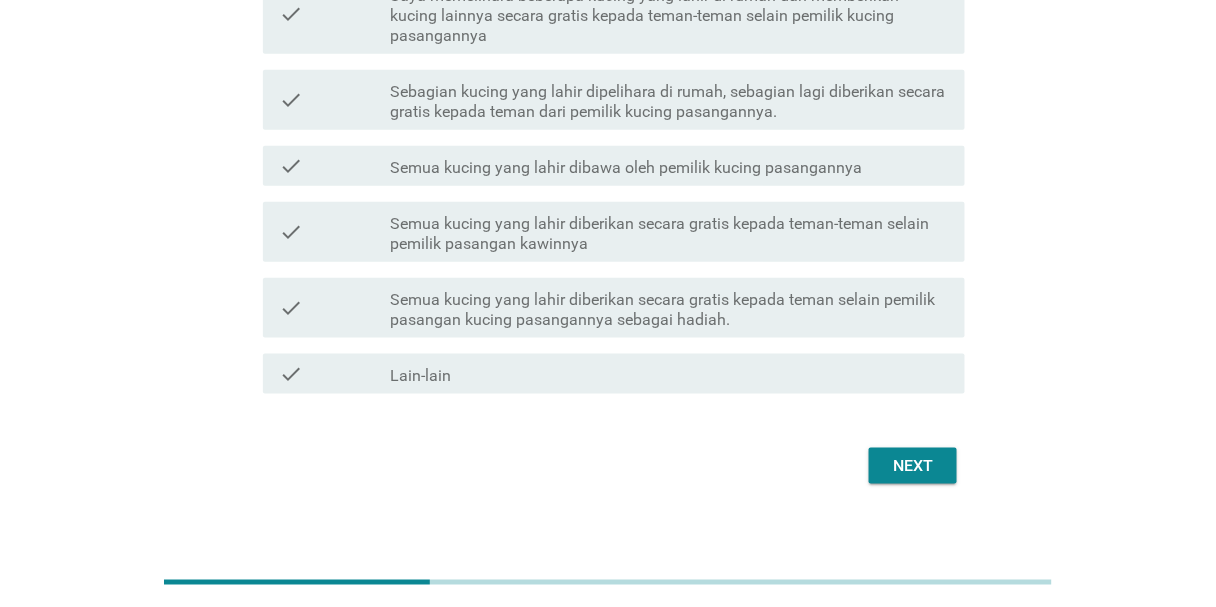 click on "Next" at bounding box center [913, 466] 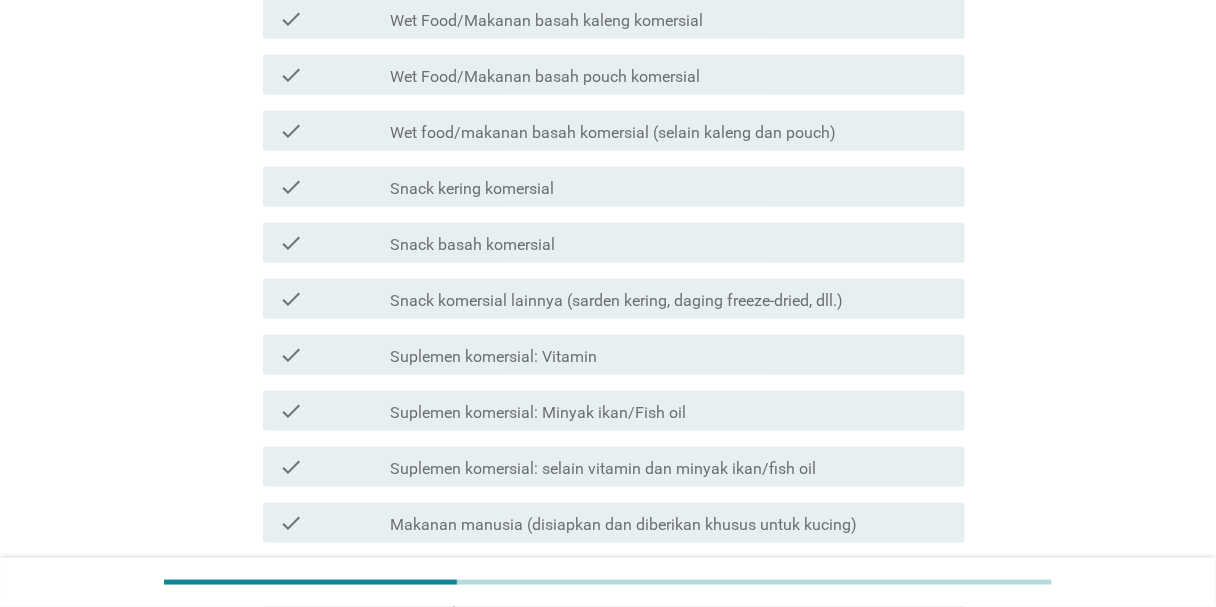 scroll, scrollTop: 400, scrollLeft: 0, axis: vertical 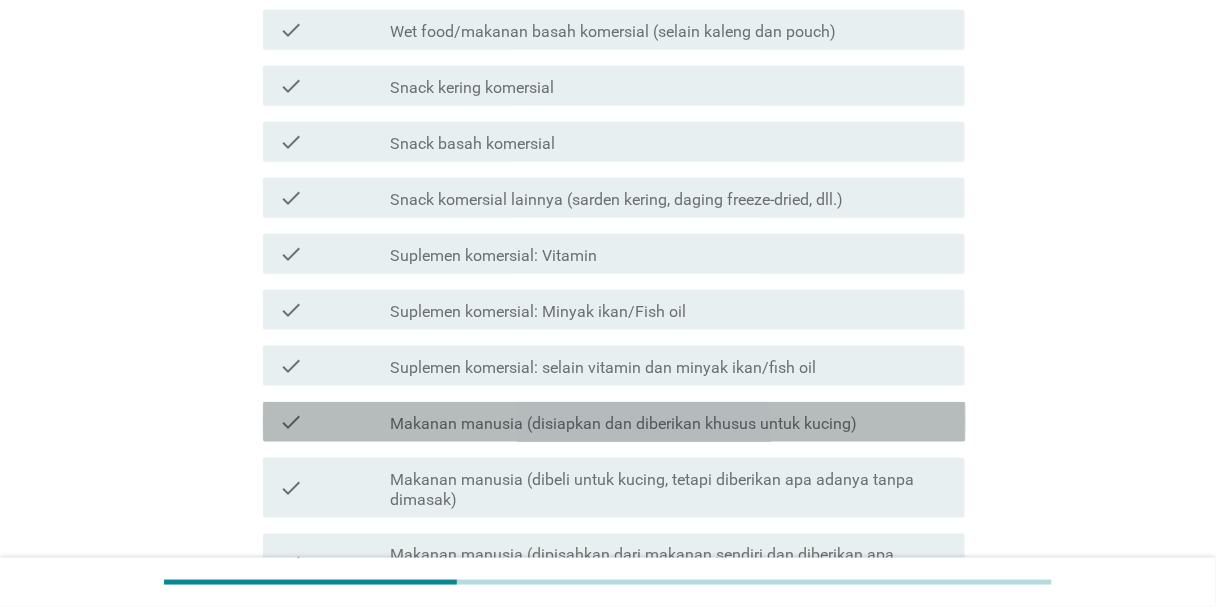 click on "check     check_box_outline_blank Makanan manusia (disiapkan dan diberikan khusus untuk kucing)" at bounding box center [614, 422] 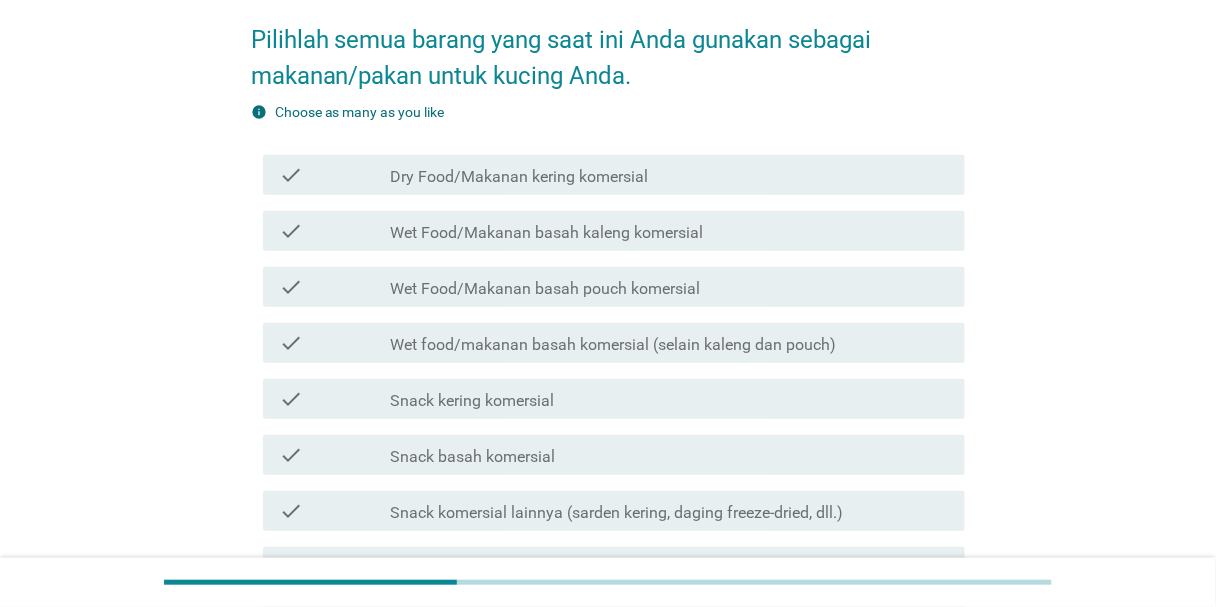 scroll, scrollTop: 80, scrollLeft: 0, axis: vertical 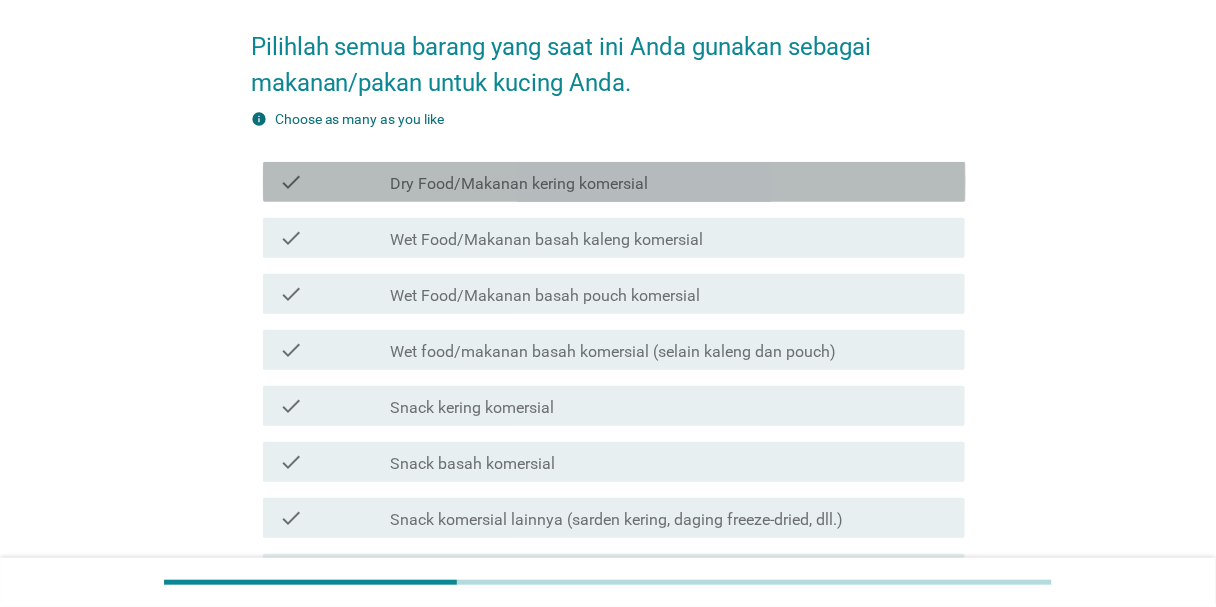 click on "Dry Food/Makanan kering komersial" at bounding box center [519, 184] 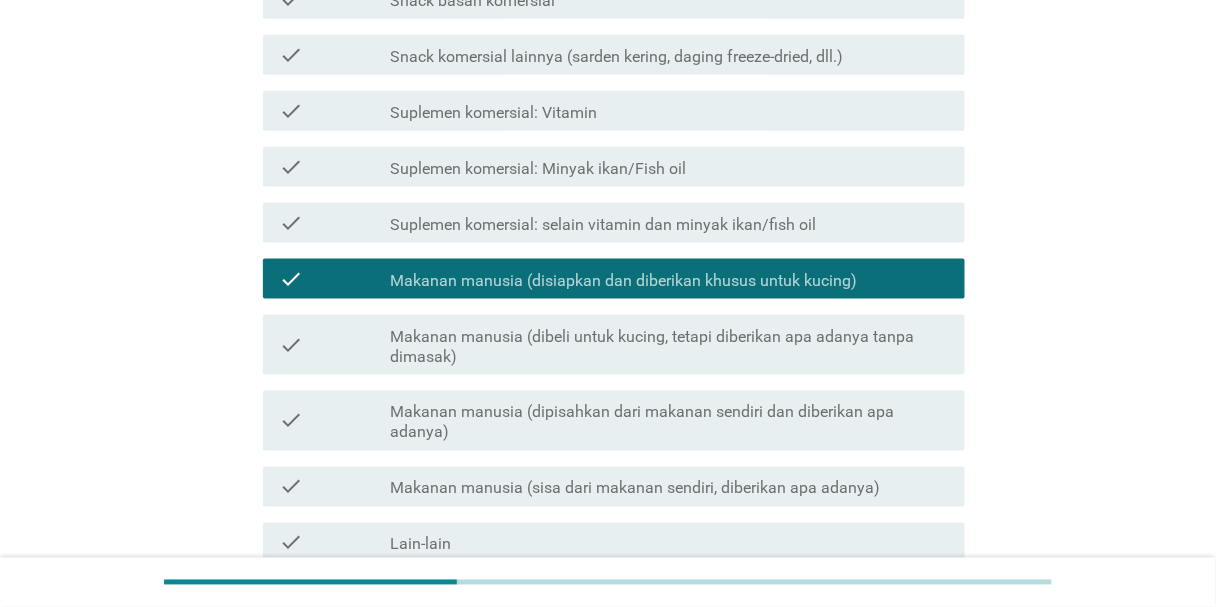 scroll, scrollTop: 720, scrollLeft: 0, axis: vertical 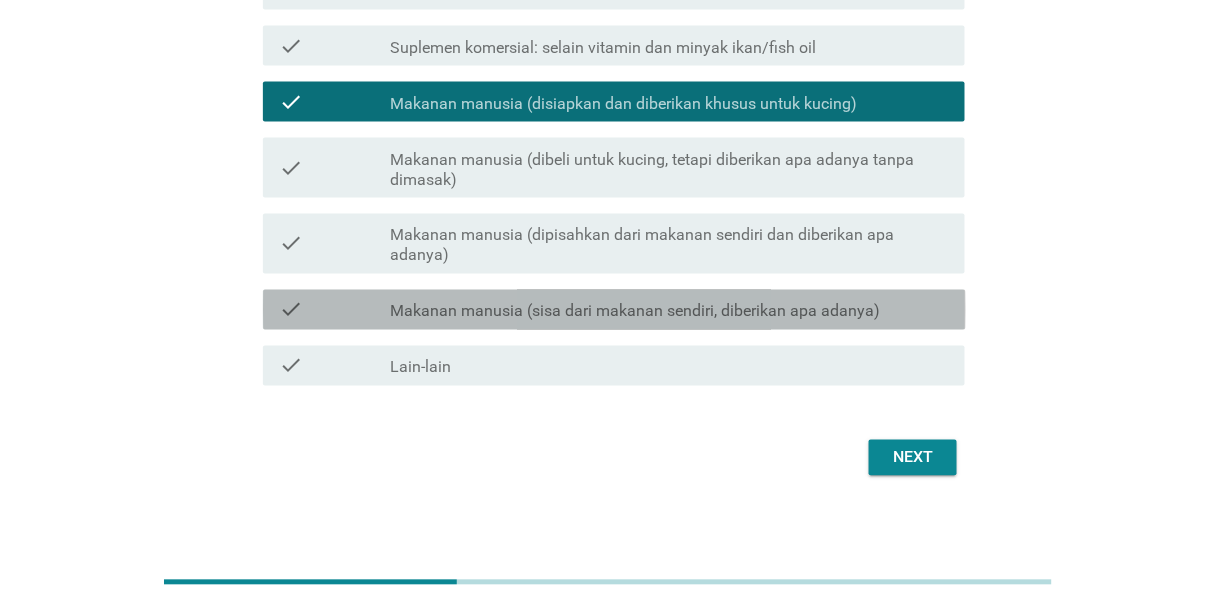 click on "Makanan manusia (sisa dari makanan sendiri, diberikan apa adanya)" at bounding box center (635, 312) 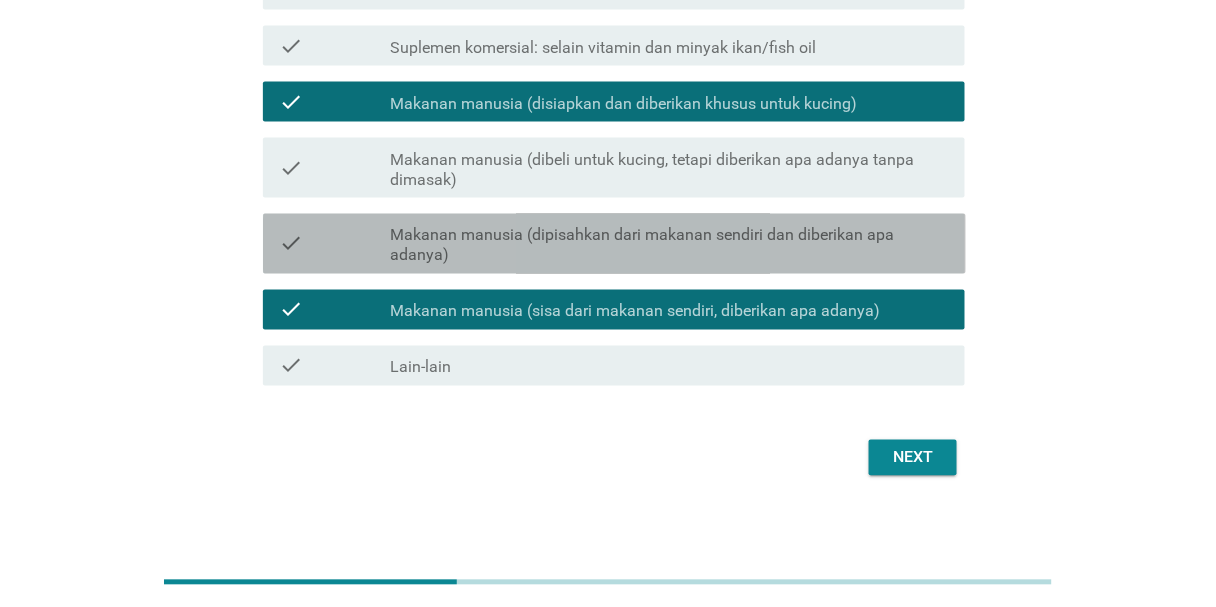 click on "Makanan manusia (dipisahkan dari makanan sendiri dan diberikan apa adanya)" at bounding box center (669, 246) 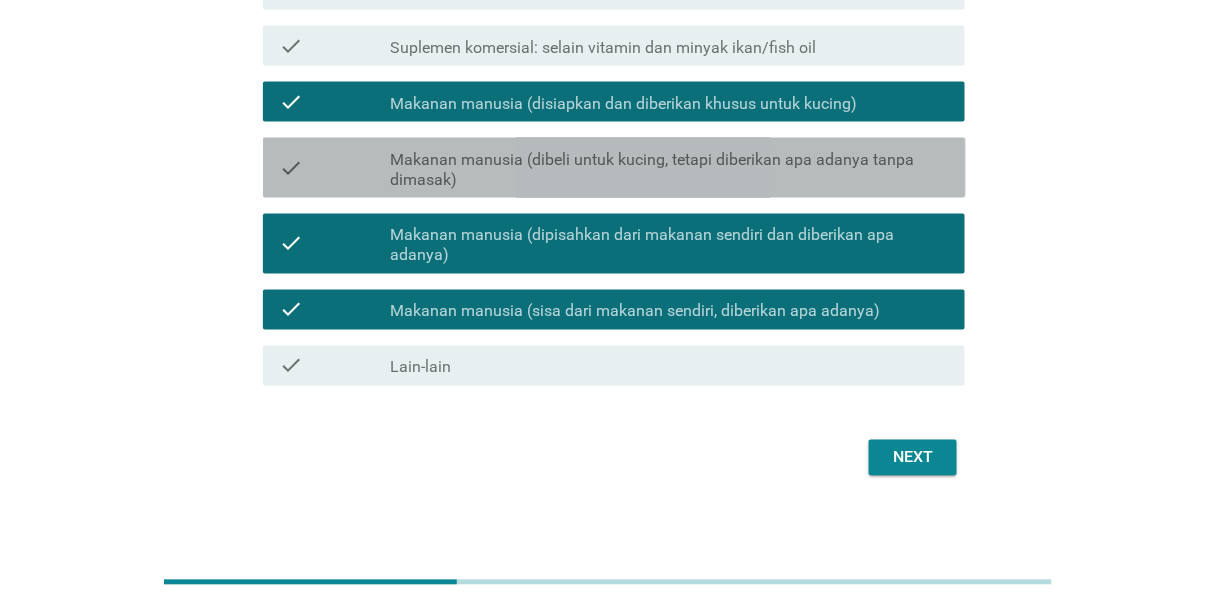 click on "Makanan manusia (dibeli untuk kucing, tetapi diberikan apa adanya tanpa dimasak)" at bounding box center (669, 170) 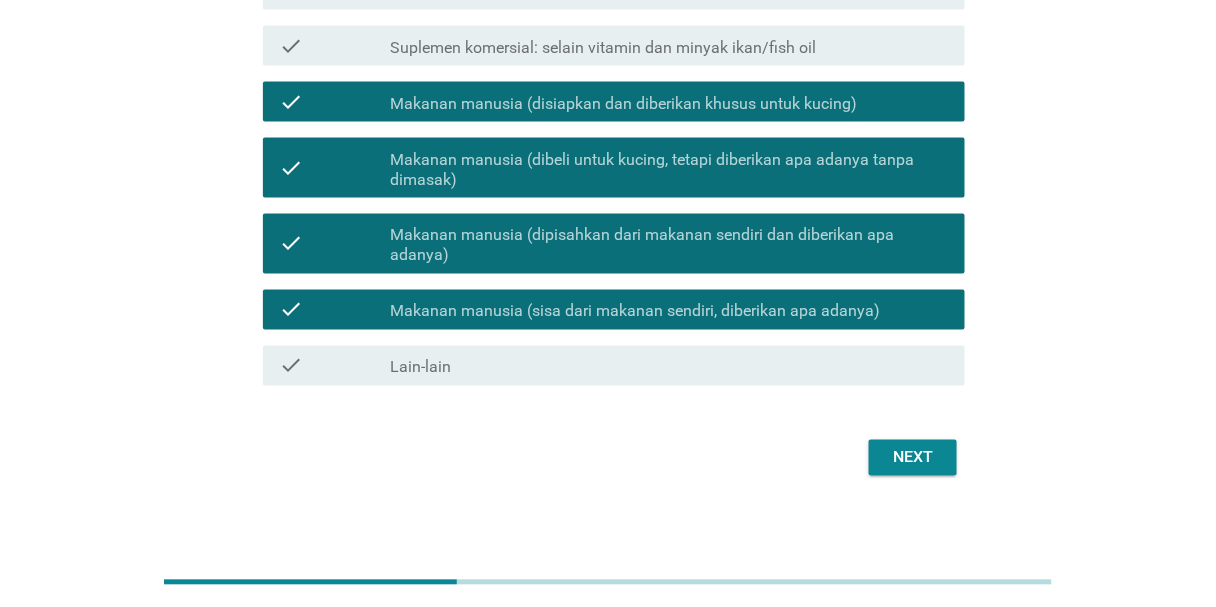 click on "Next" at bounding box center [913, 458] 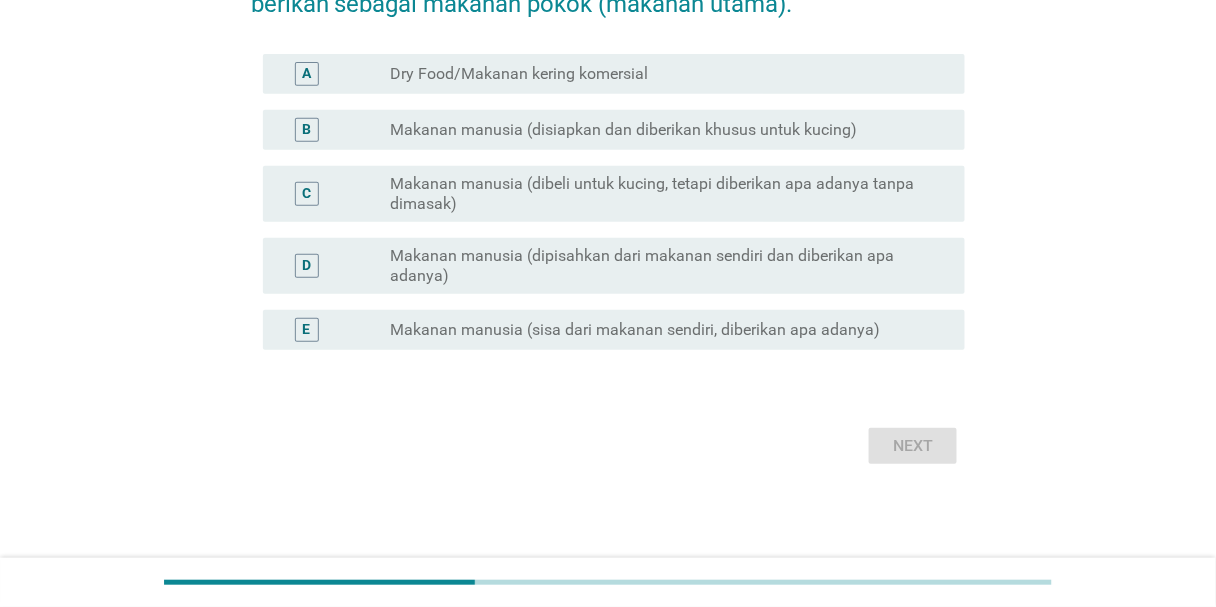 scroll, scrollTop: 0, scrollLeft: 0, axis: both 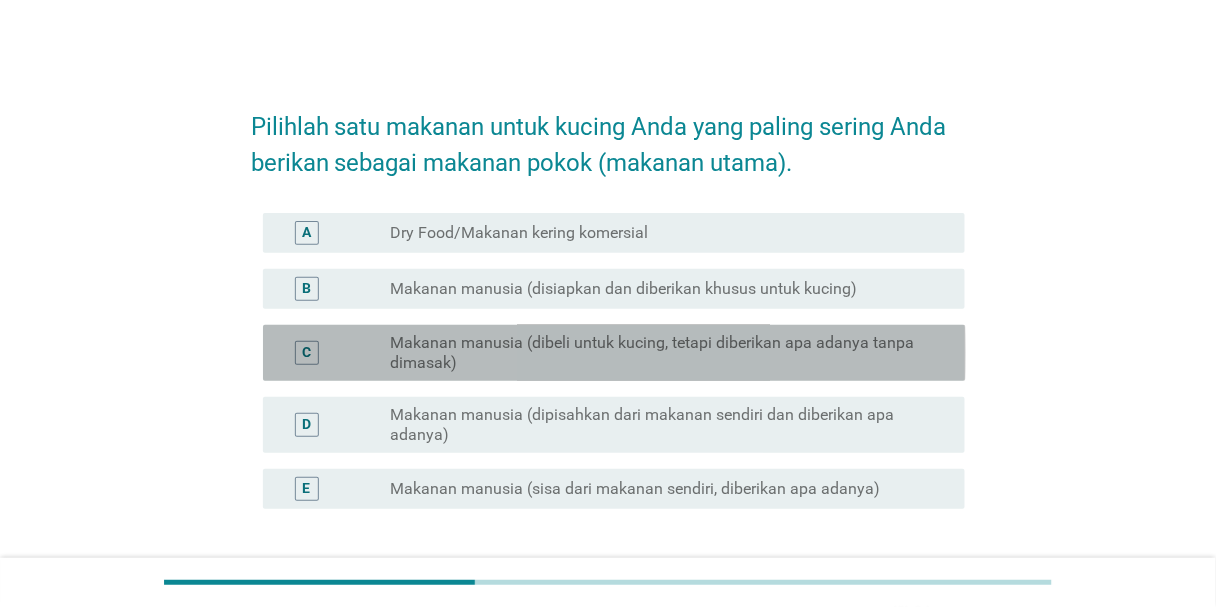 click on "C     radio_button_unchecked Makanan manusia (dibeli untuk kucing, tetapi diberikan apa adanya tanpa dimasak)" at bounding box center [614, 353] 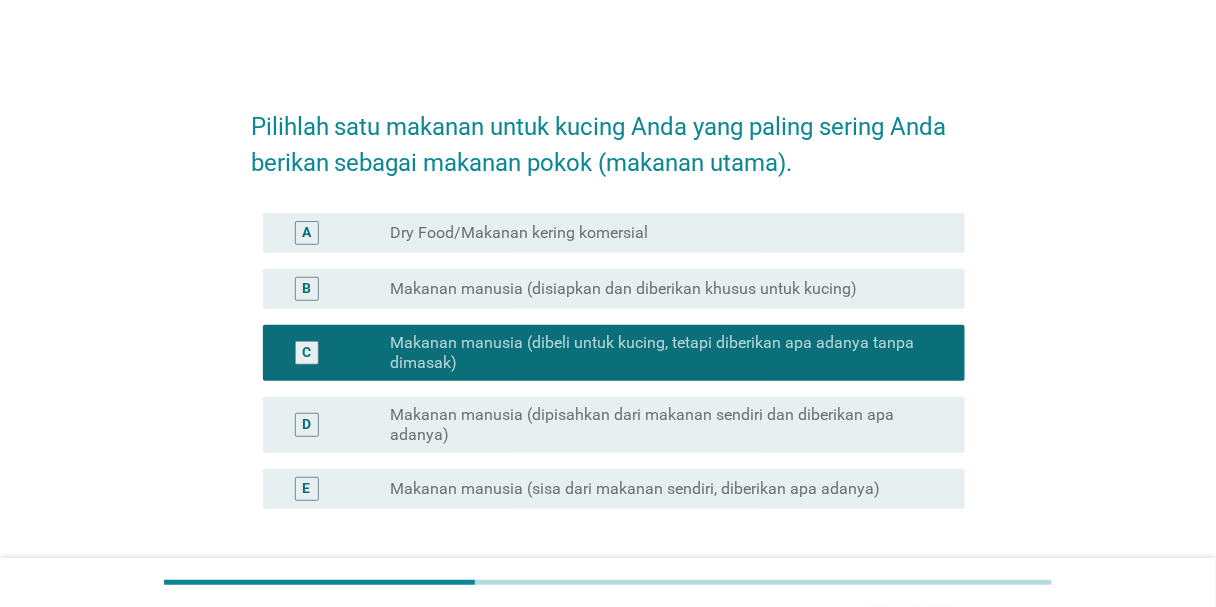 scroll, scrollTop: 159, scrollLeft: 0, axis: vertical 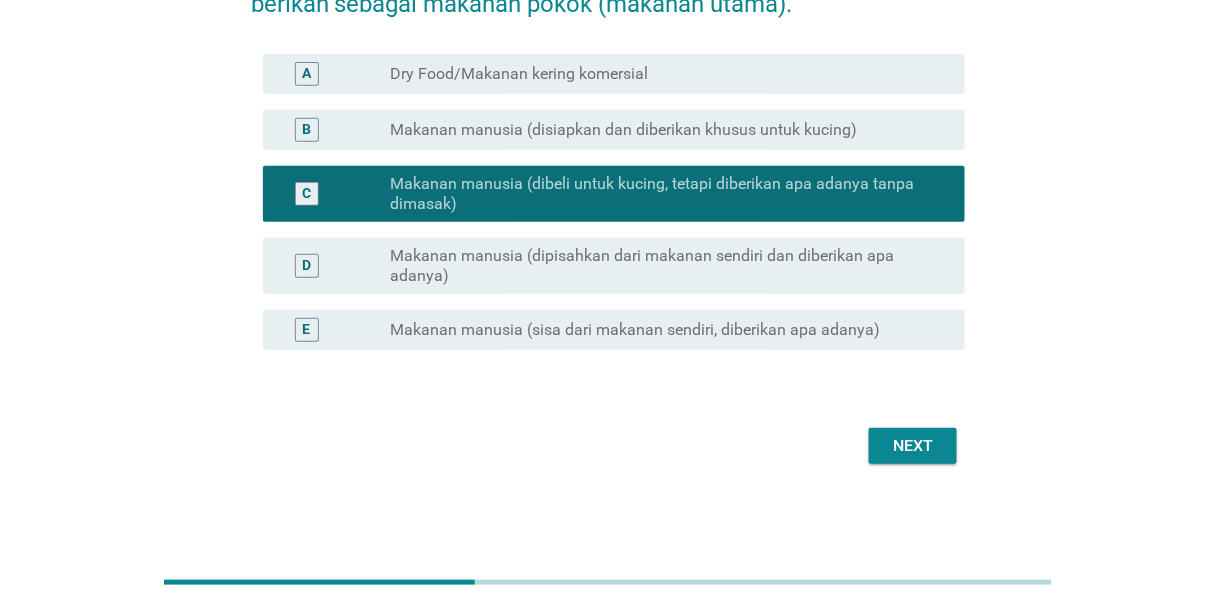 click on "Next" at bounding box center (913, 446) 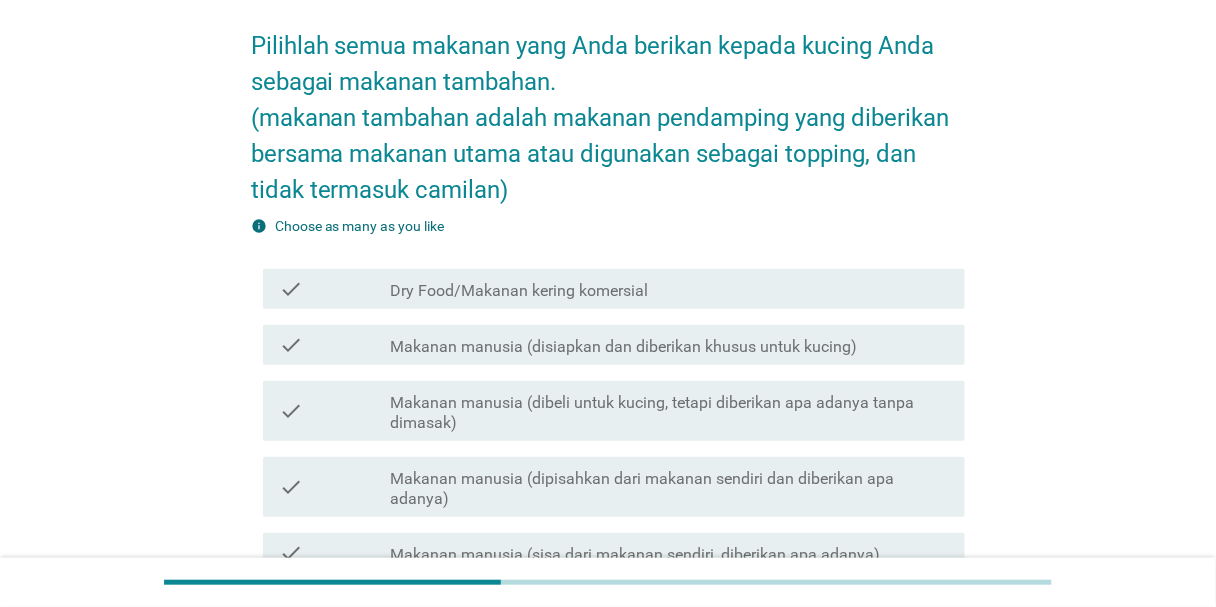 scroll, scrollTop: 160, scrollLeft: 0, axis: vertical 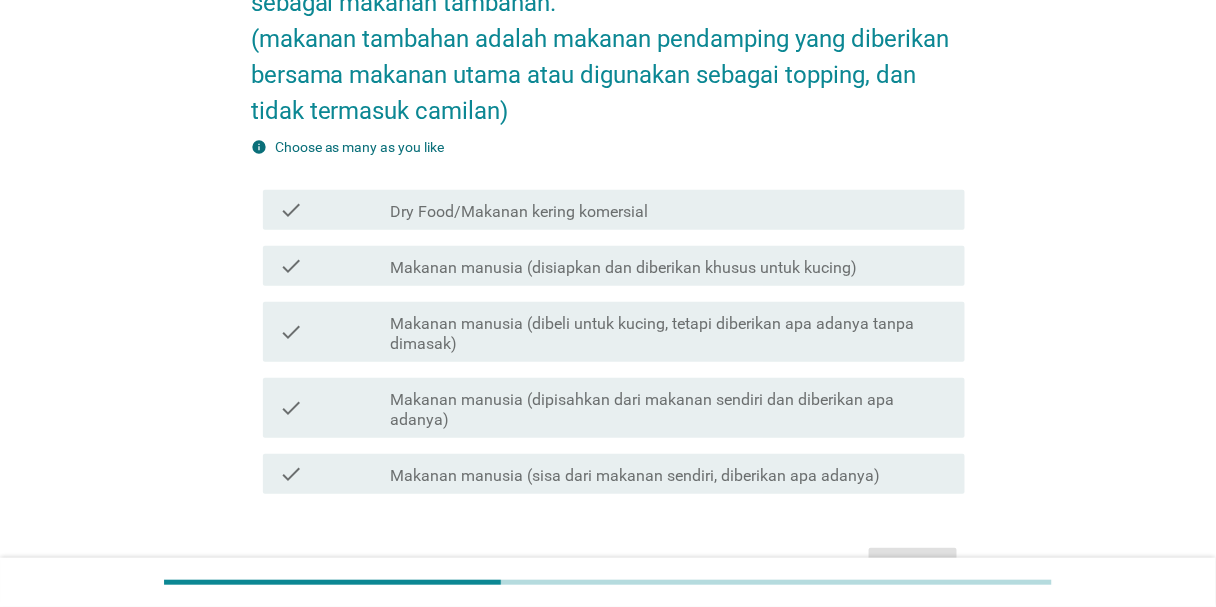 click on "check     check_box_outline_blank Dry Food/Makanan kering komersial" at bounding box center [614, 210] 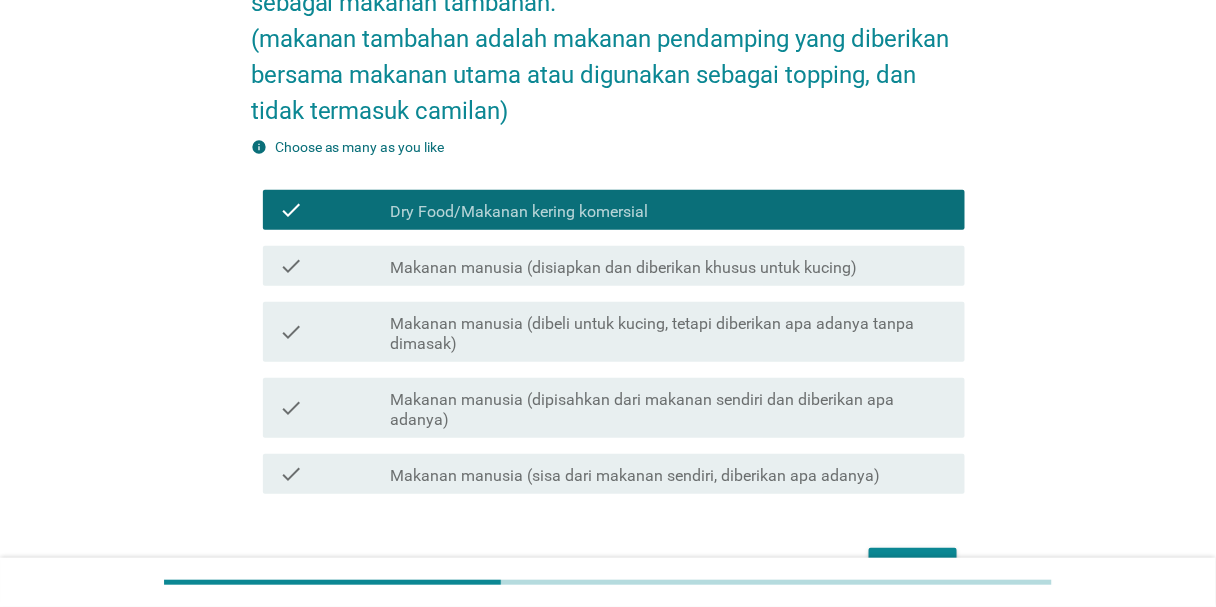 click on "Makanan manusia (disiapkan dan diberikan khusus untuk kucing)" at bounding box center (623, 268) 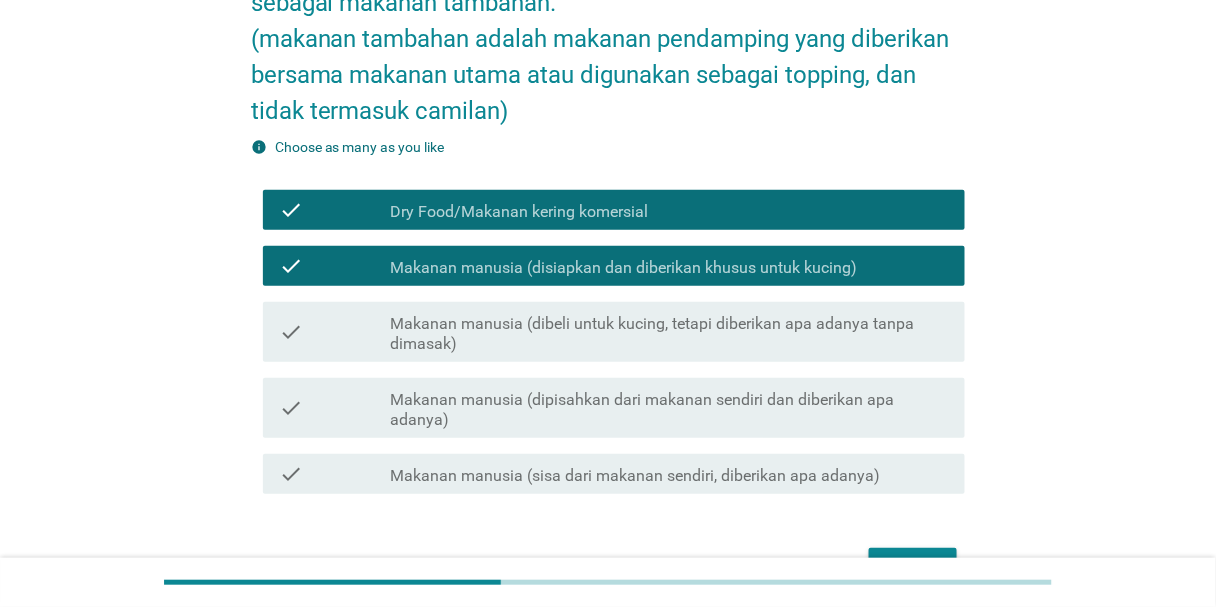 click on "Makanan manusia (dibeli untuk kucing, tetapi diberikan apa adanya tanpa dimasak)" at bounding box center (669, 334) 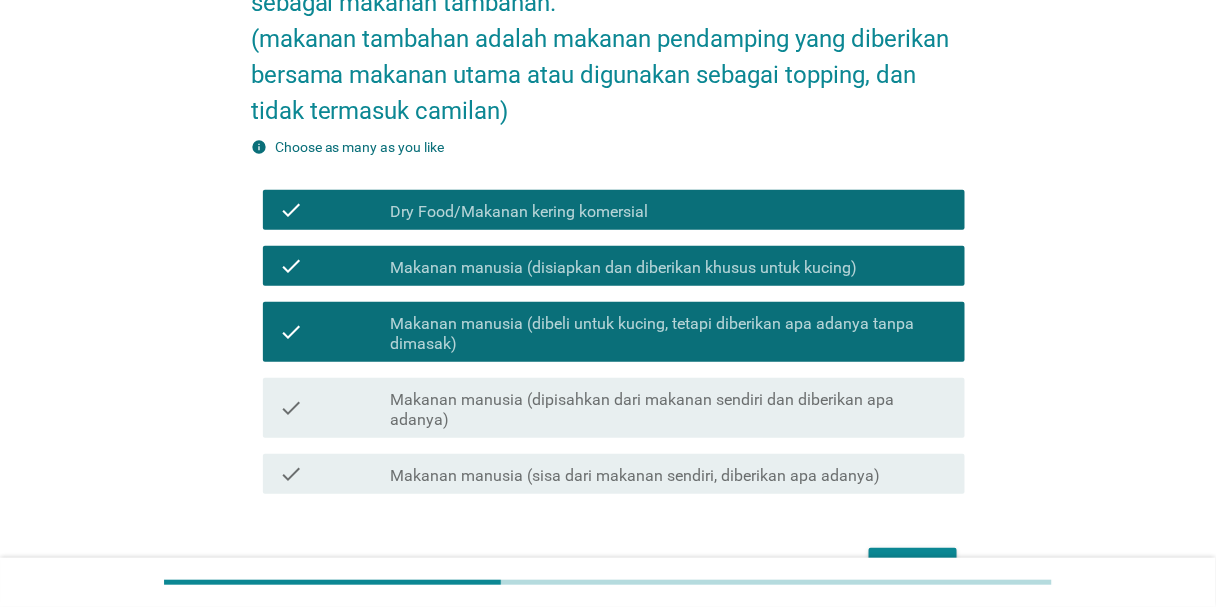 click on "Makanan manusia (dipisahkan dari makanan sendiri dan diberikan apa adanya)" at bounding box center (669, 410) 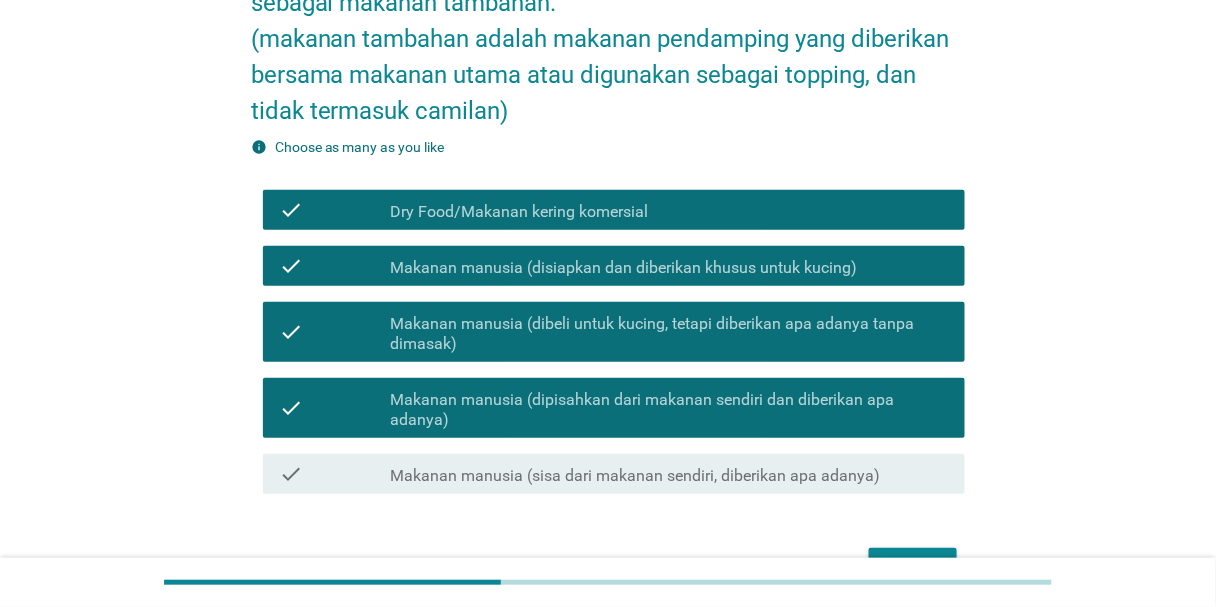 click on "check_box_outline_blank Makanan manusia (sisa dari makanan sendiri, diberikan apa adanya)" at bounding box center [669, 474] 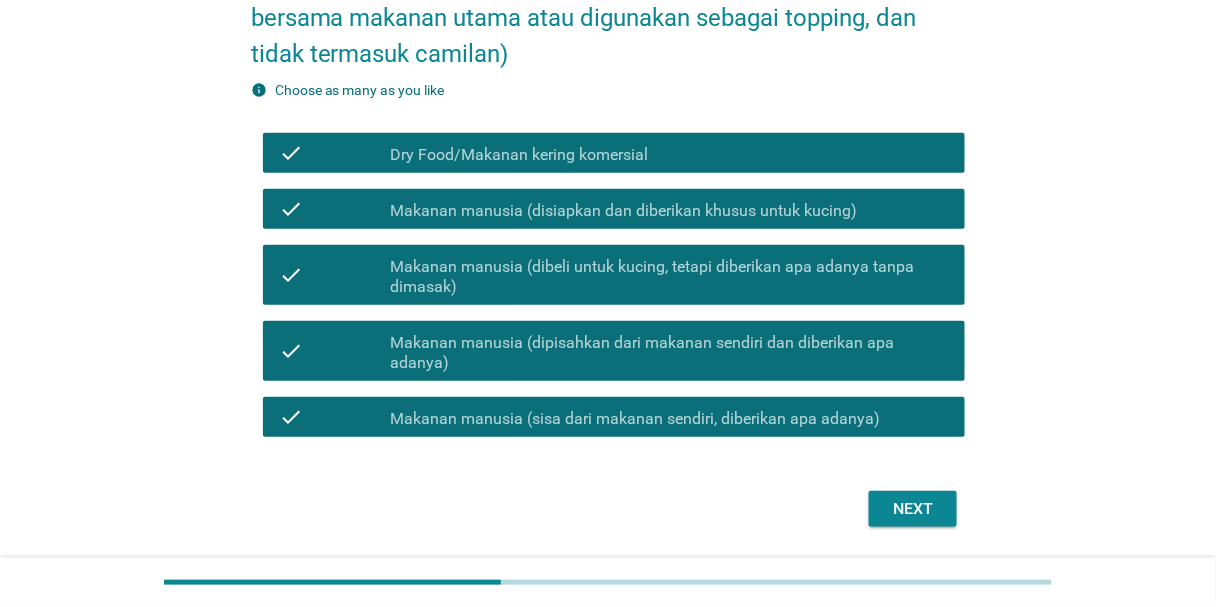 scroll, scrollTop: 280, scrollLeft: 0, axis: vertical 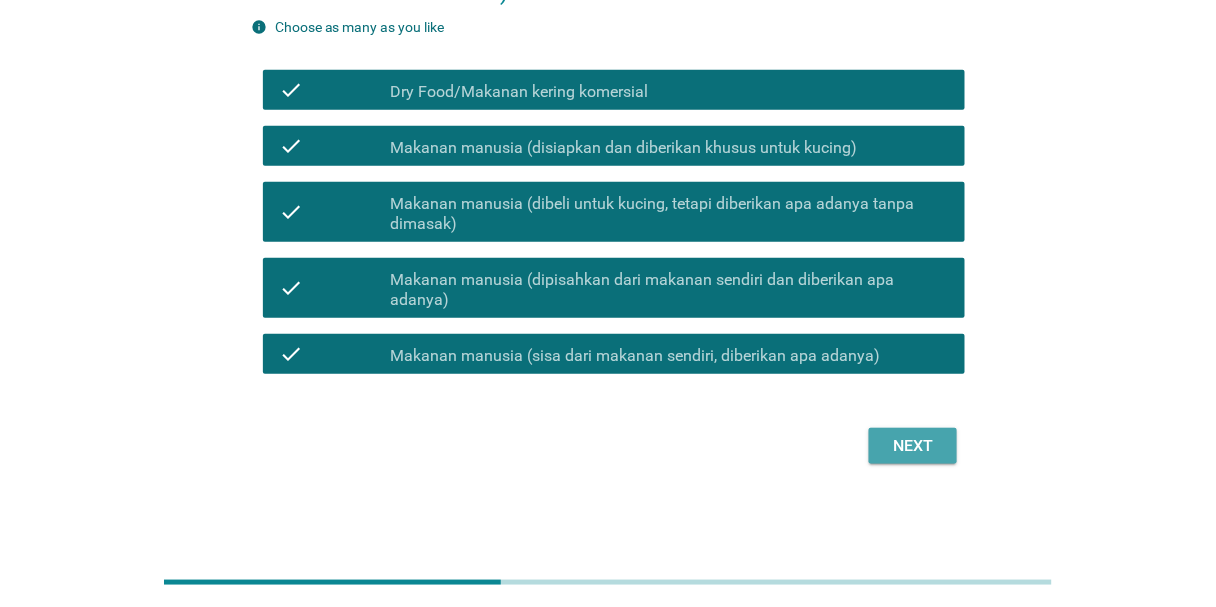 click on "Next" at bounding box center (913, 446) 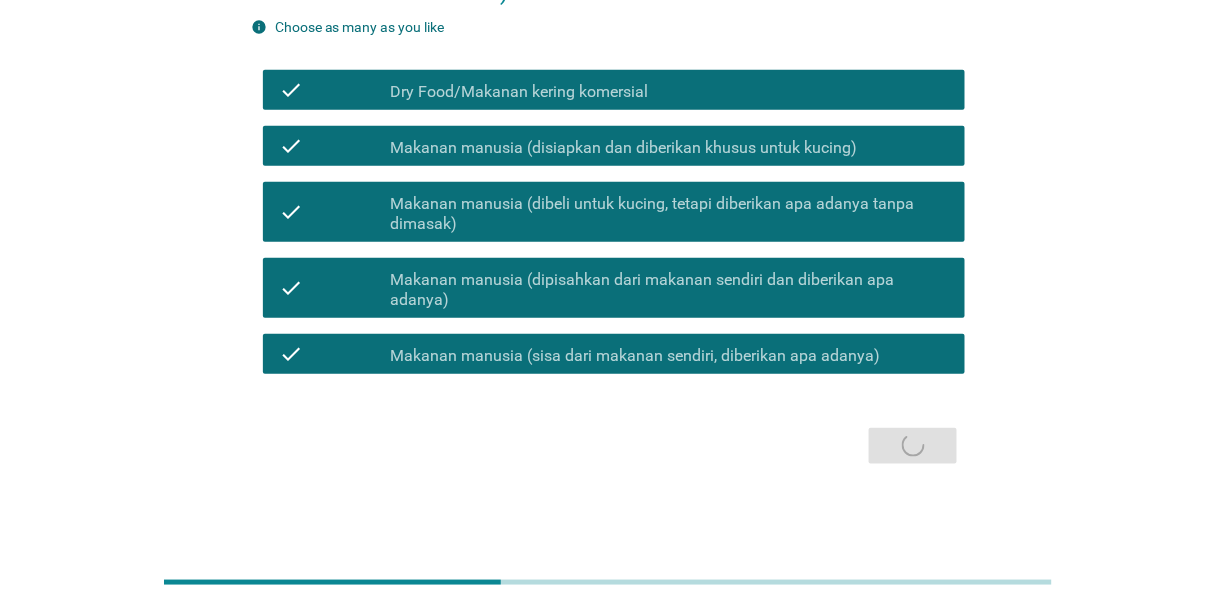 scroll, scrollTop: 0, scrollLeft: 0, axis: both 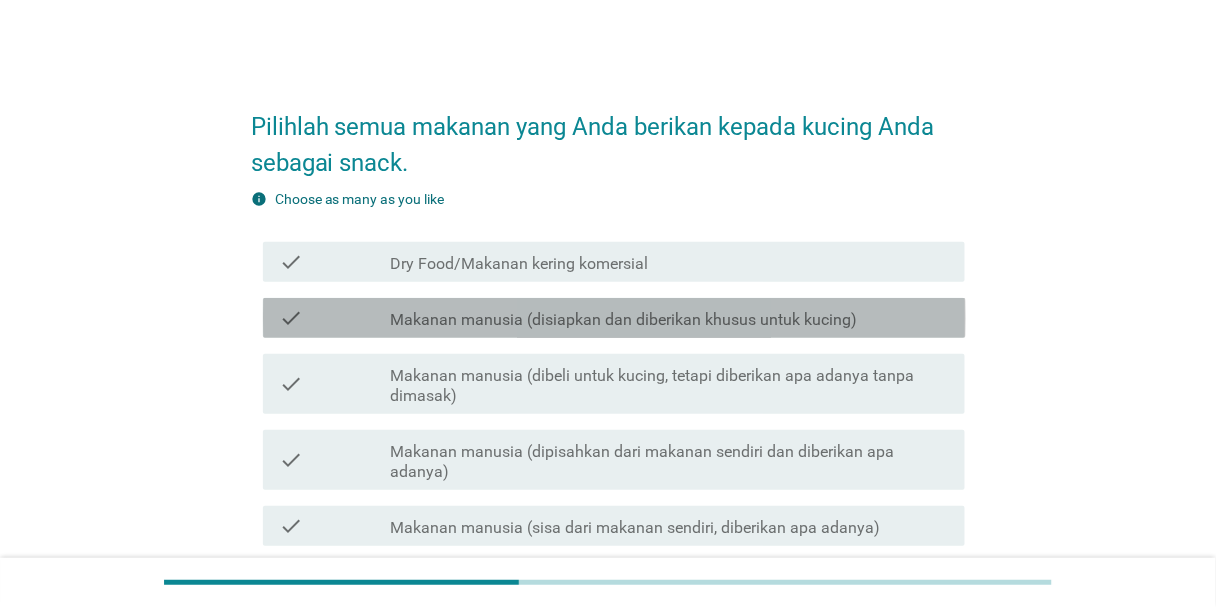 click on "Makanan manusia (disiapkan dan diberikan khusus untuk kucing)" at bounding box center (623, 320) 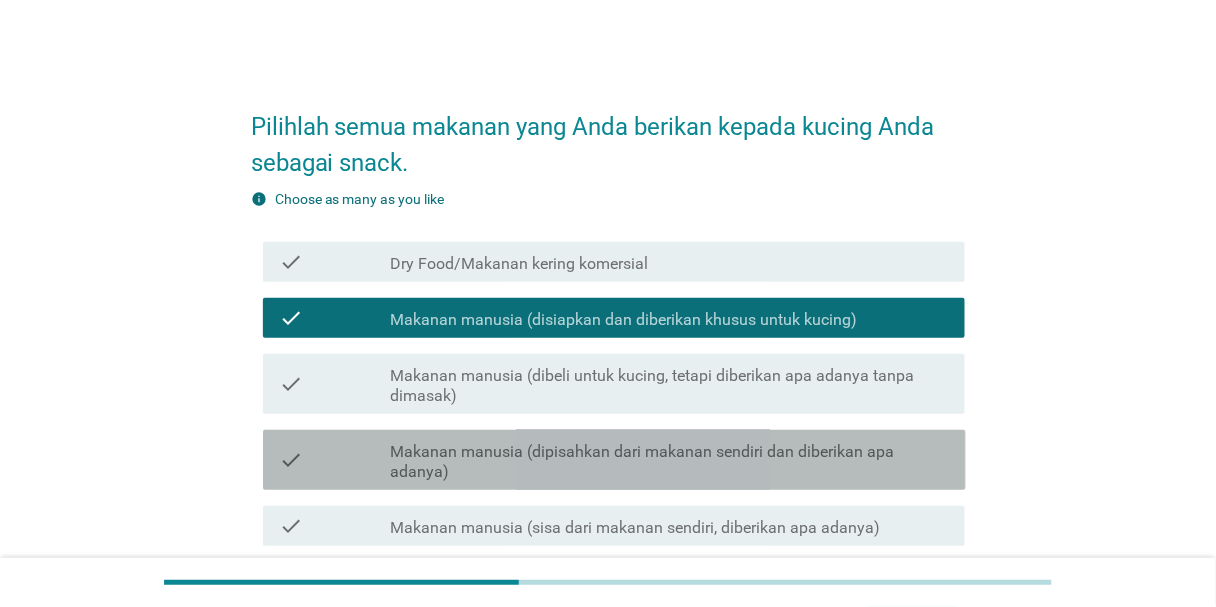 click on "check_box Makanan manusia (dipisahkan dari makanan sendiri dan diberikan apa adanya)" at bounding box center (669, 460) 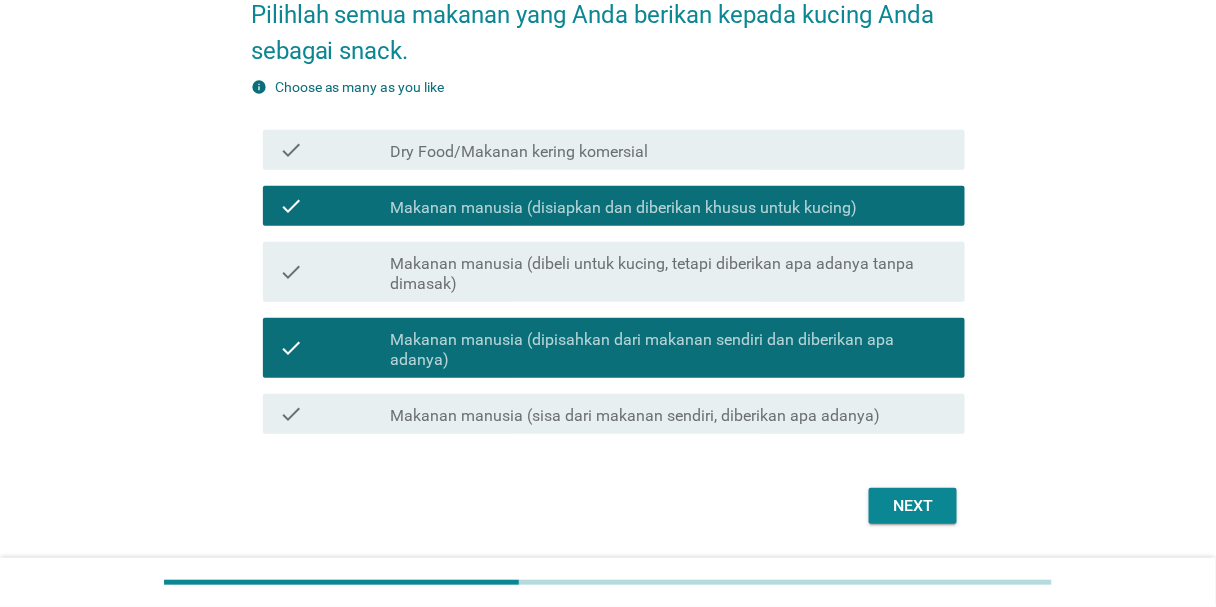 scroll, scrollTop: 172, scrollLeft: 0, axis: vertical 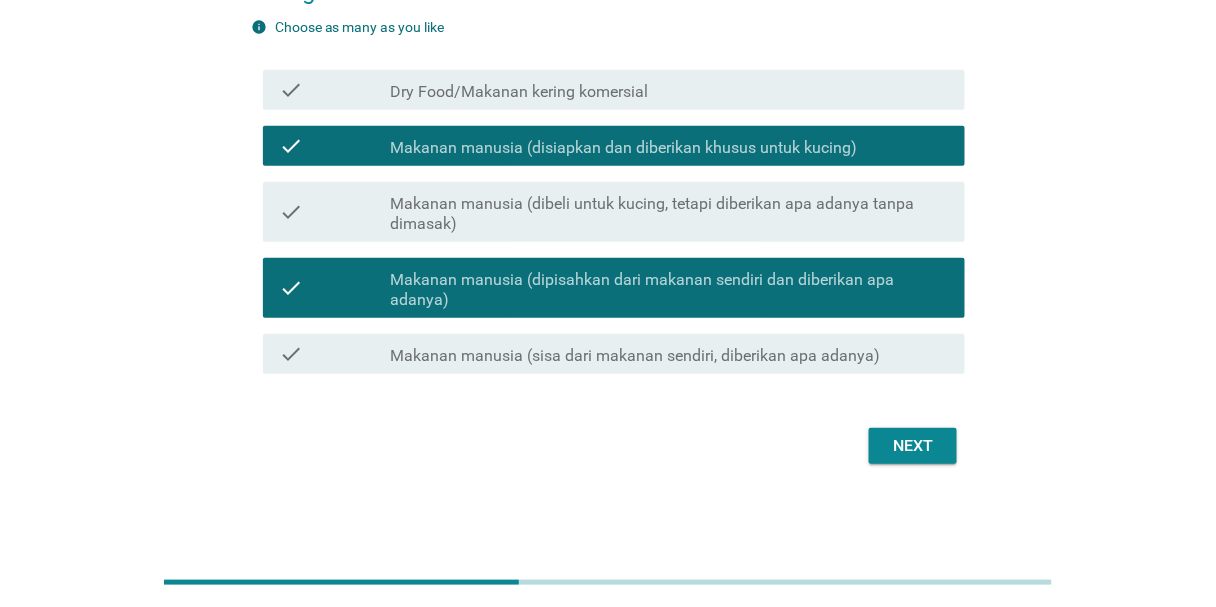 drag, startPoint x: 659, startPoint y: 354, endPoint x: 701, endPoint y: 381, distance: 49.92995 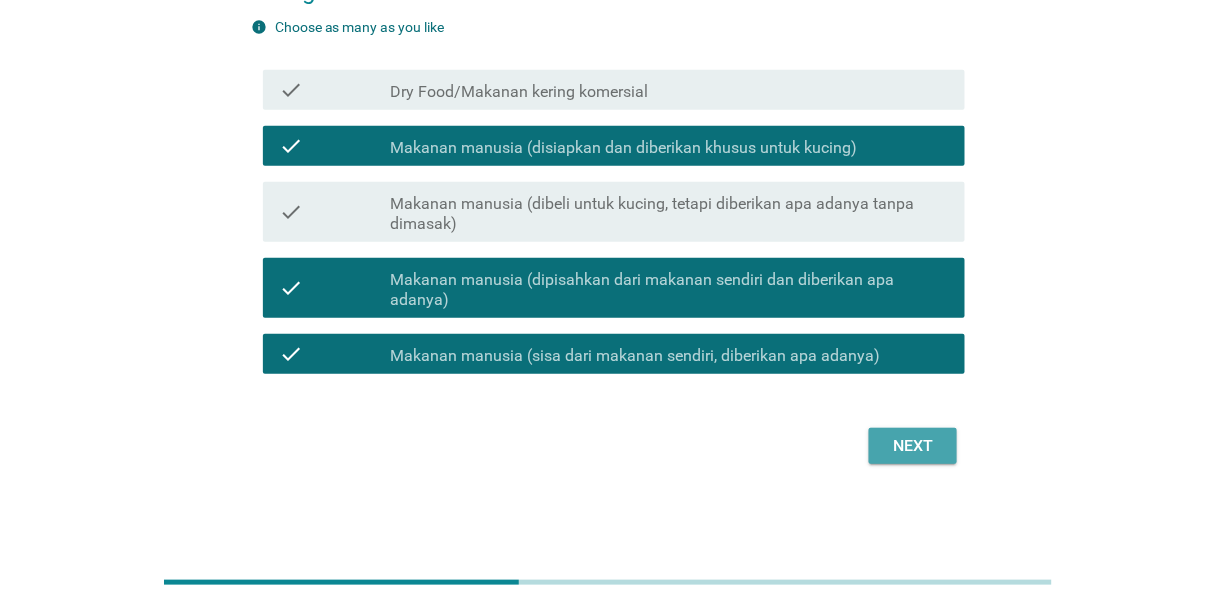 click on "Next" at bounding box center (913, 446) 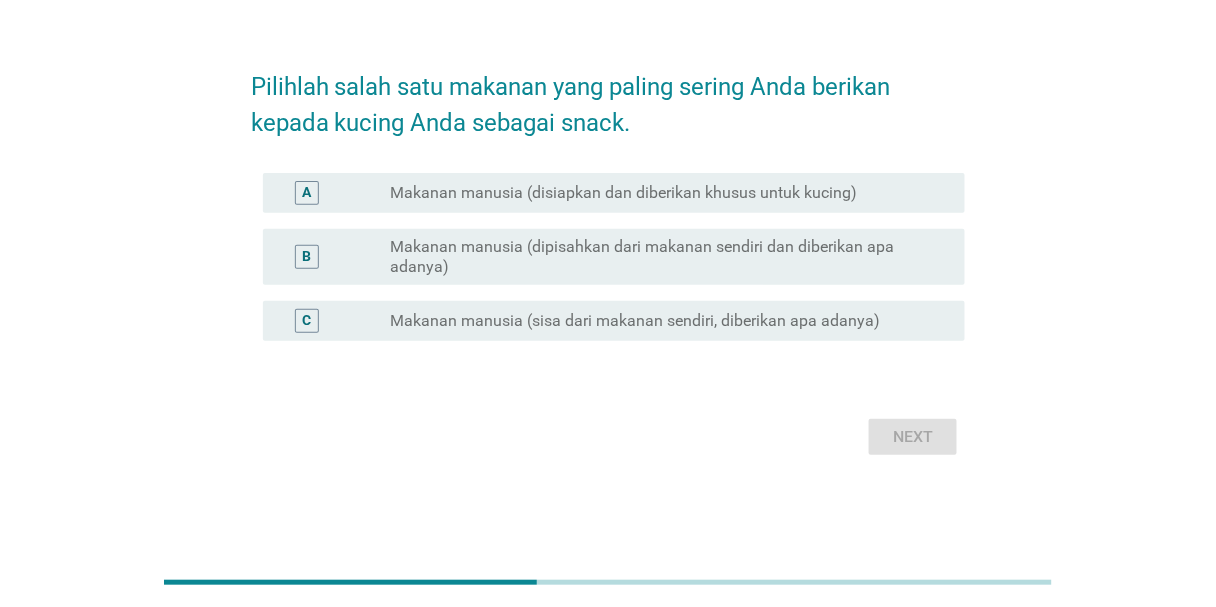 scroll, scrollTop: 0, scrollLeft: 0, axis: both 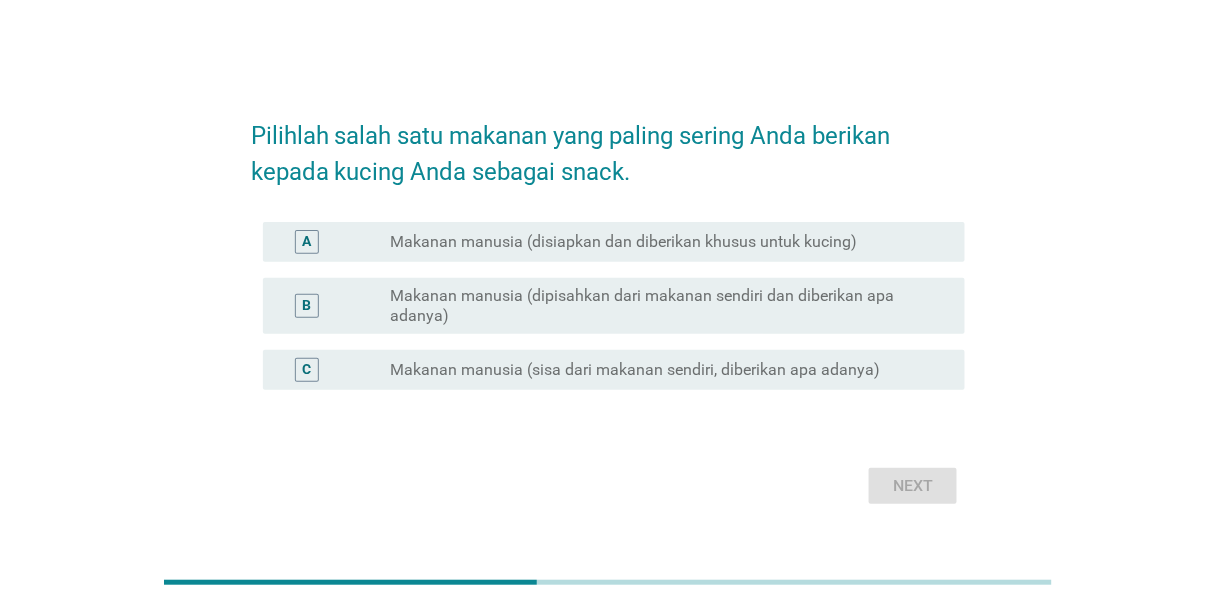 click on "Makanan manusia (dipisahkan dari makanan sendiri dan diberikan apa adanya)" at bounding box center (661, 306) 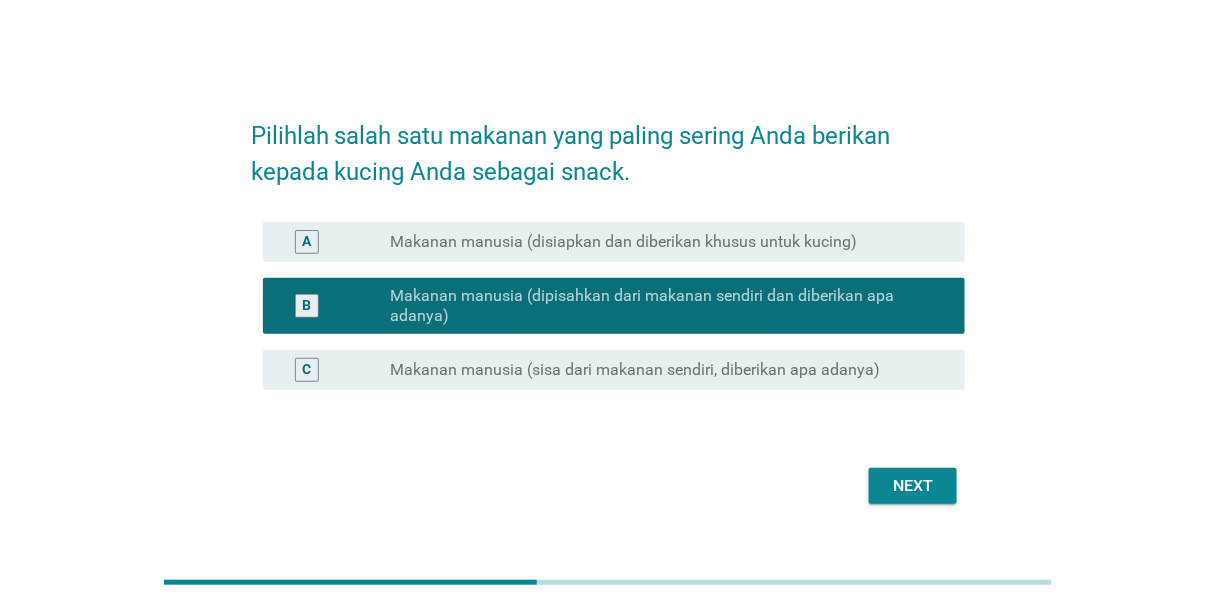 click on "Makanan manusia (disiapkan dan diberikan khusus untuk kucing)" at bounding box center [623, 242] 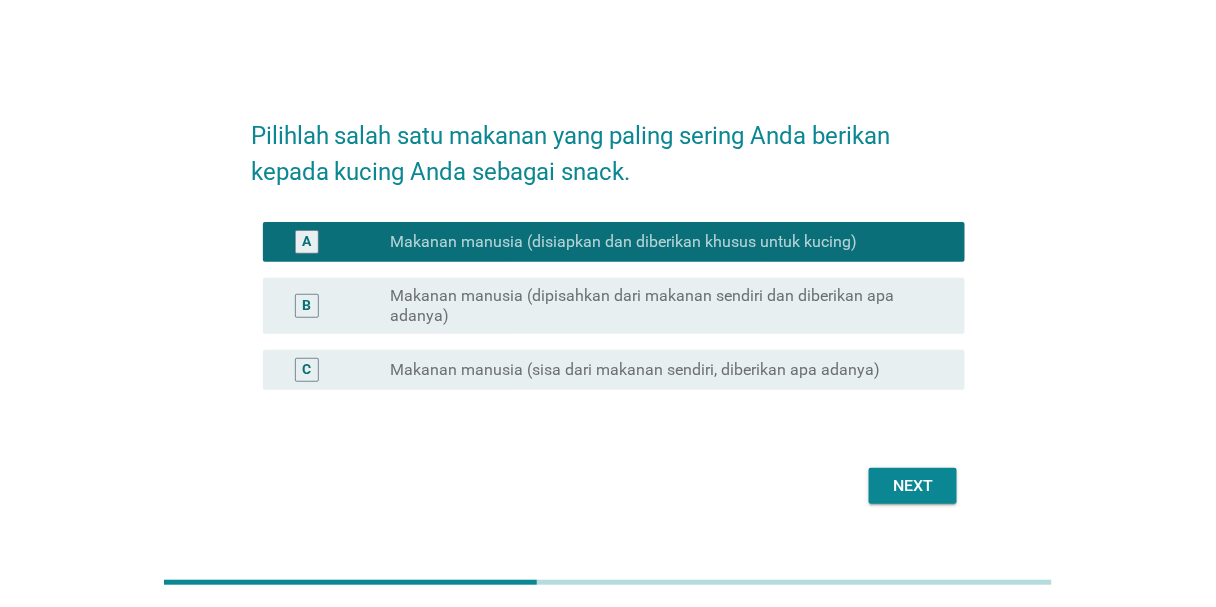 click on "Makanan manusia (dipisahkan dari makanan sendiri dan diberikan apa adanya)" at bounding box center [661, 306] 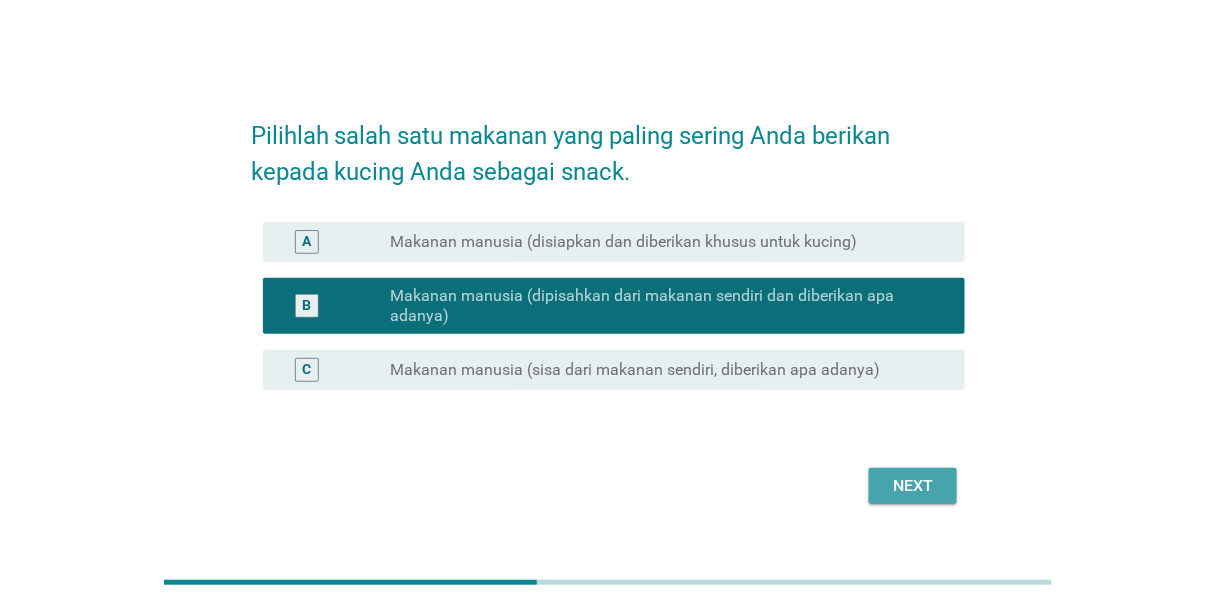 click on "Next" at bounding box center (913, 486) 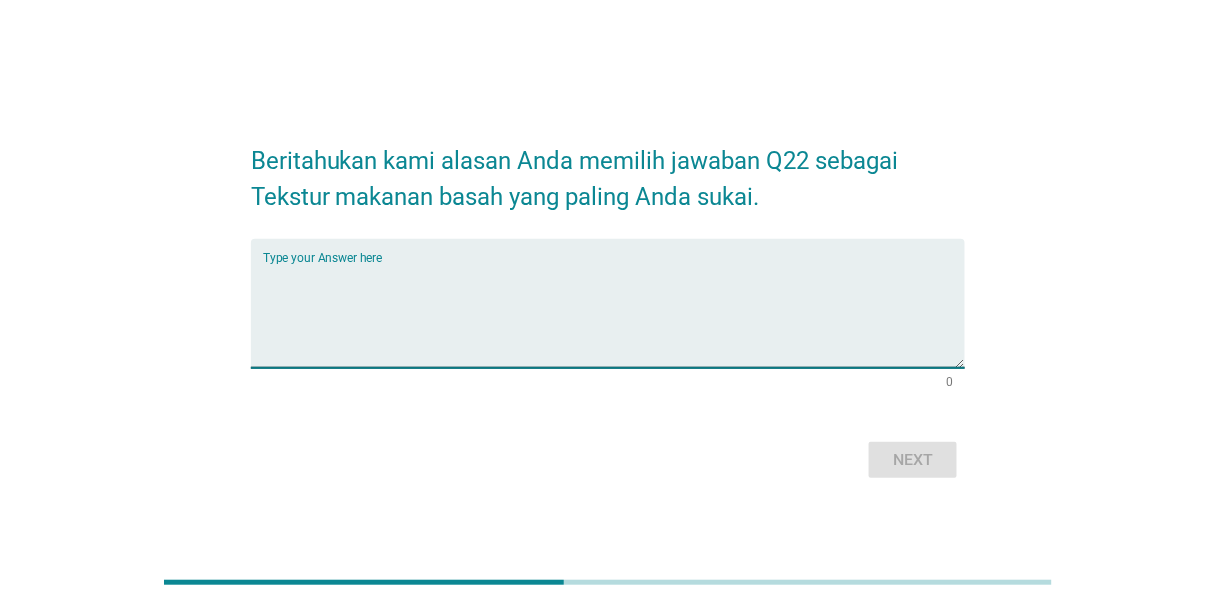 click at bounding box center [614, 315] 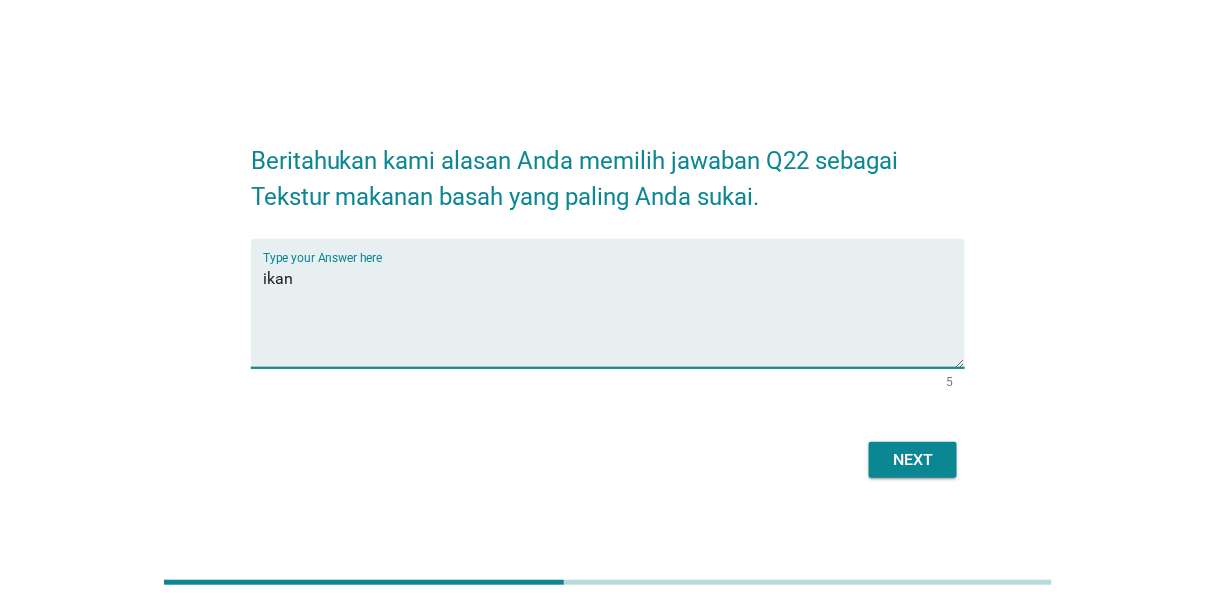 type on "ikan" 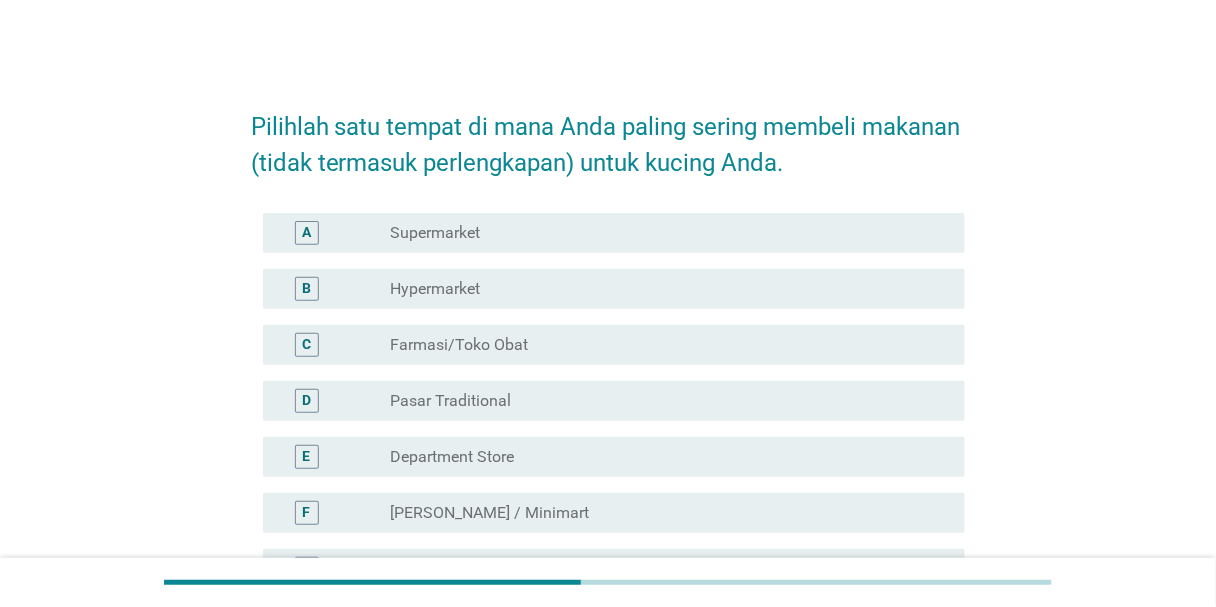 click on "radio_button_unchecked Pasar Traditional" at bounding box center [661, 401] 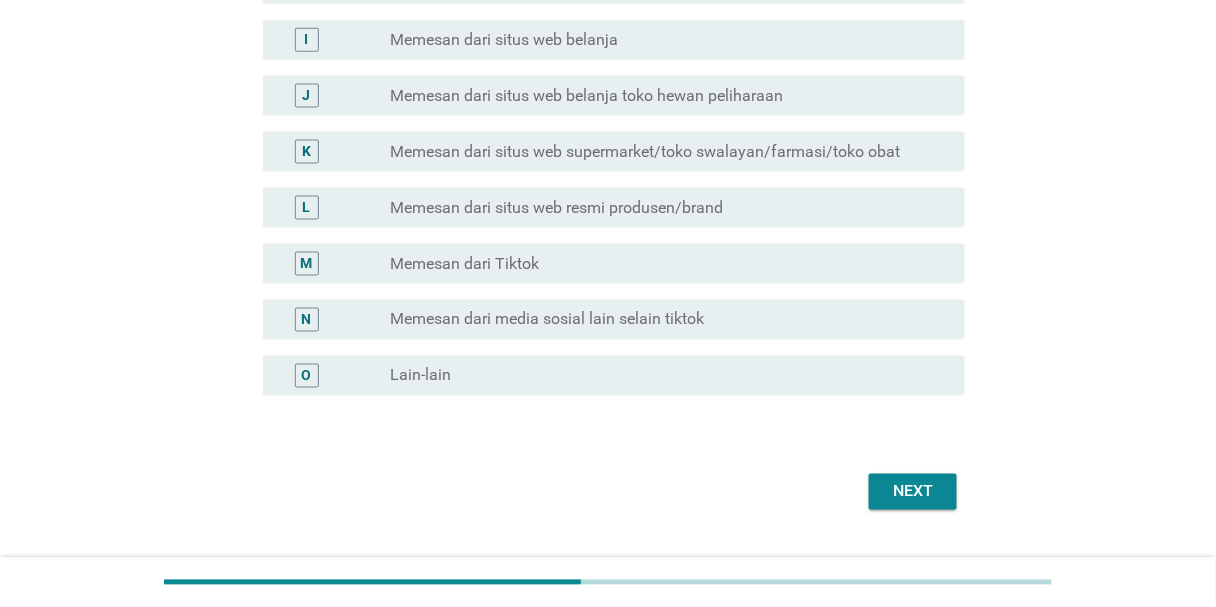 scroll, scrollTop: 687, scrollLeft: 0, axis: vertical 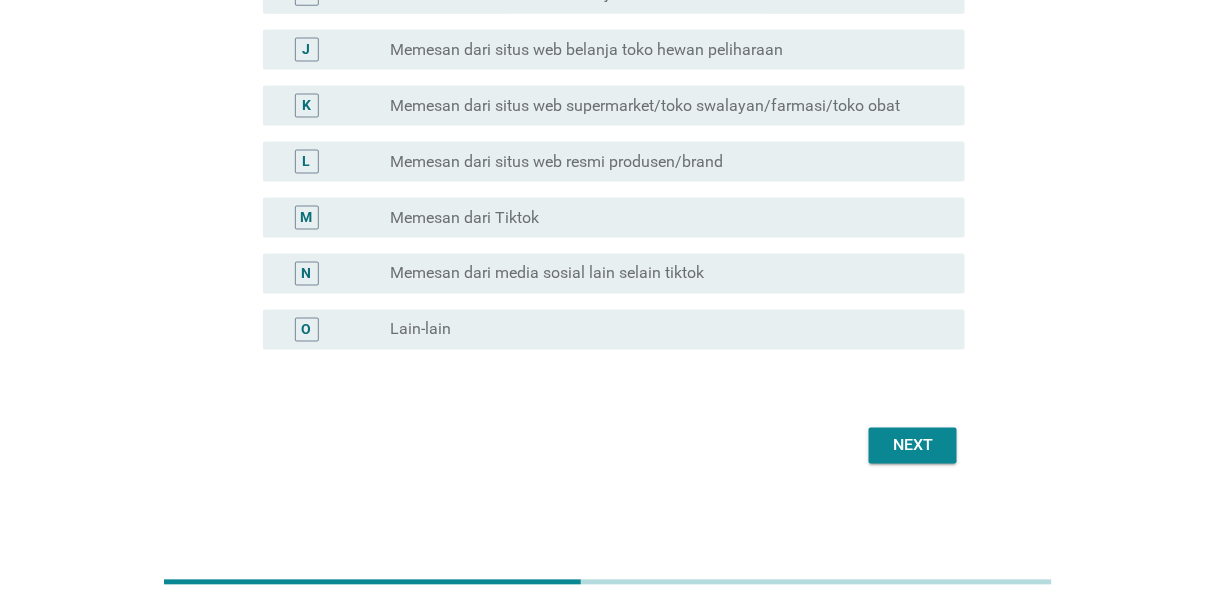 click on "Next" at bounding box center [913, 446] 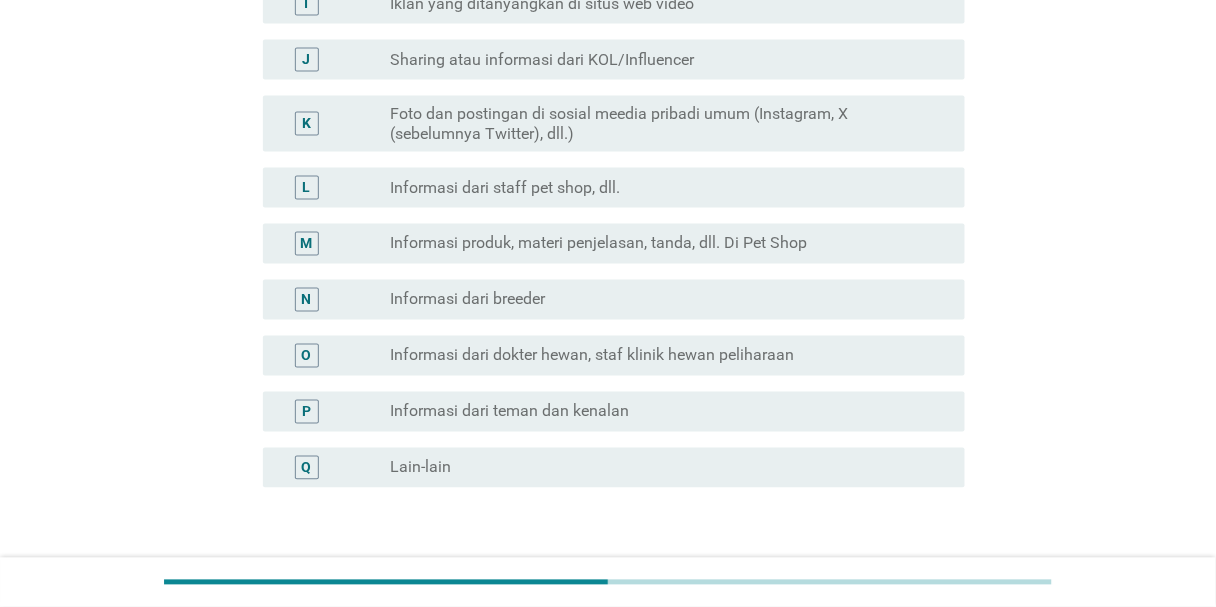 scroll, scrollTop: 867, scrollLeft: 0, axis: vertical 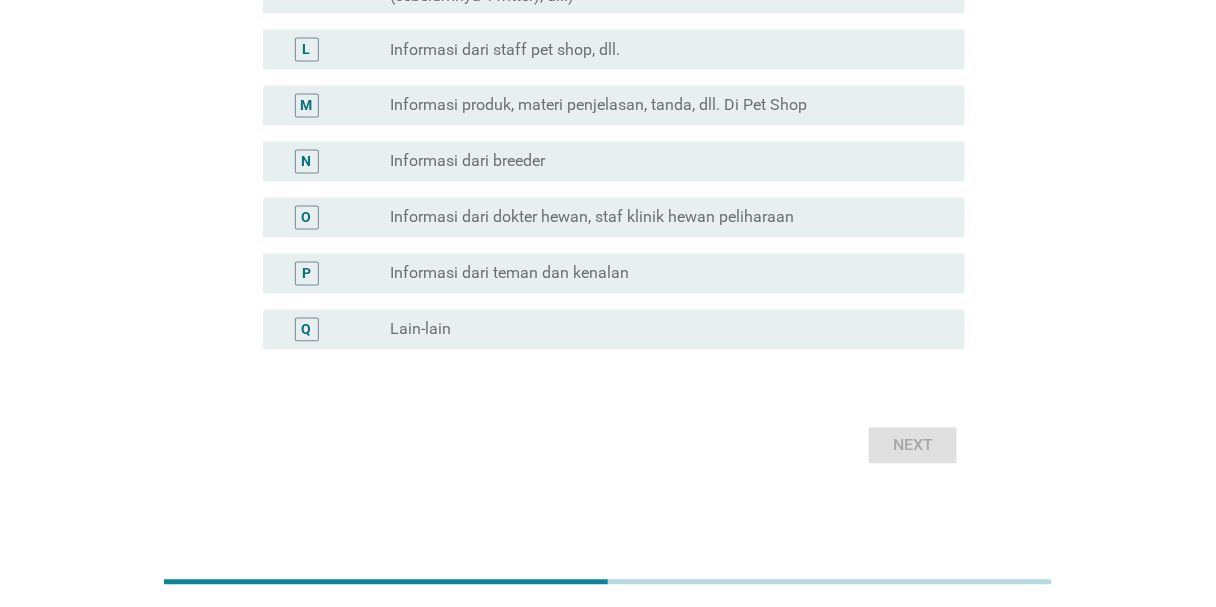 click on "radio_button_unchecked Informasi dari teman dan [PERSON_NAME]" at bounding box center [661, 274] 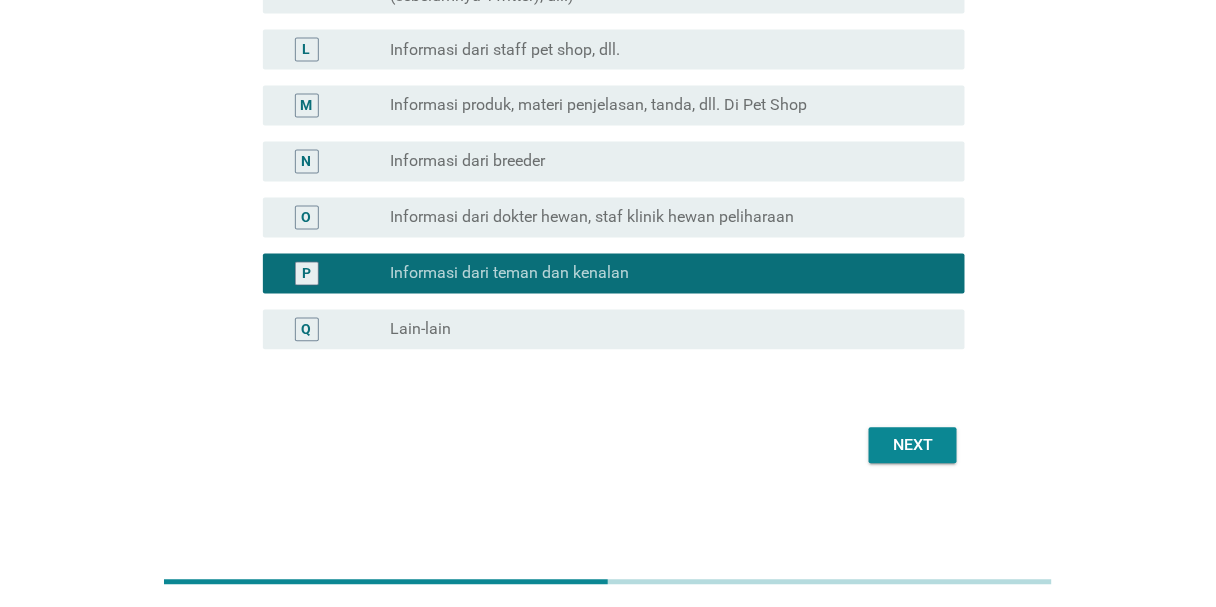click on "Next" at bounding box center [913, 446] 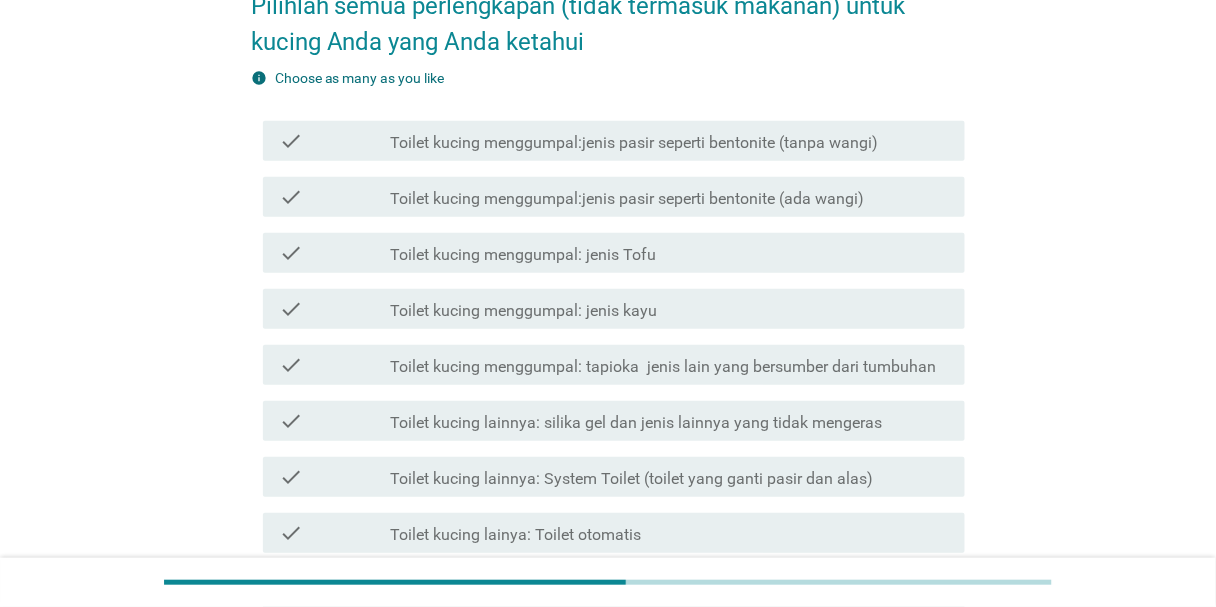 scroll, scrollTop: 0, scrollLeft: 0, axis: both 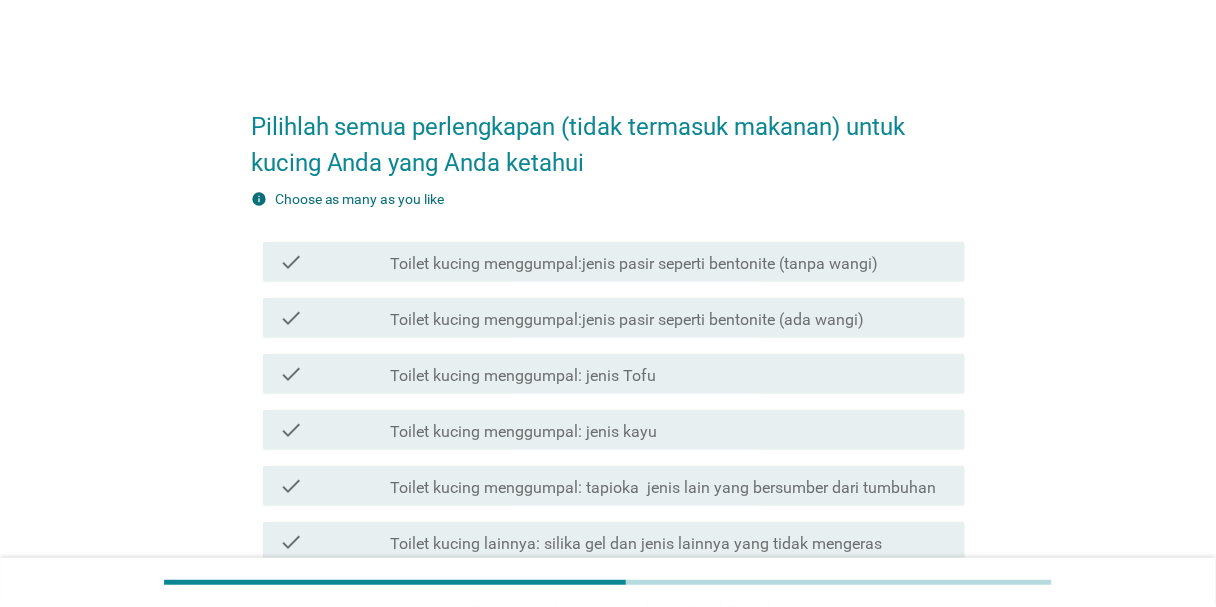 click on "Toilet kucing menggumpal:jenis pasir seperti bentonite (tanpa wangi)" at bounding box center [634, 264] 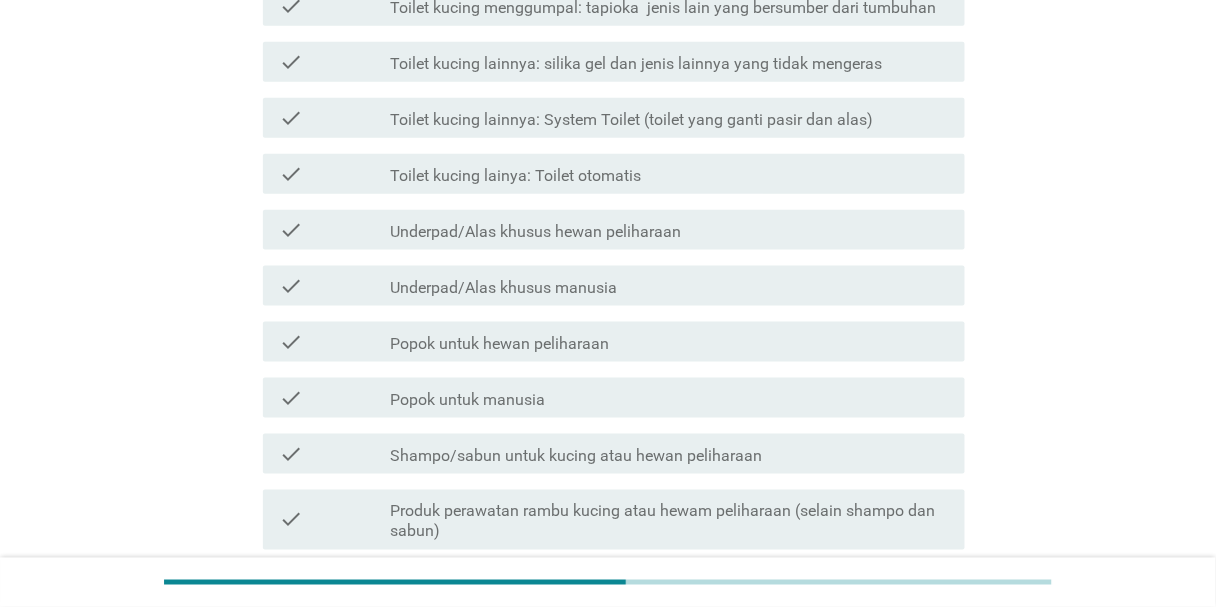 scroll, scrollTop: 800, scrollLeft: 0, axis: vertical 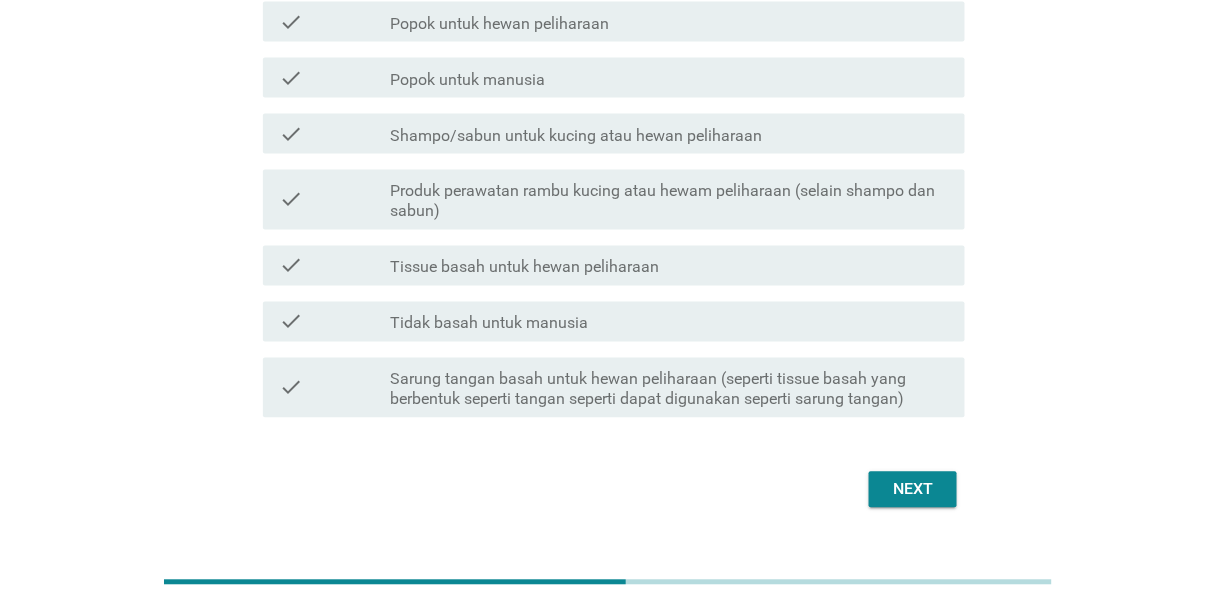 click on "Next" at bounding box center [913, 490] 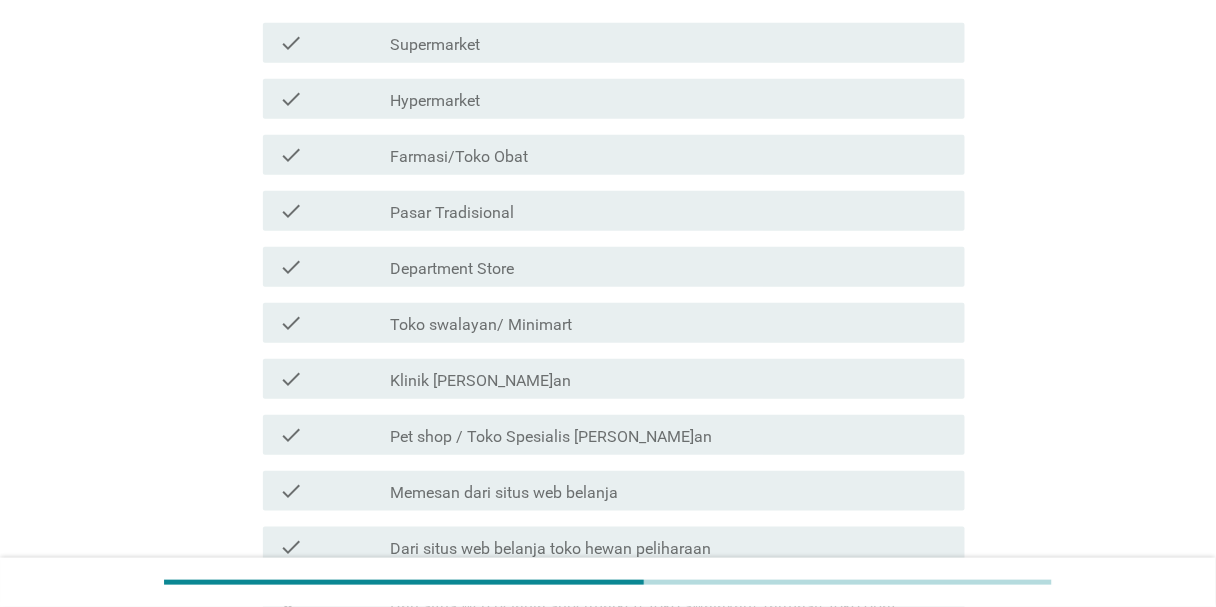 scroll, scrollTop: 400, scrollLeft: 0, axis: vertical 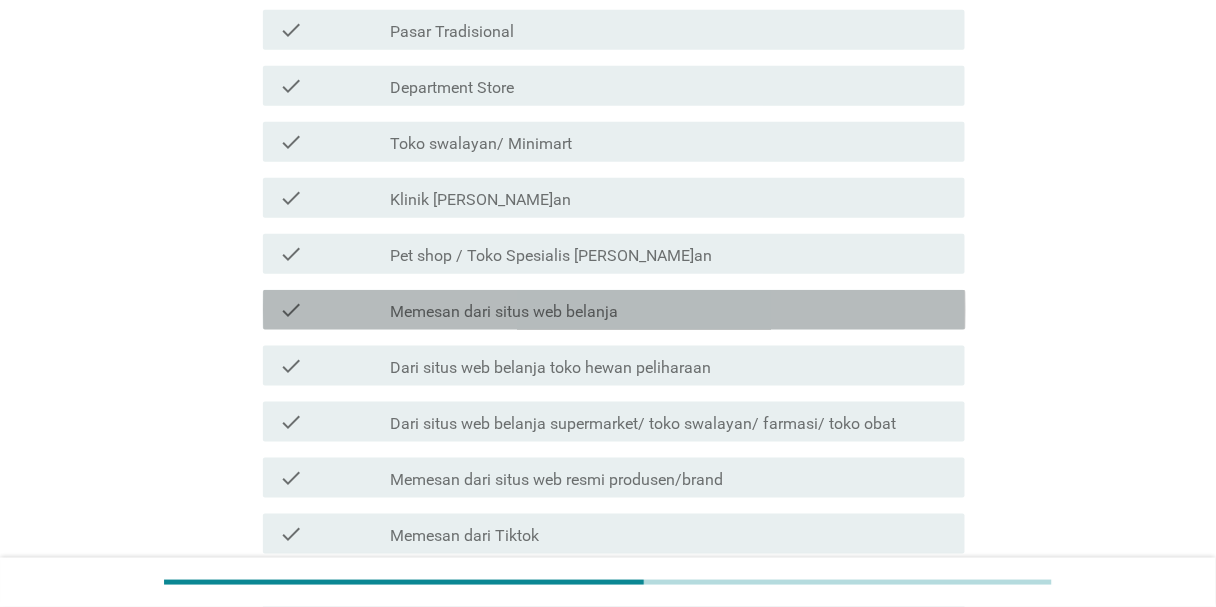 click on "check_box_outline_blank Memesan dari situs web belanja" at bounding box center [669, 310] 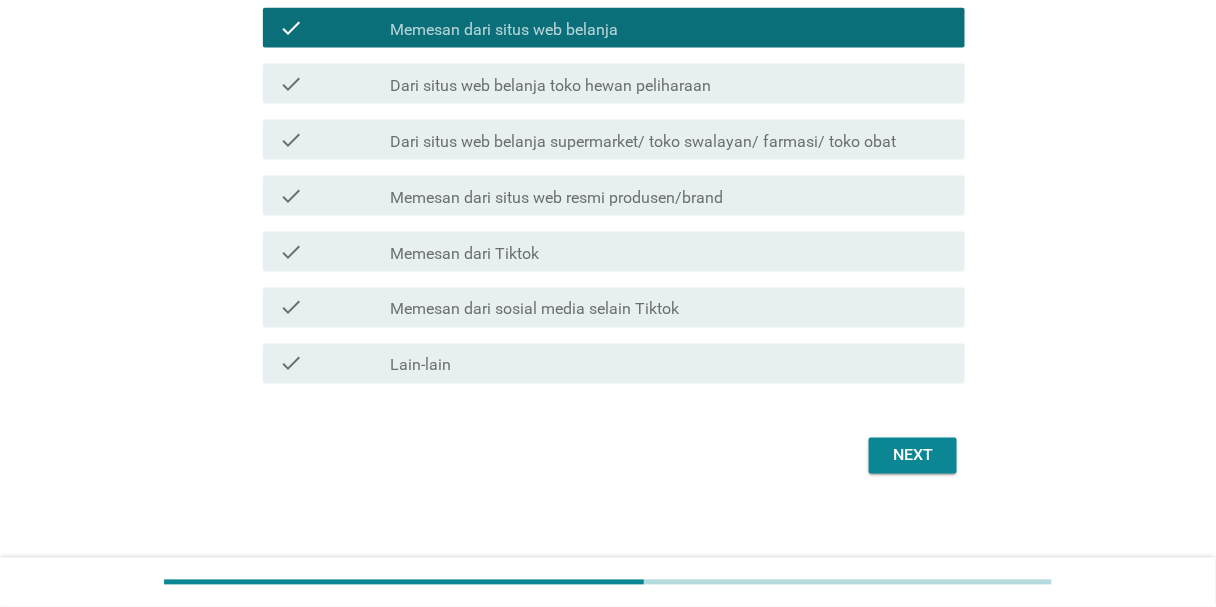 scroll, scrollTop: 692, scrollLeft: 0, axis: vertical 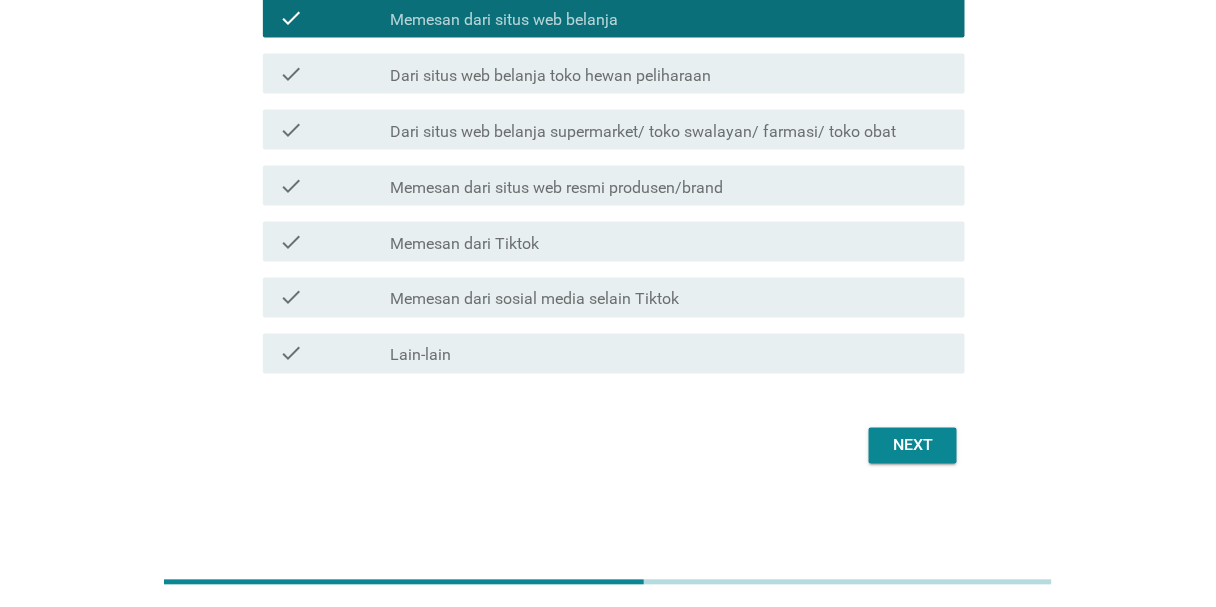 click on "Next" at bounding box center [913, 446] 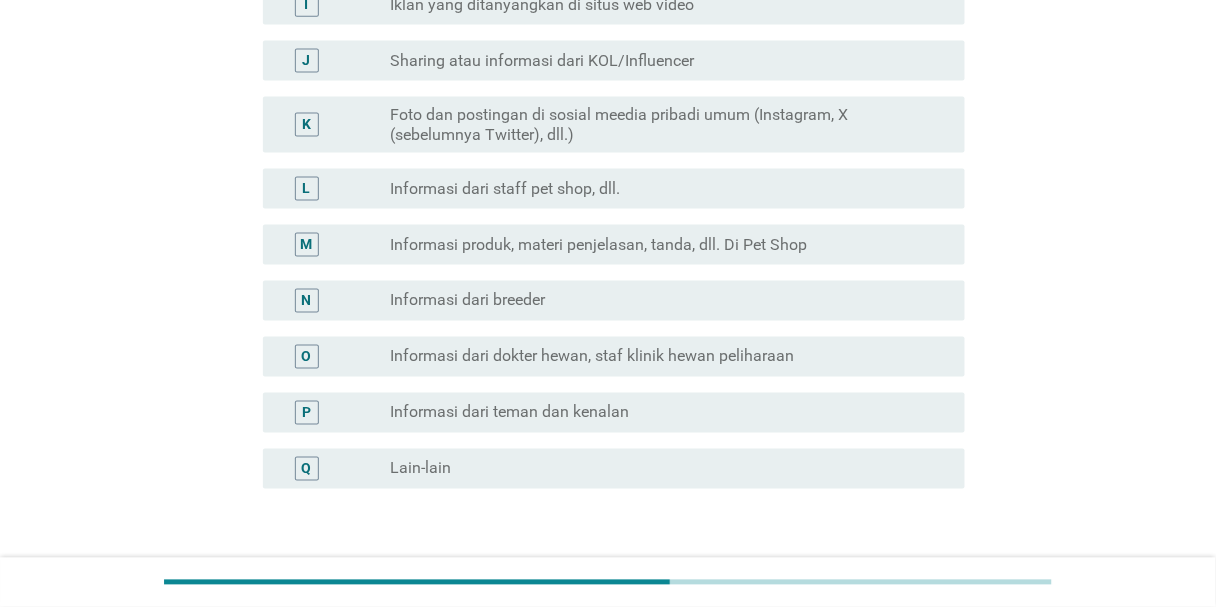 scroll, scrollTop: 0, scrollLeft: 0, axis: both 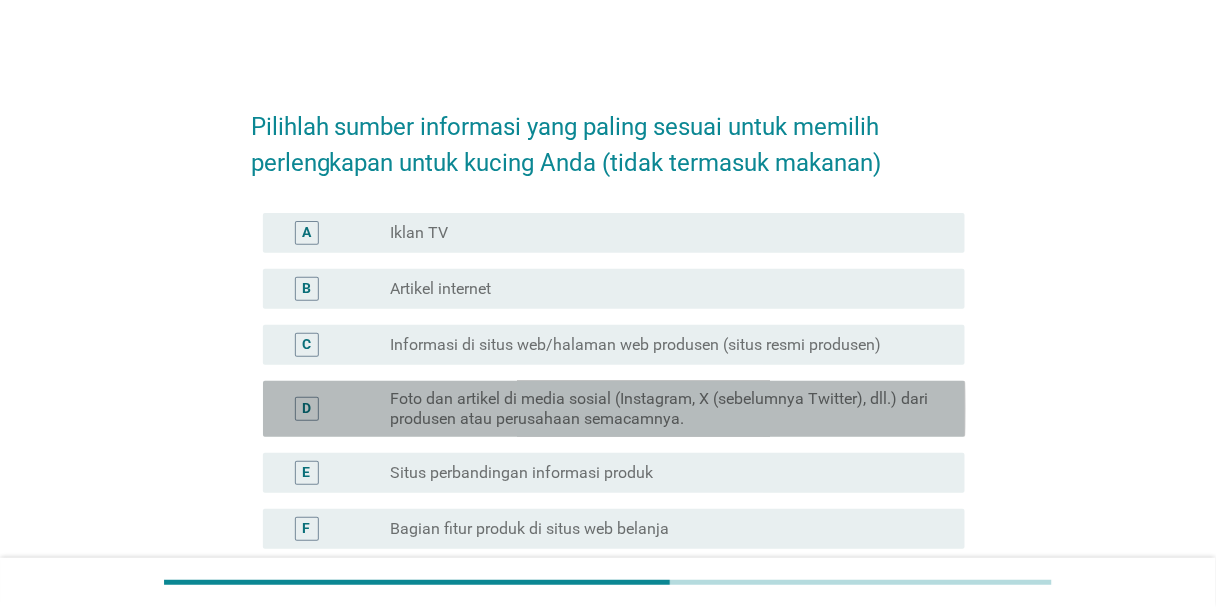 click on "D     radio_button_unchecked Foto dan artikel di media sosial (Instagram, X (sebelumnya Twitter), dll.) dari produsen atau perusahaan semacamnya." at bounding box center [614, 409] 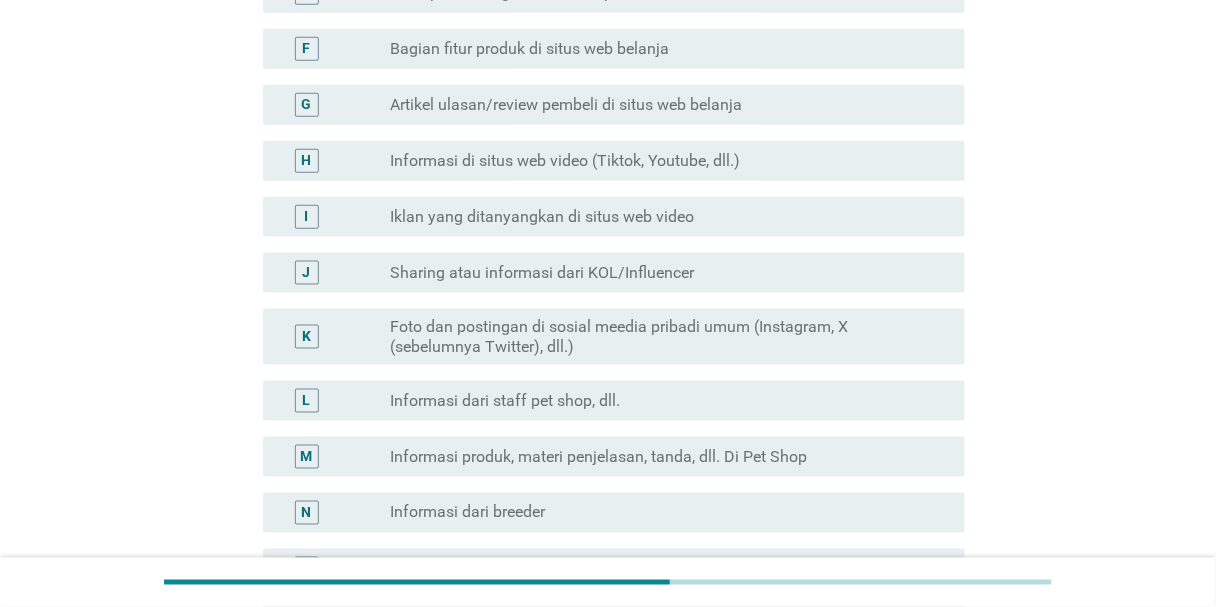 scroll, scrollTop: 800, scrollLeft: 0, axis: vertical 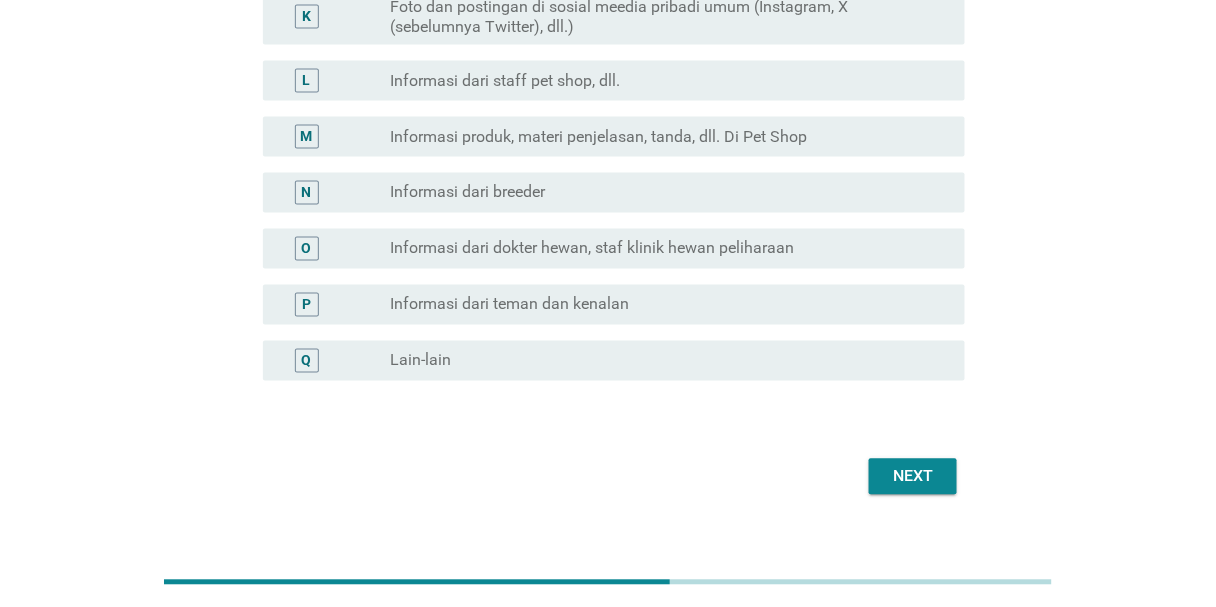 click on "Next" at bounding box center [913, 477] 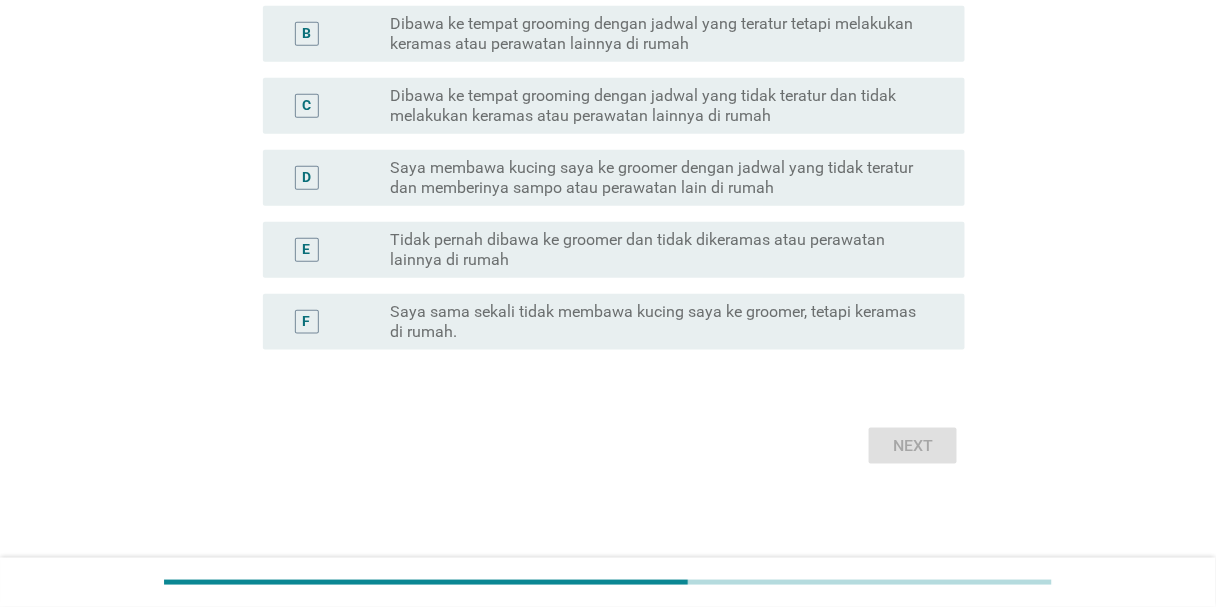 scroll, scrollTop: 0, scrollLeft: 0, axis: both 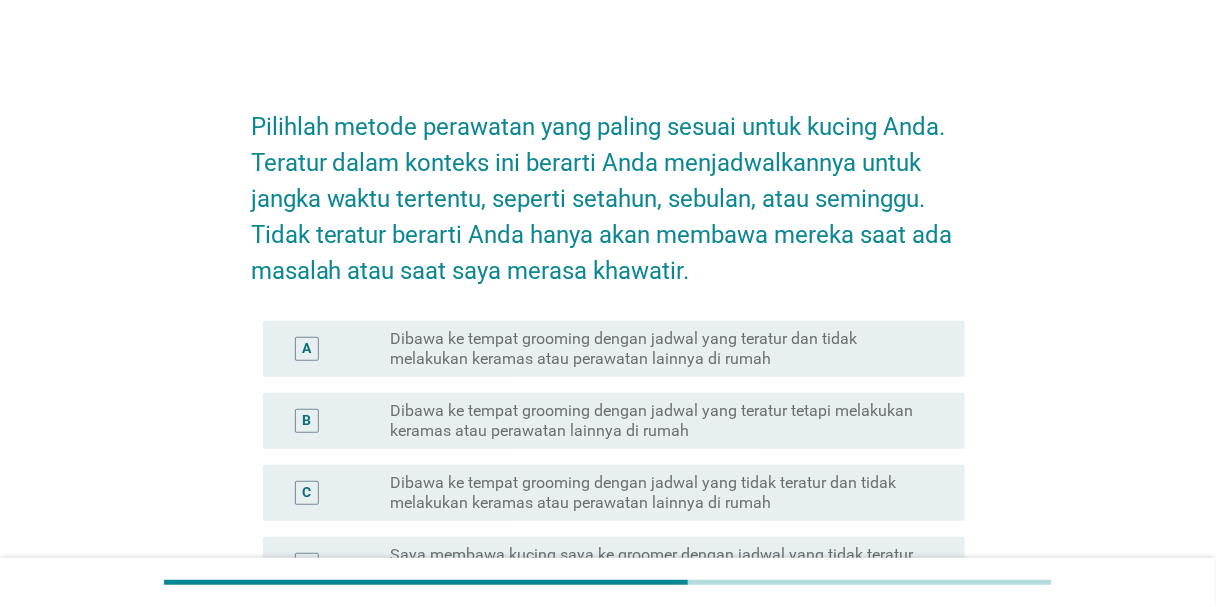 click on "Dibawa ke tempat grooming dengan jadwal yang tidak teratur dan tidak melakukan keramas atau perawatan lainnya di rumah" at bounding box center (661, 493) 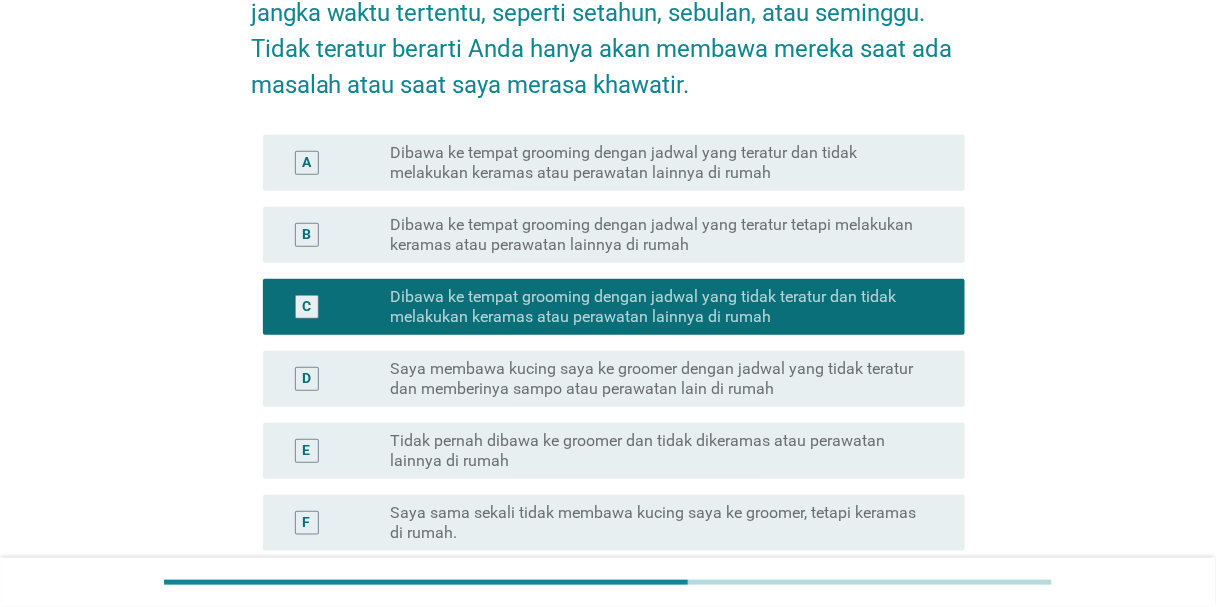 scroll, scrollTop: 387, scrollLeft: 0, axis: vertical 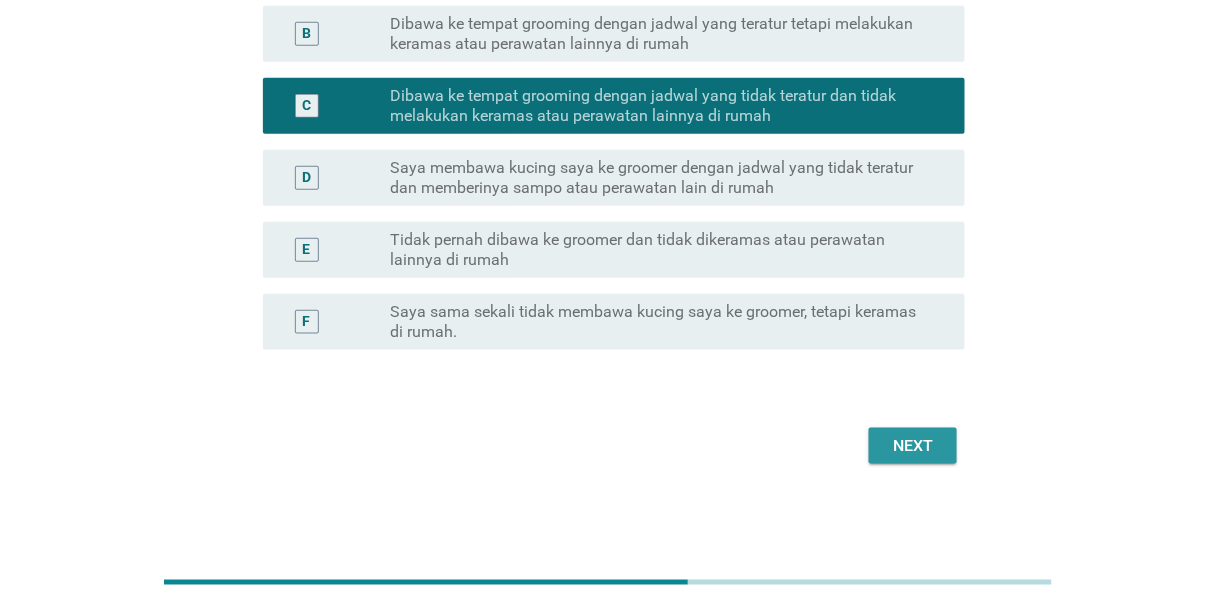 click on "Next" at bounding box center (913, 446) 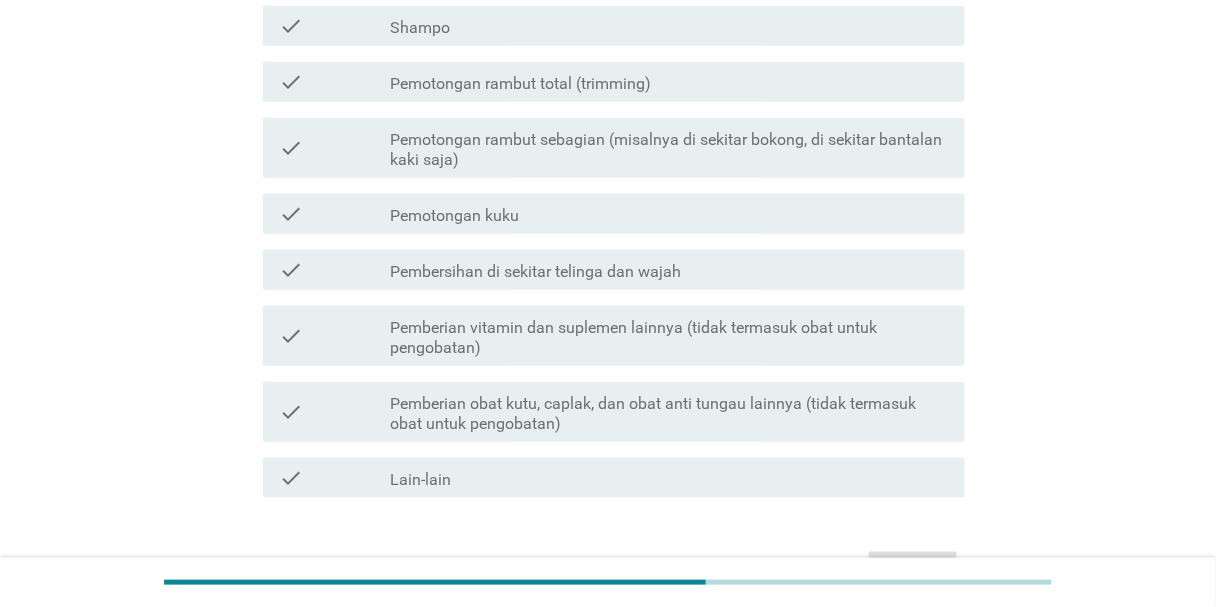 scroll, scrollTop: 240, scrollLeft: 0, axis: vertical 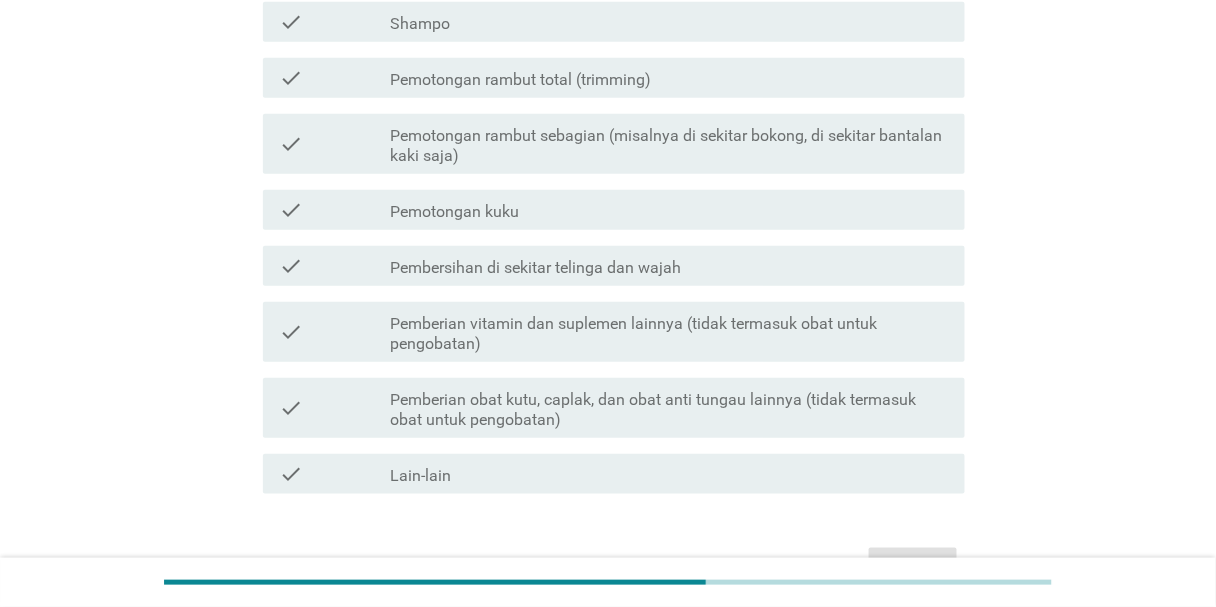 click on "Pemberian obat kutu, caplak, dan obat anti tungau lainnya (tidak termasuk obat untuk pengobatan)" at bounding box center (669, 410) 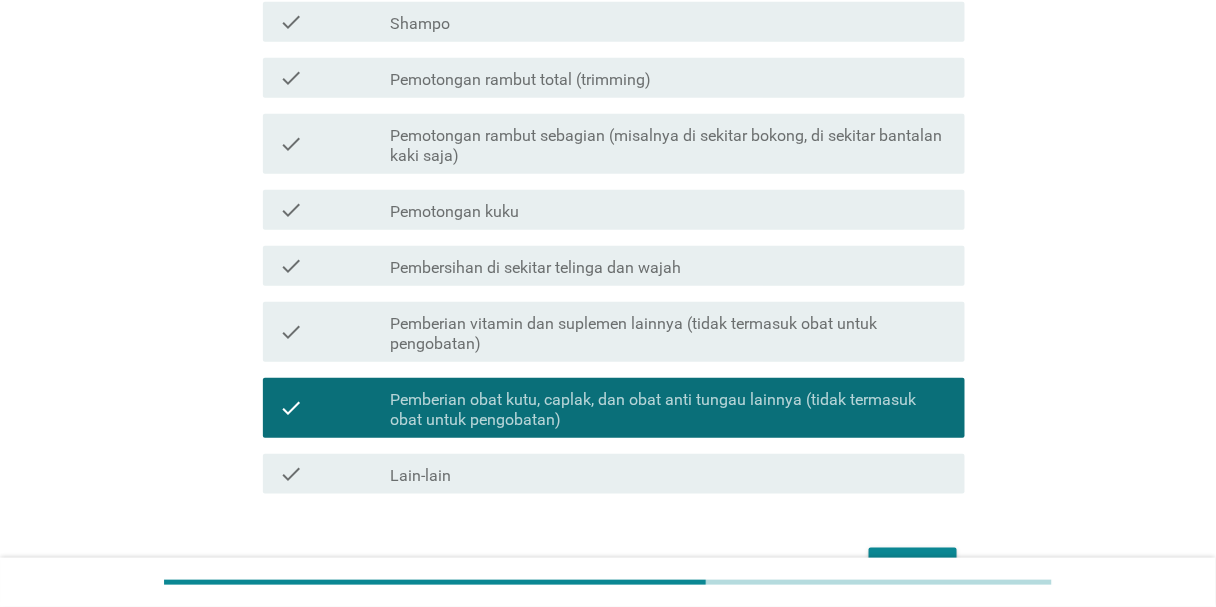 click on "check_box_outline_blank Pemotongan kuku" at bounding box center (669, 210) 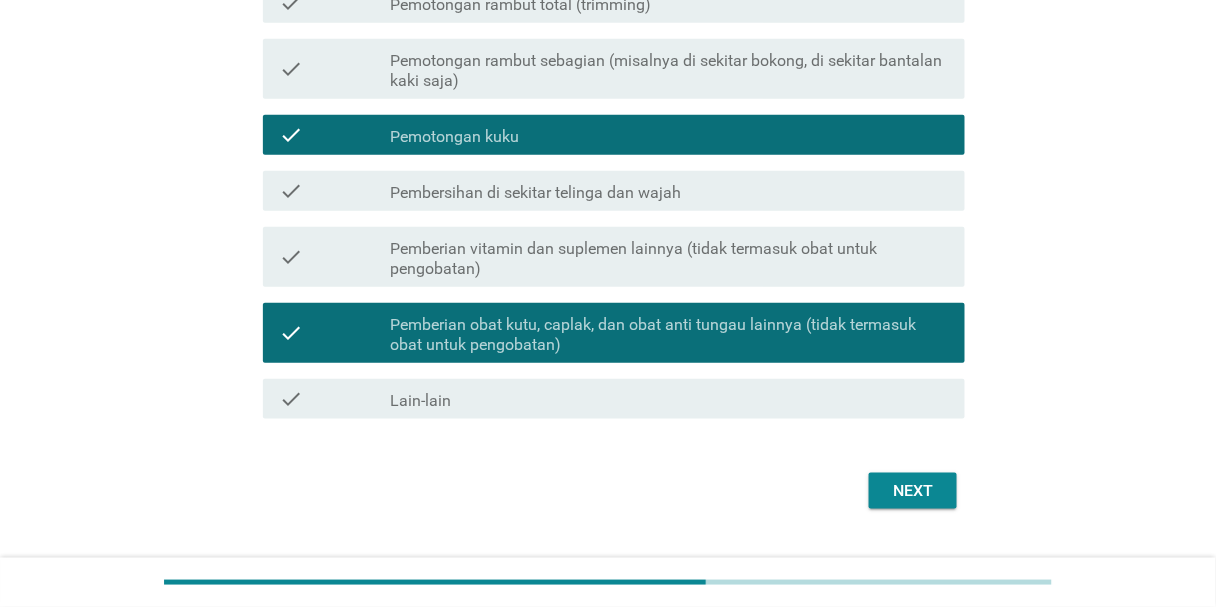 scroll, scrollTop: 360, scrollLeft: 0, axis: vertical 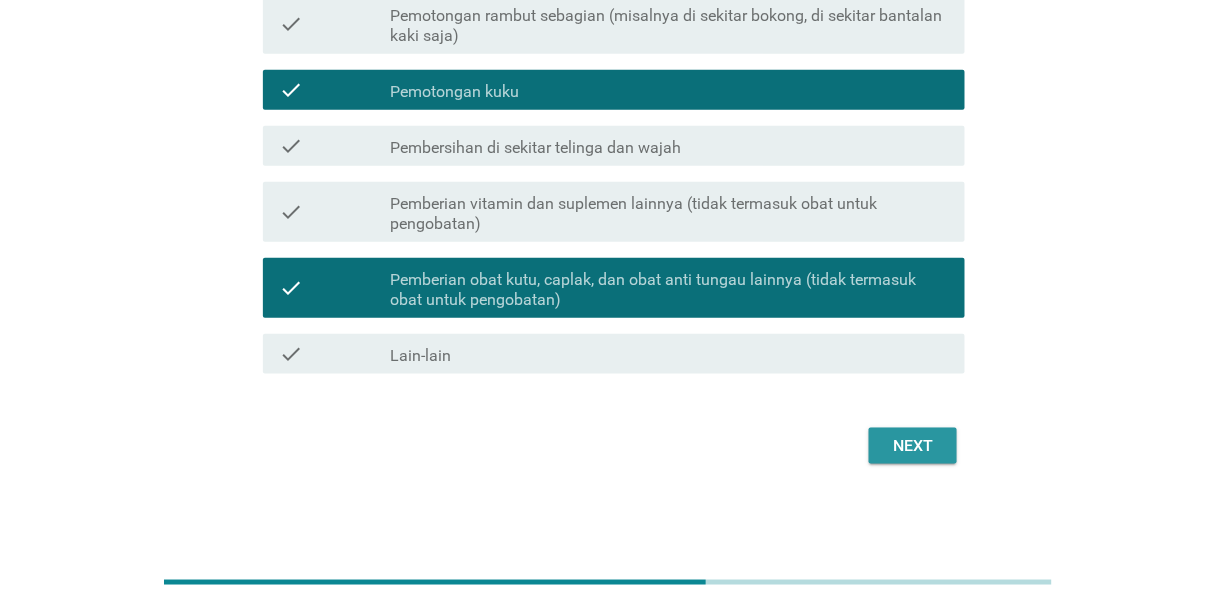 click on "Next" at bounding box center (913, 446) 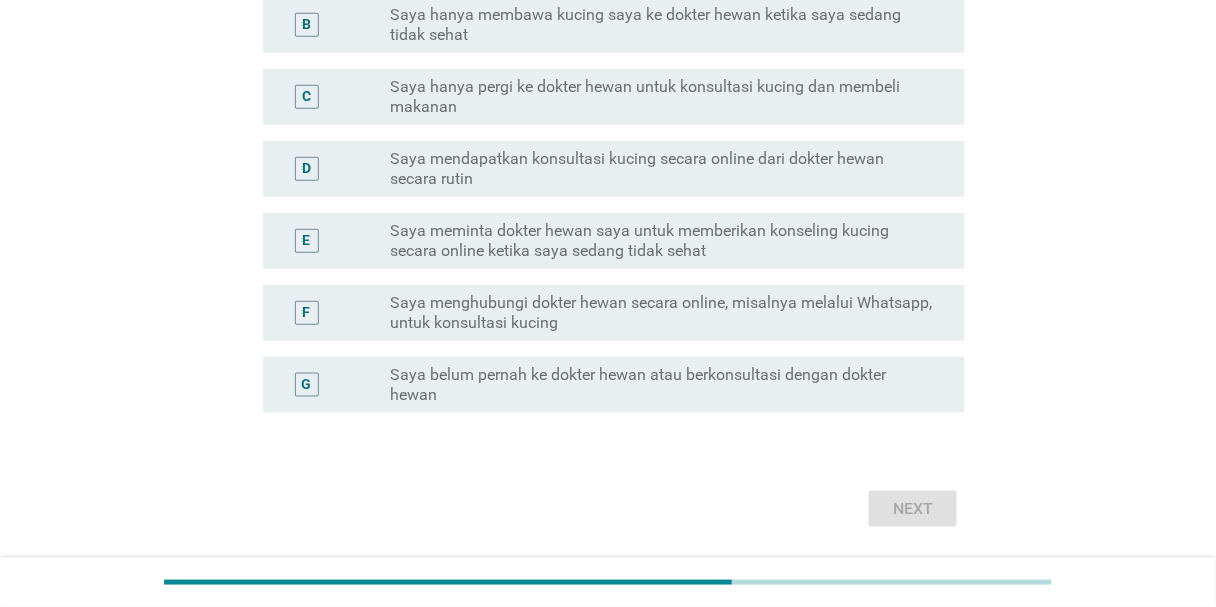 scroll, scrollTop: 0, scrollLeft: 0, axis: both 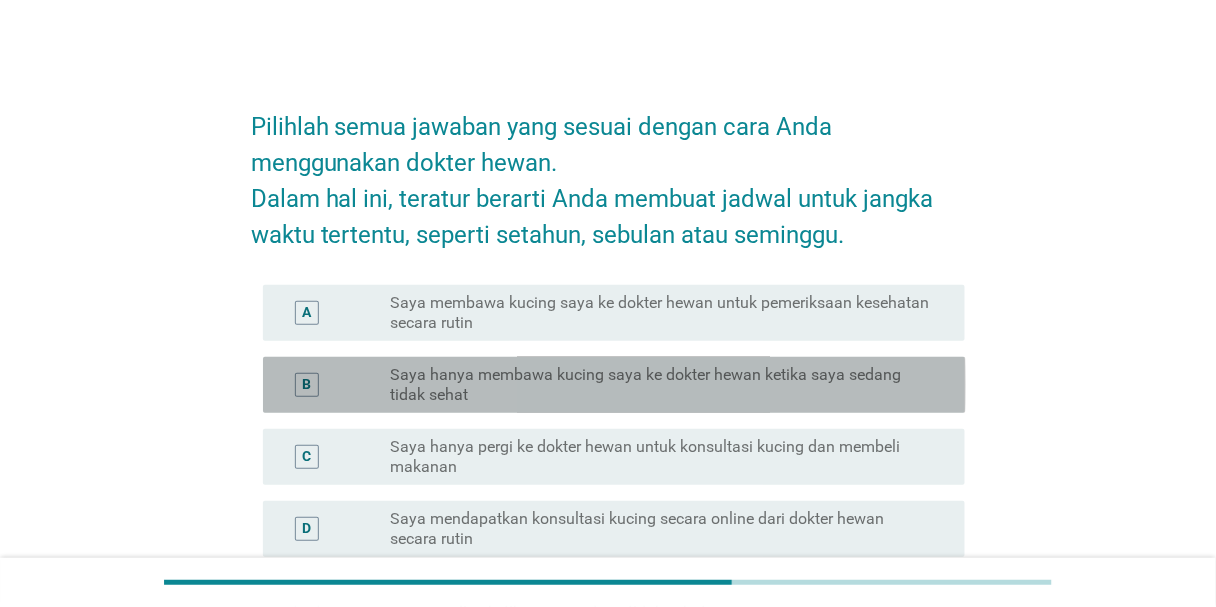 click on "Saya hanya membawa kucing saya ke dokter hewan ketika saya sedang tidak sehat" at bounding box center [661, 385] 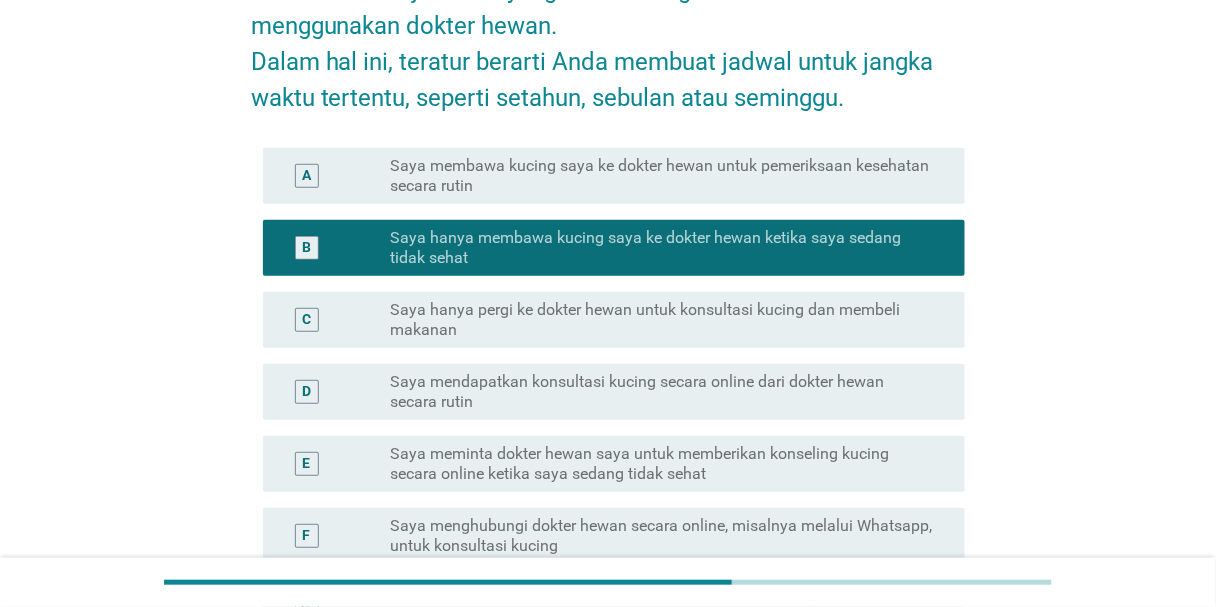 scroll, scrollTop: 320, scrollLeft: 0, axis: vertical 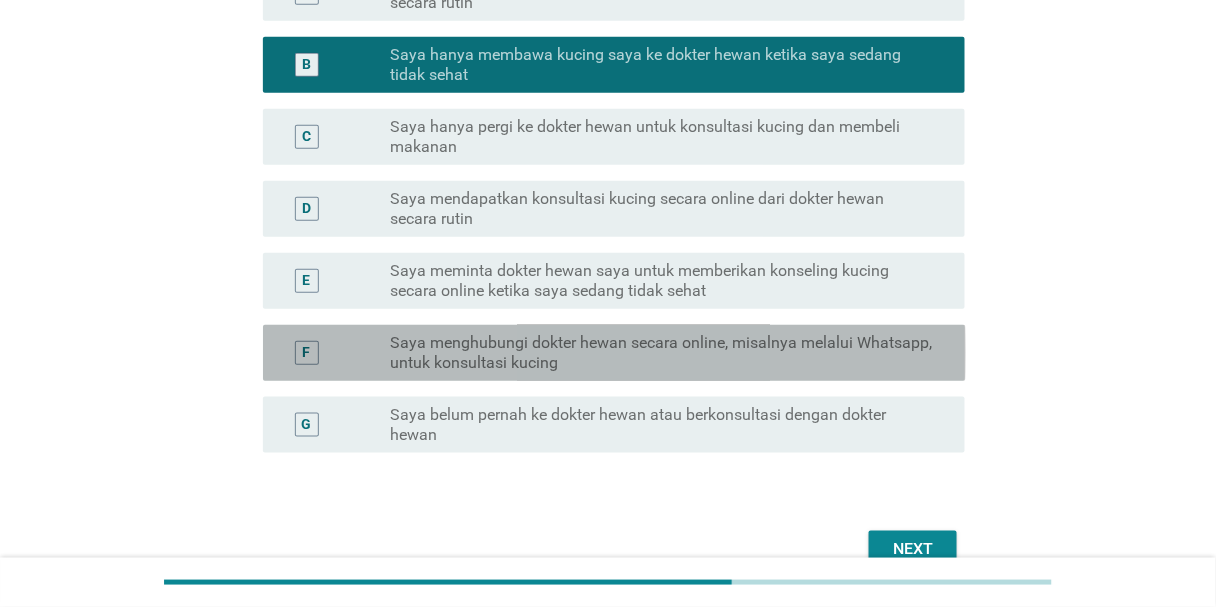 click on "F     radio_button_unchecked Saya menghubungi dokter hewan secara online, misalnya melalui Whatsapp, untuk konsultasi kucing" at bounding box center [614, 353] 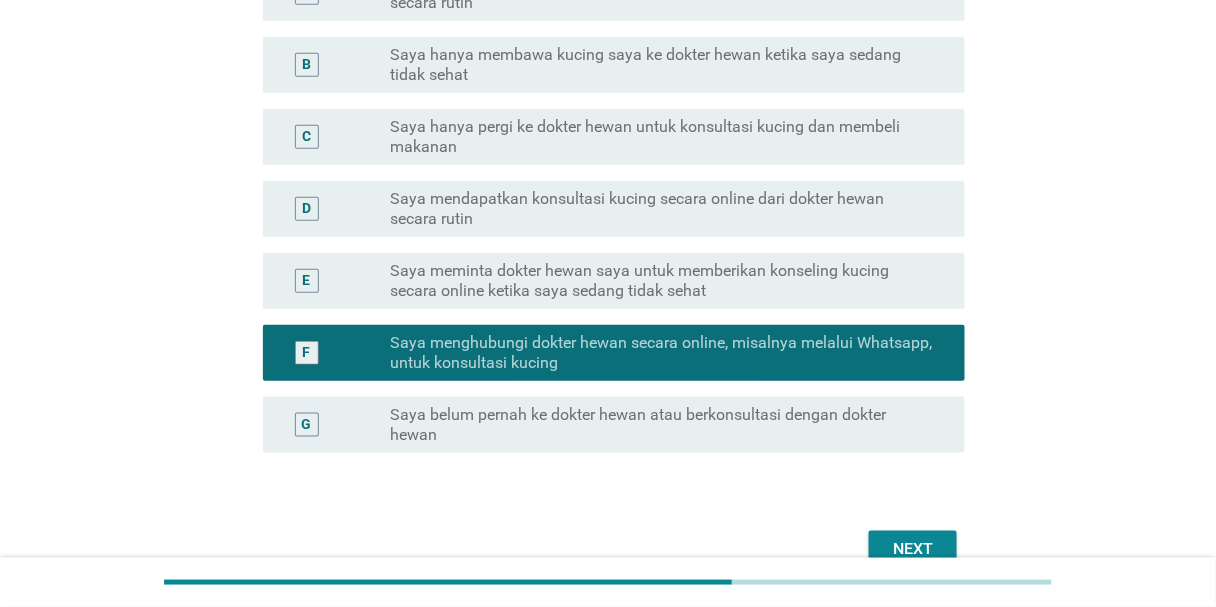 click on "Next" at bounding box center [913, 549] 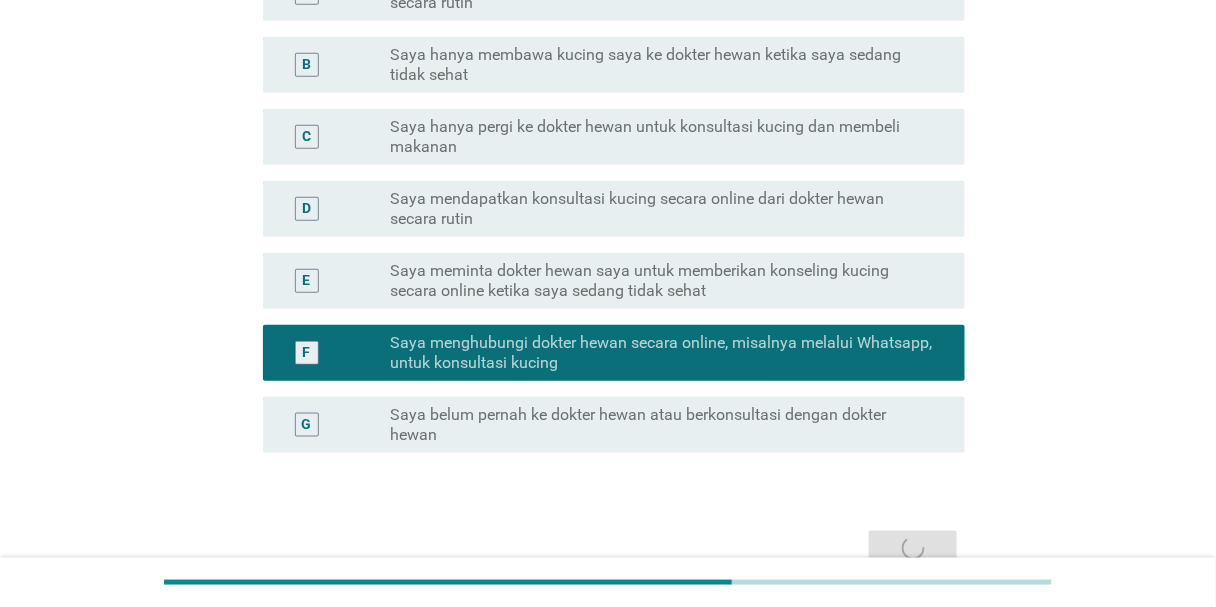 scroll, scrollTop: 0, scrollLeft: 0, axis: both 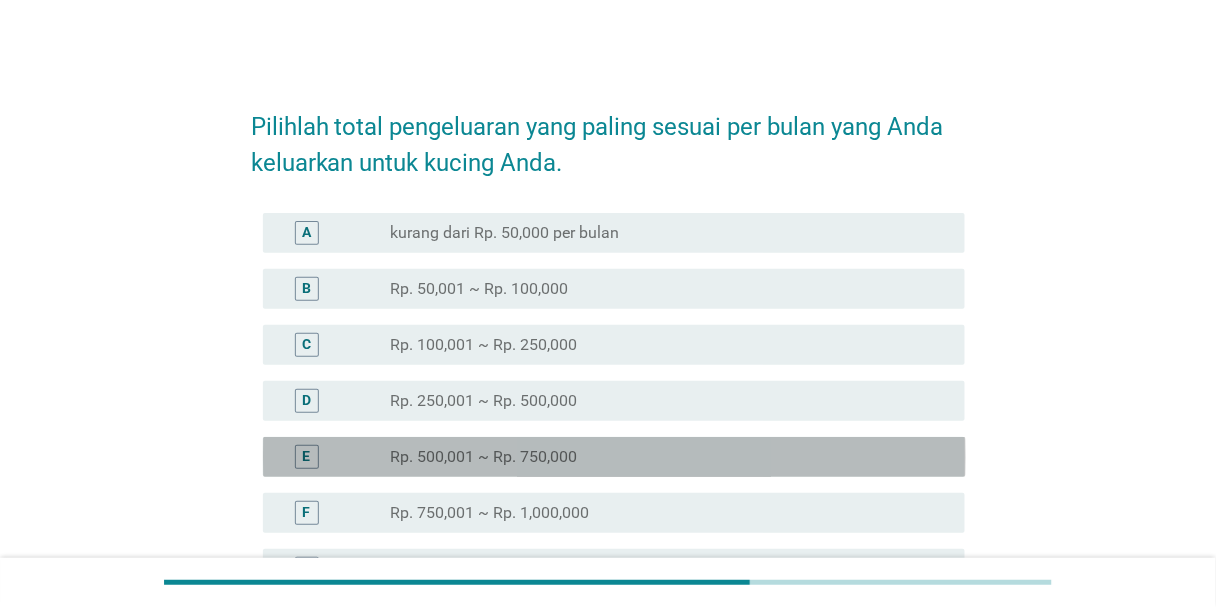 click on "E     radio_button_unchecked Rp. 500,001 ~ Rp. 750,000" at bounding box center (614, 457) 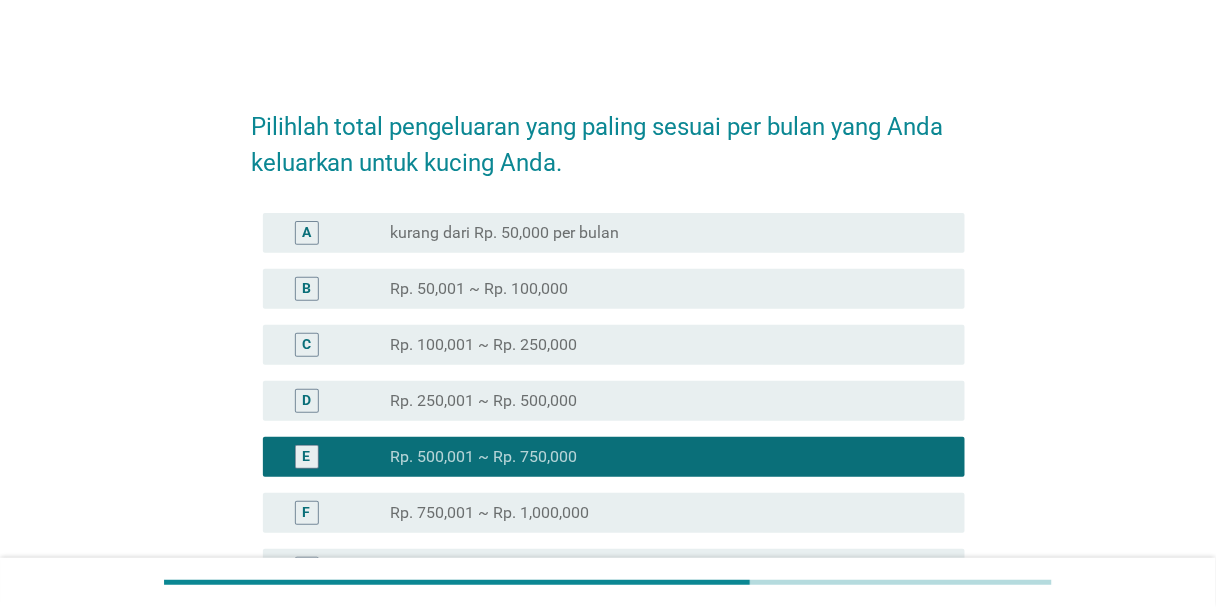 click on "radio_button_unchecked Rp. 750,001 ~ Rp. 1,000,000" at bounding box center [661, 513] 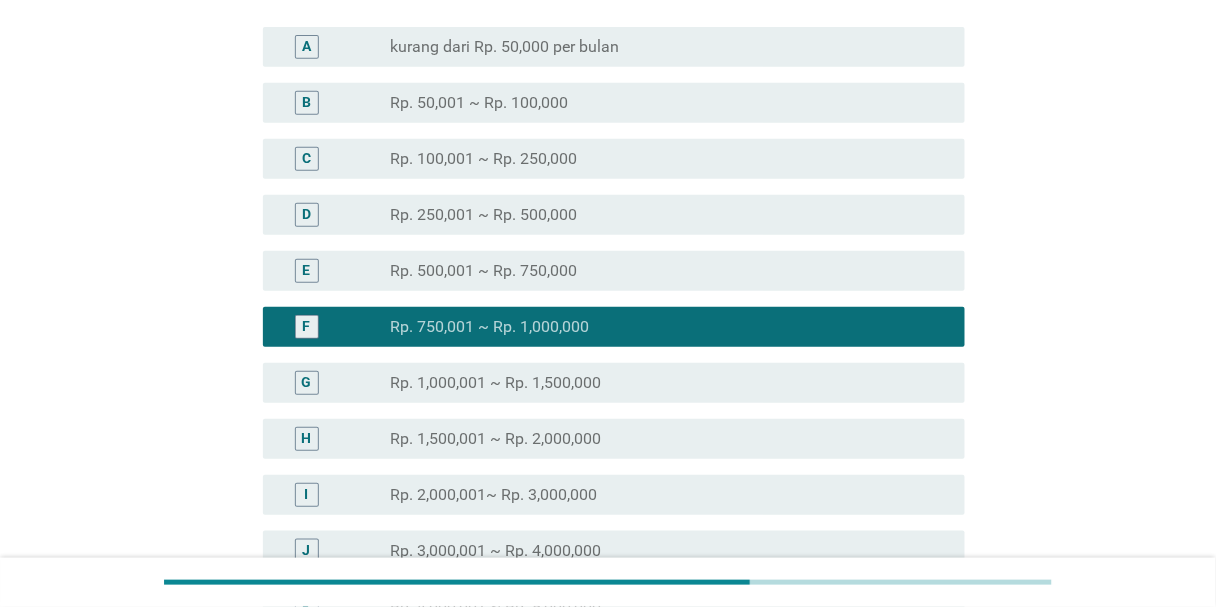 scroll, scrollTop: 400, scrollLeft: 0, axis: vertical 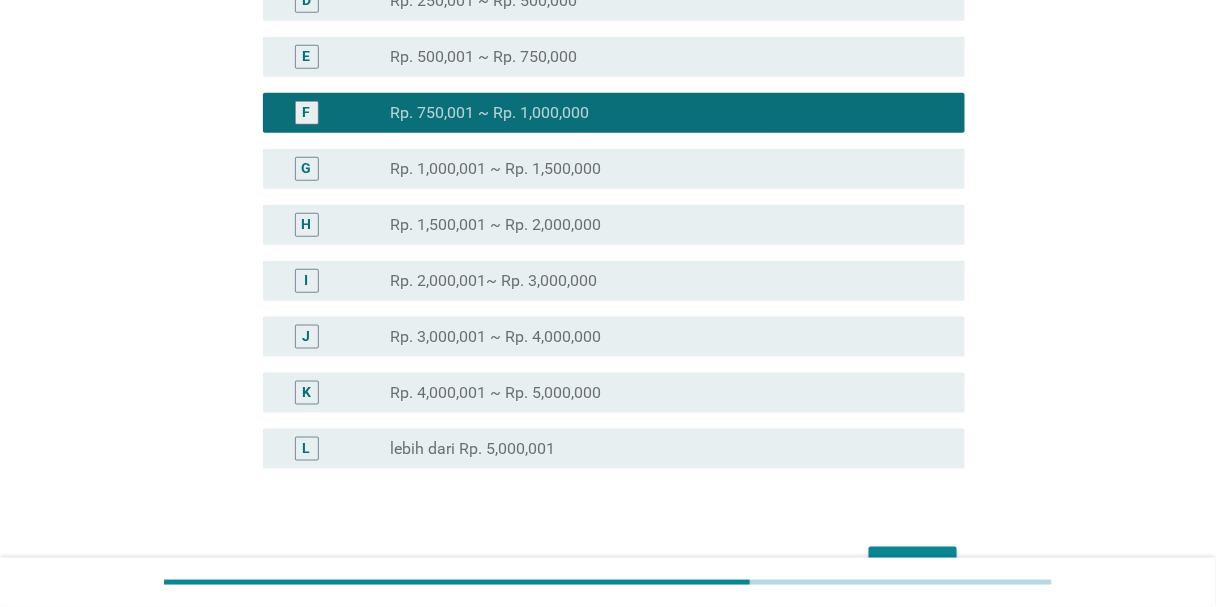 click on "Next" at bounding box center [913, 565] 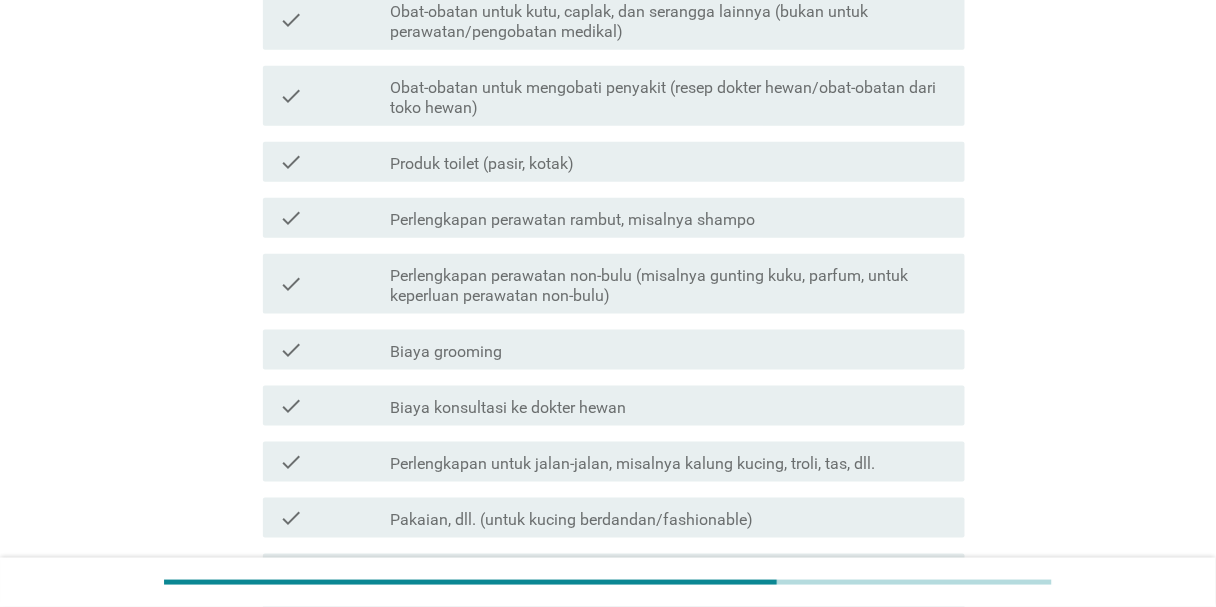 scroll, scrollTop: 0, scrollLeft: 0, axis: both 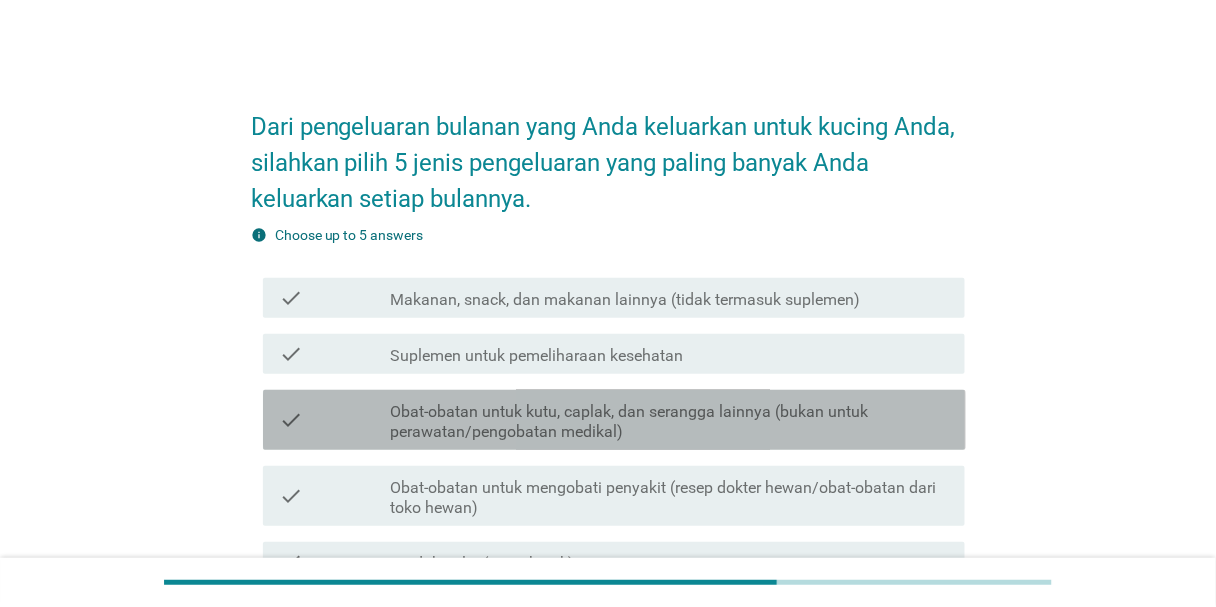 click on "Obat-obatan untuk kutu, caplak, dan serangga lainnya (bukan untuk perawatan/pengobatan medikal)" at bounding box center [669, 422] 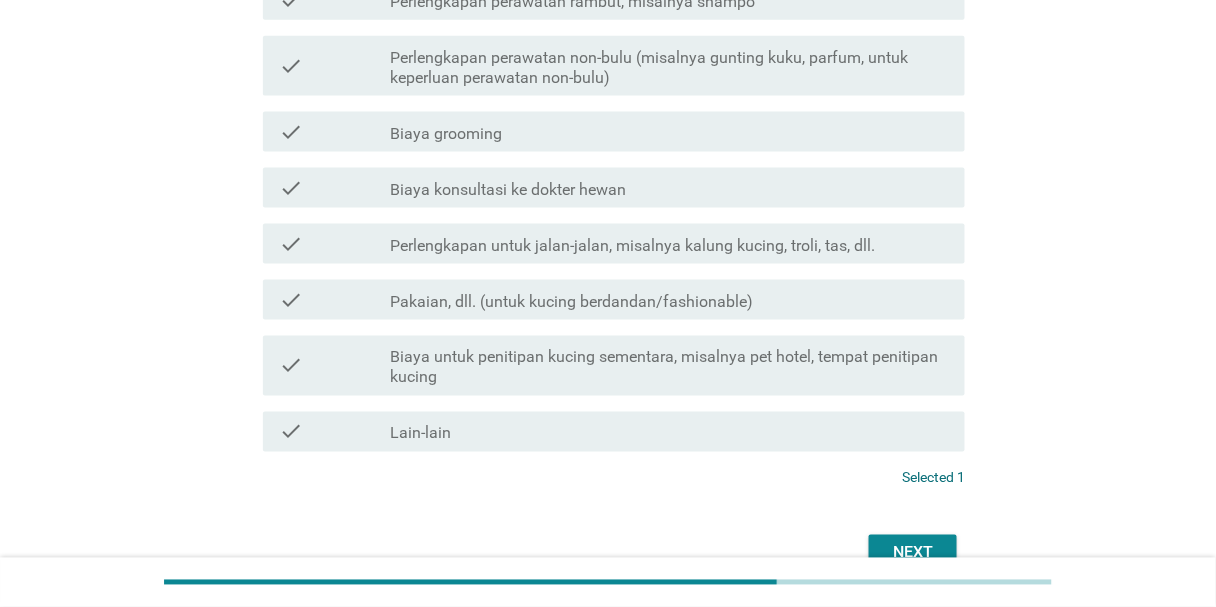 scroll, scrollTop: 725, scrollLeft: 0, axis: vertical 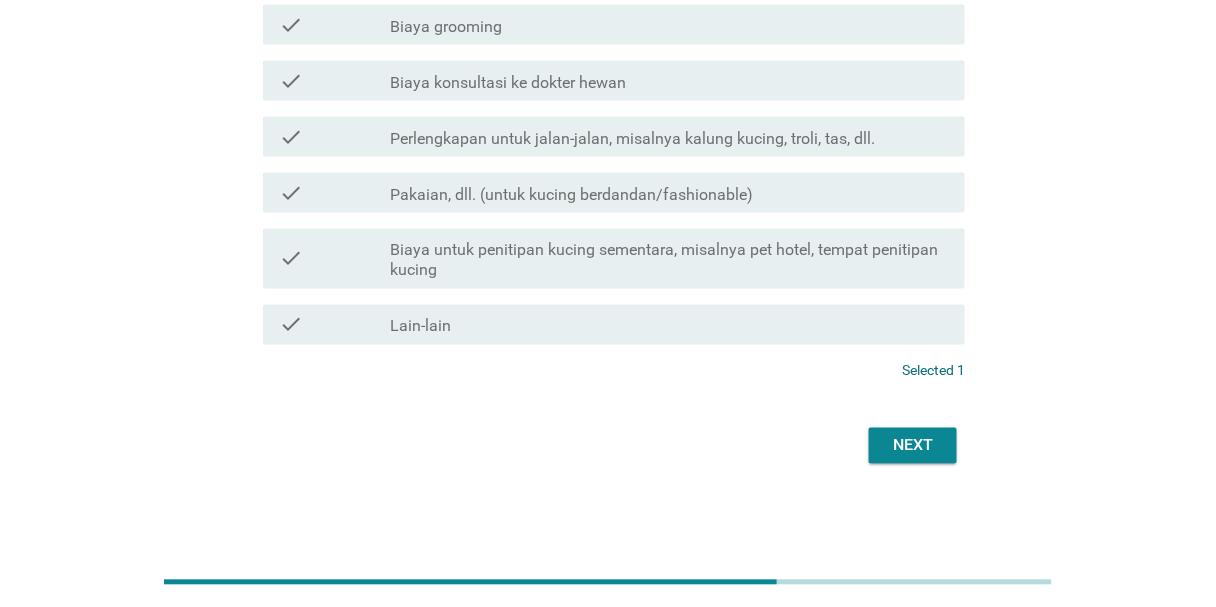 click on "Next" at bounding box center [913, 446] 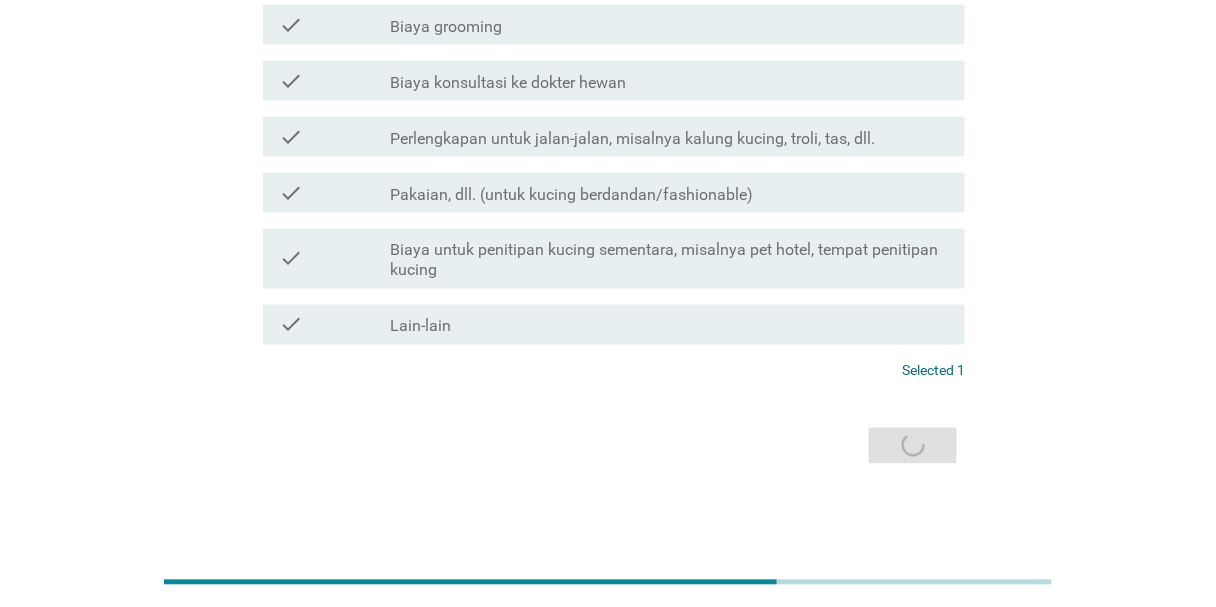 scroll, scrollTop: 0, scrollLeft: 0, axis: both 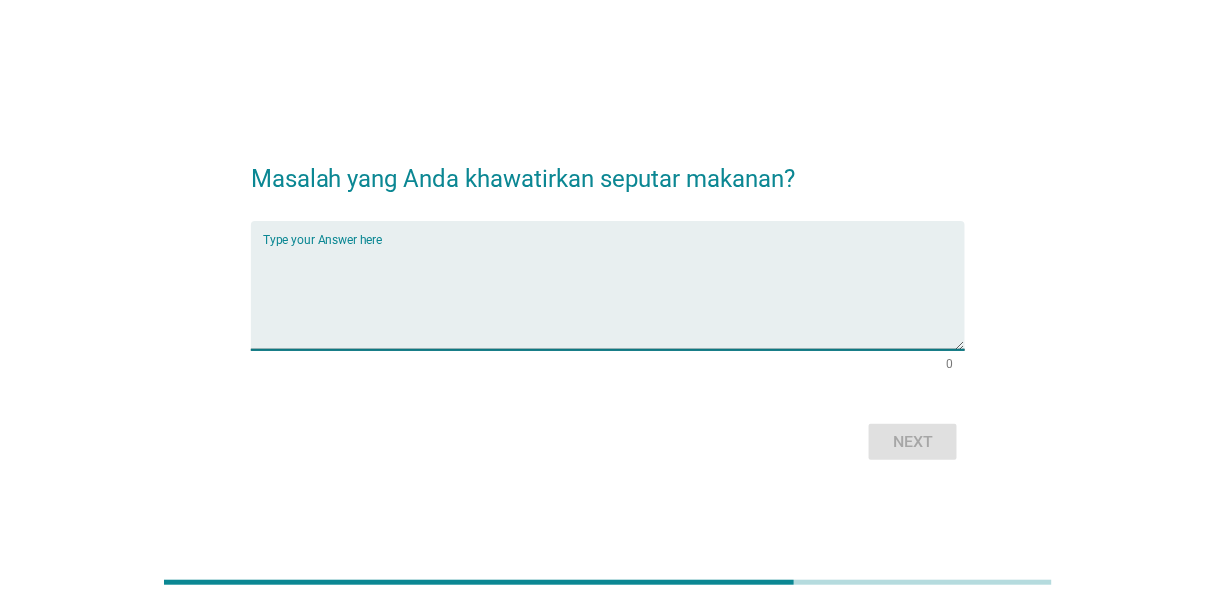 click at bounding box center (614, 297) 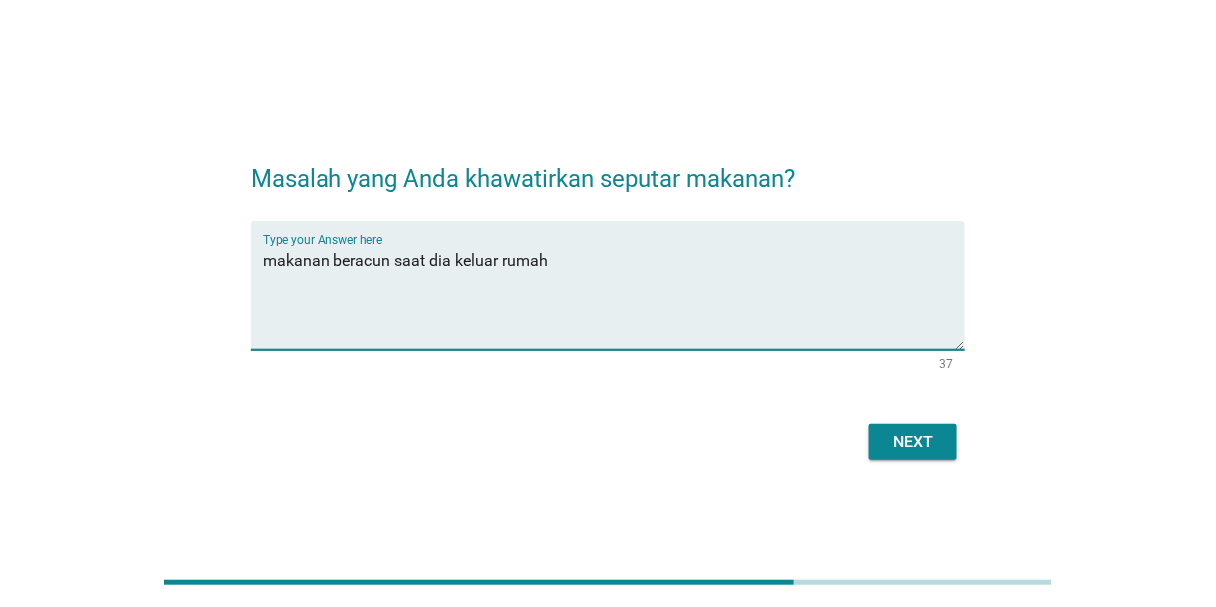 type on "makanan beracun saat dia keluar rumah" 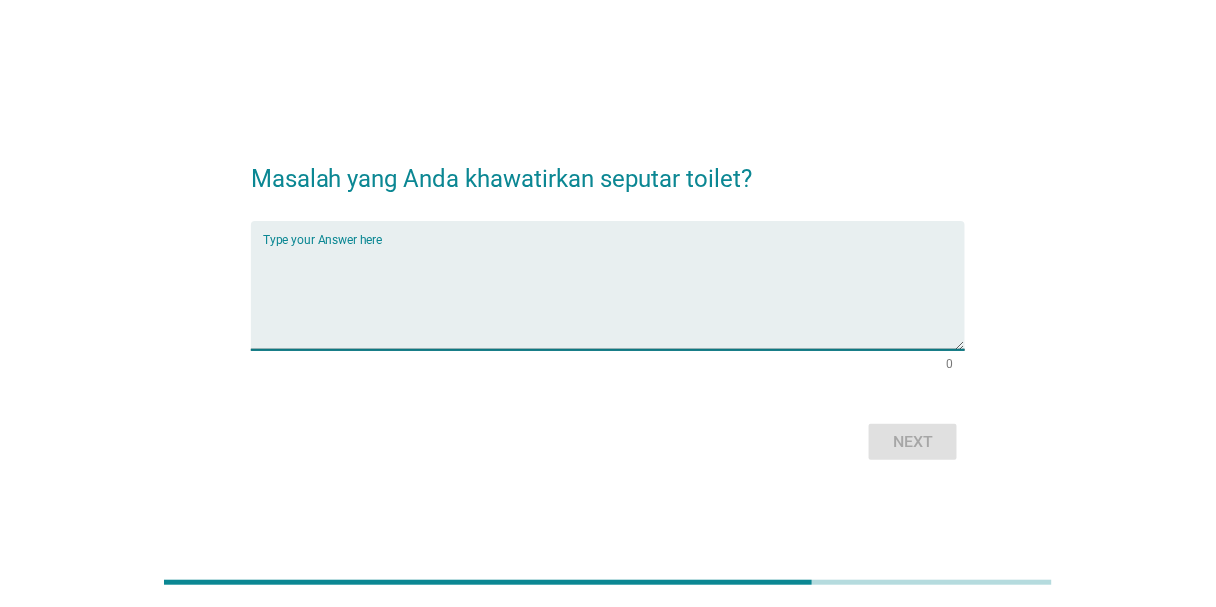click at bounding box center (614, 297) 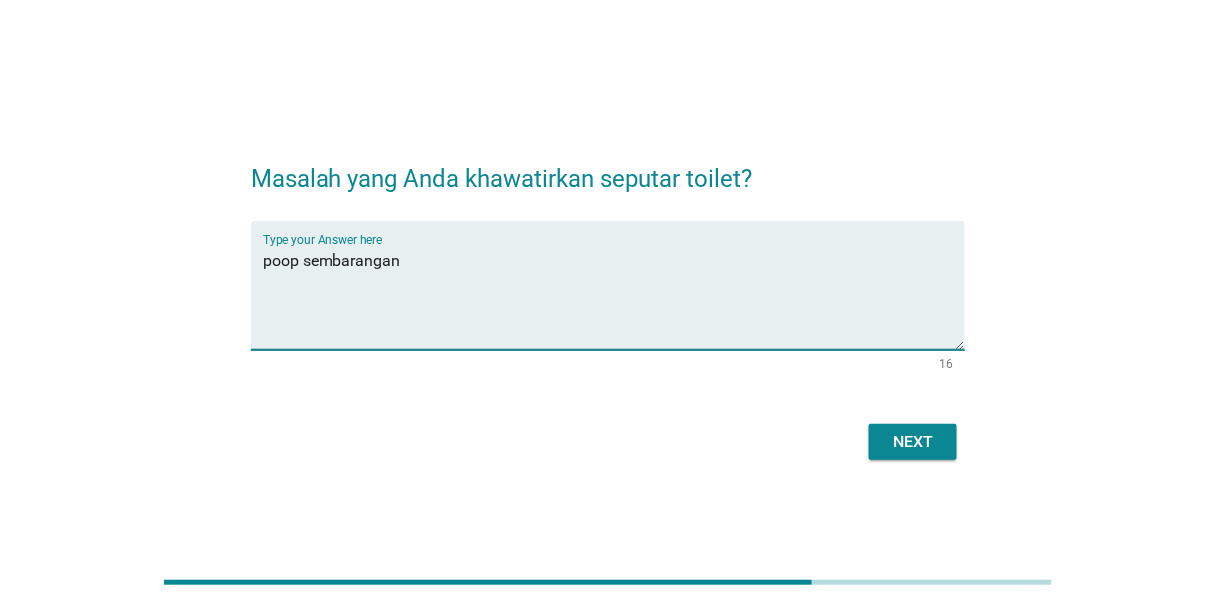 type on "poop sembarangan" 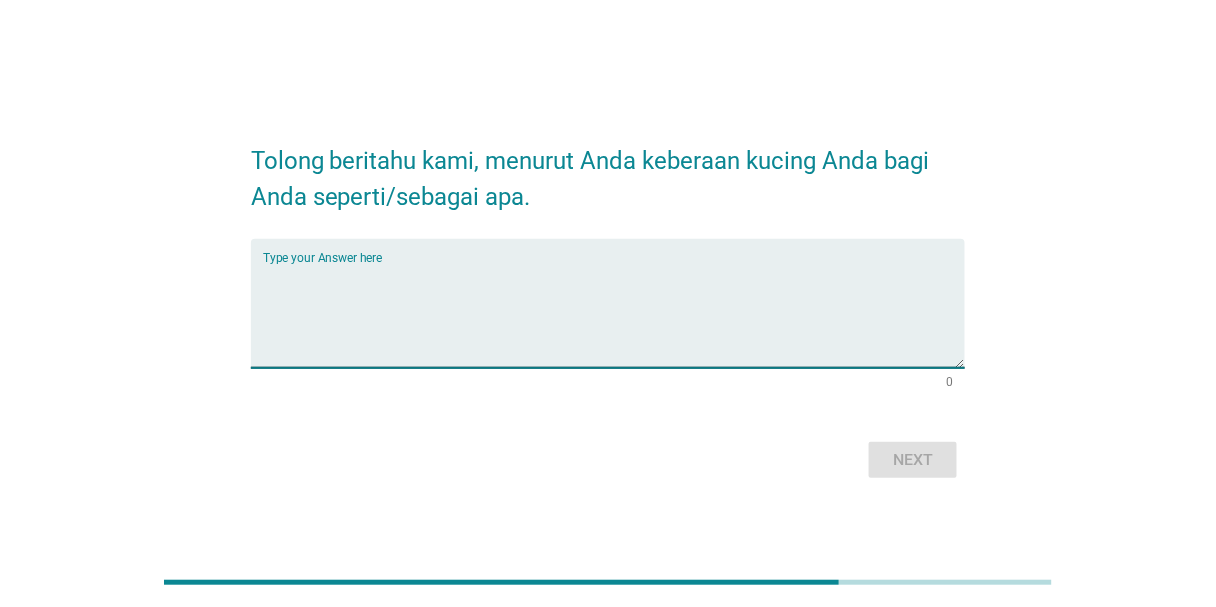 click at bounding box center (614, 315) 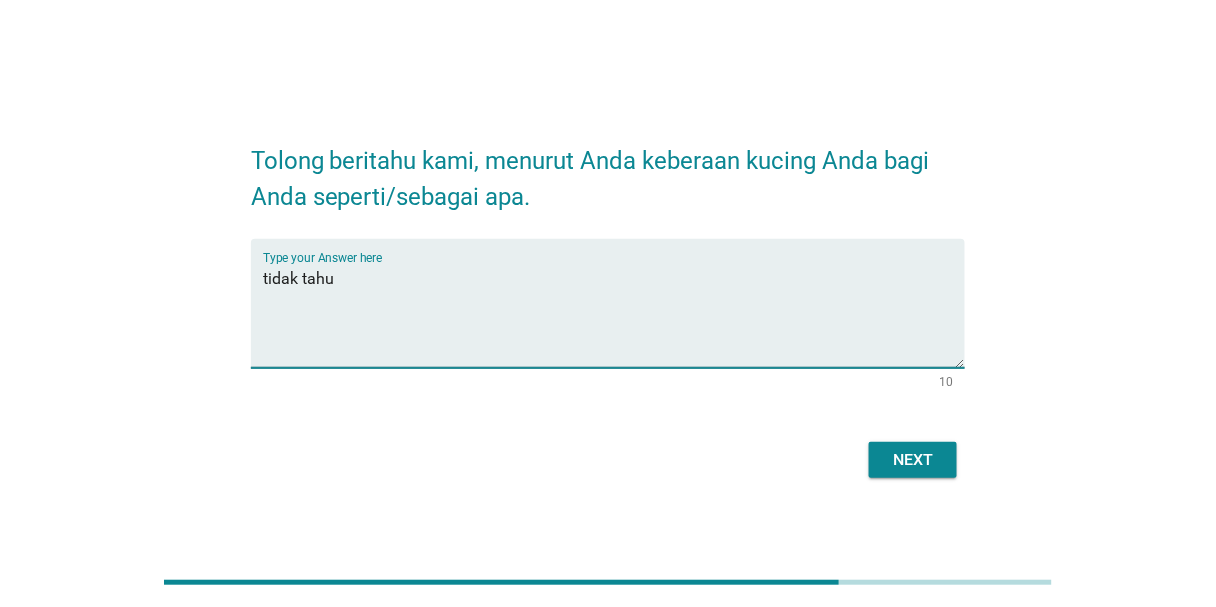 type on "tidak tahu" 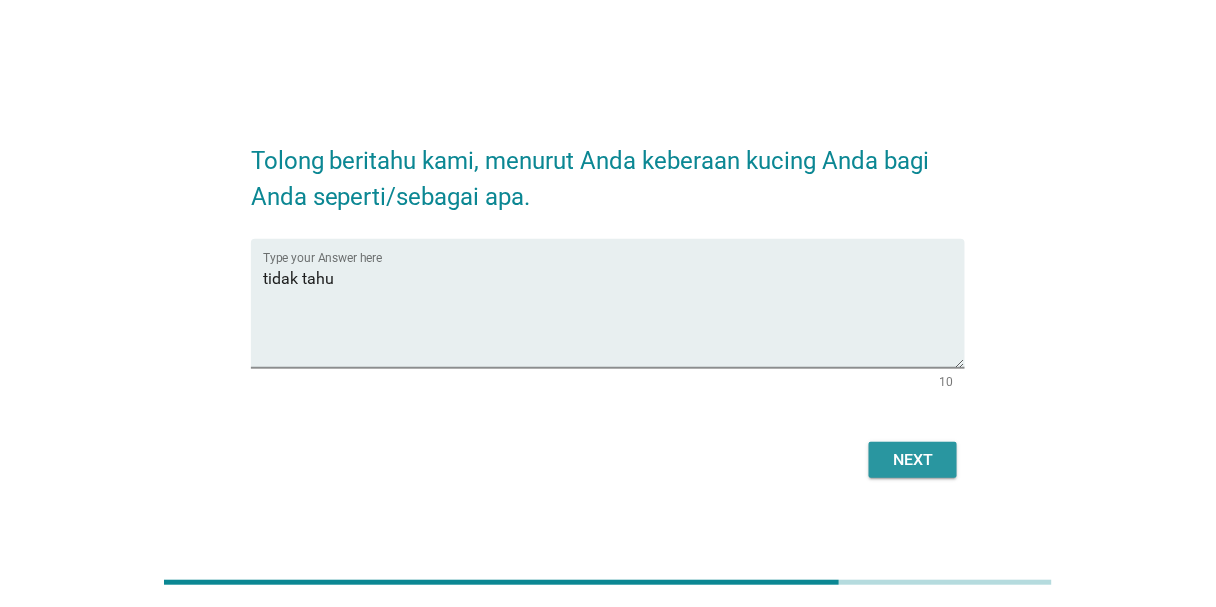 click on "Next" at bounding box center [913, 460] 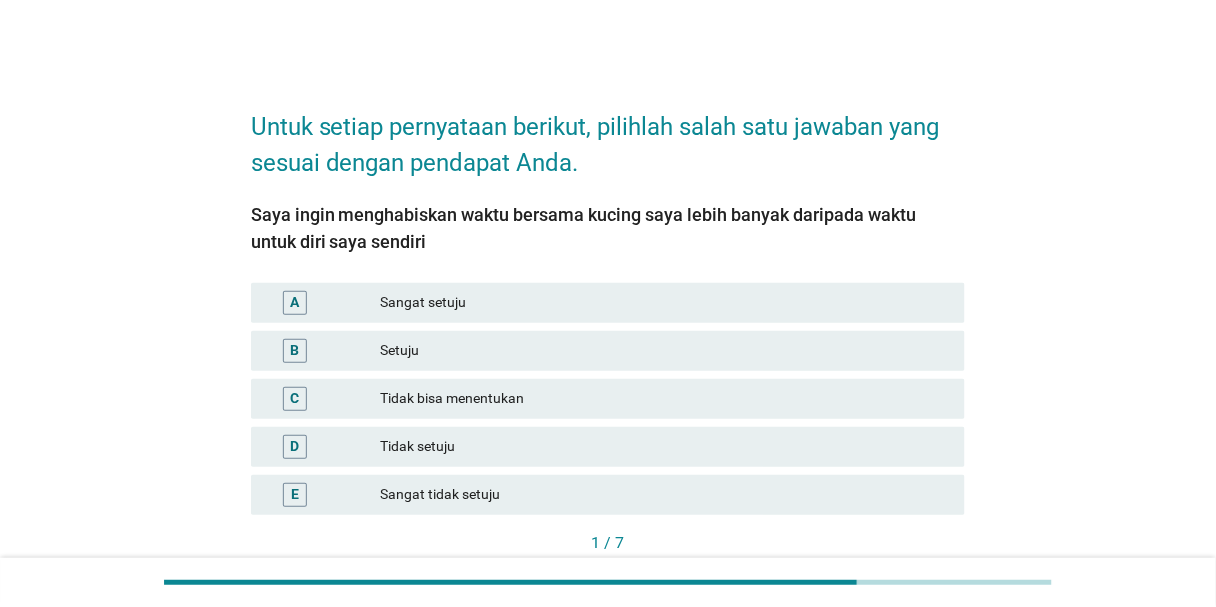click on "Tidak bisa menentukan" at bounding box center (664, 399) 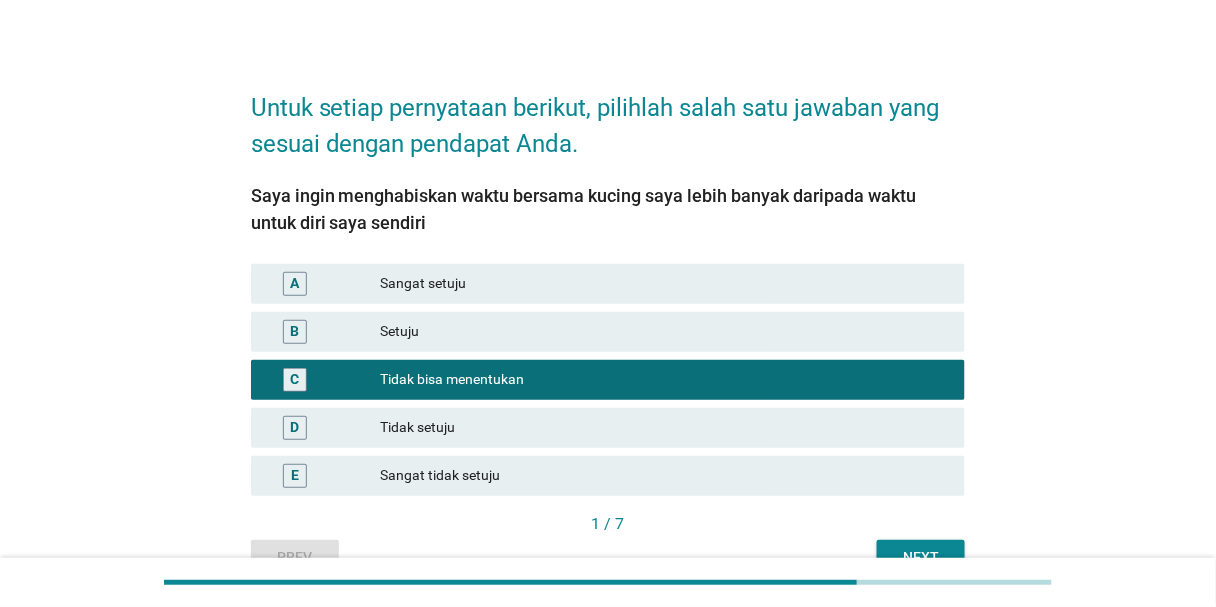 scroll, scrollTop: 125, scrollLeft: 0, axis: vertical 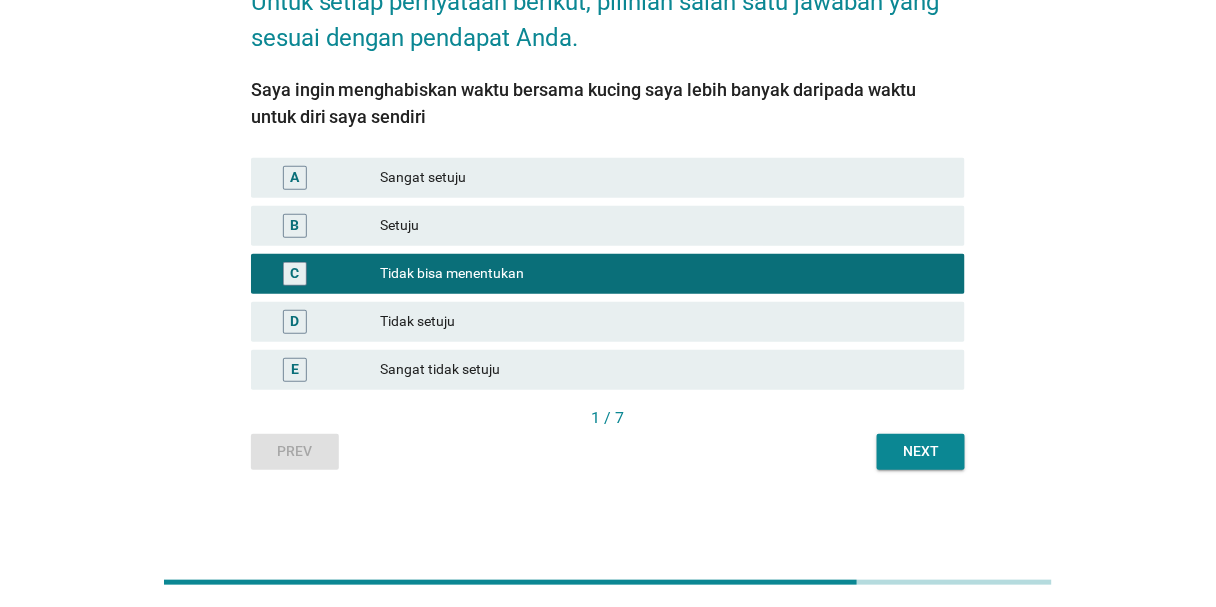 click on "Next" at bounding box center (921, 451) 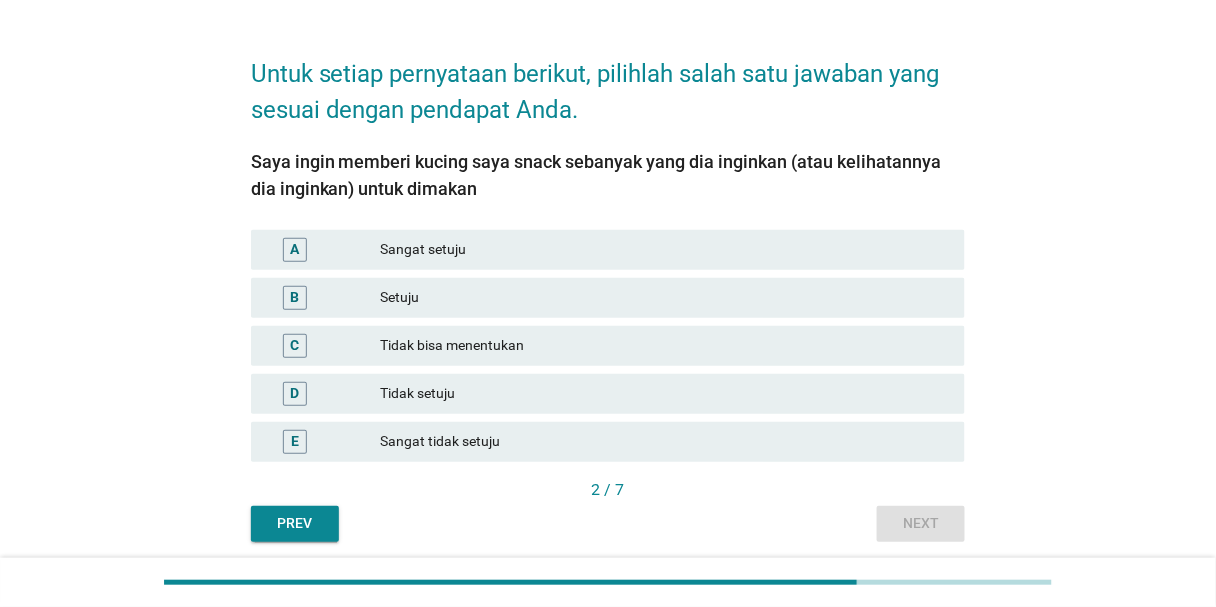 scroll, scrollTop: 80, scrollLeft: 0, axis: vertical 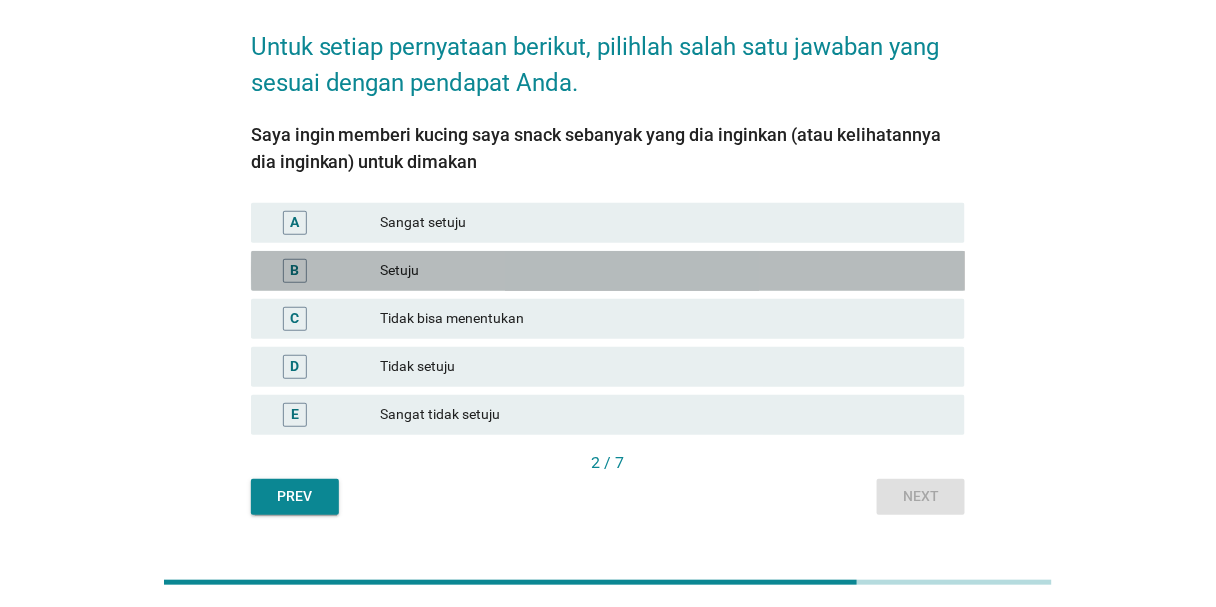 click on "B   Setuju" at bounding box center [608, 271] 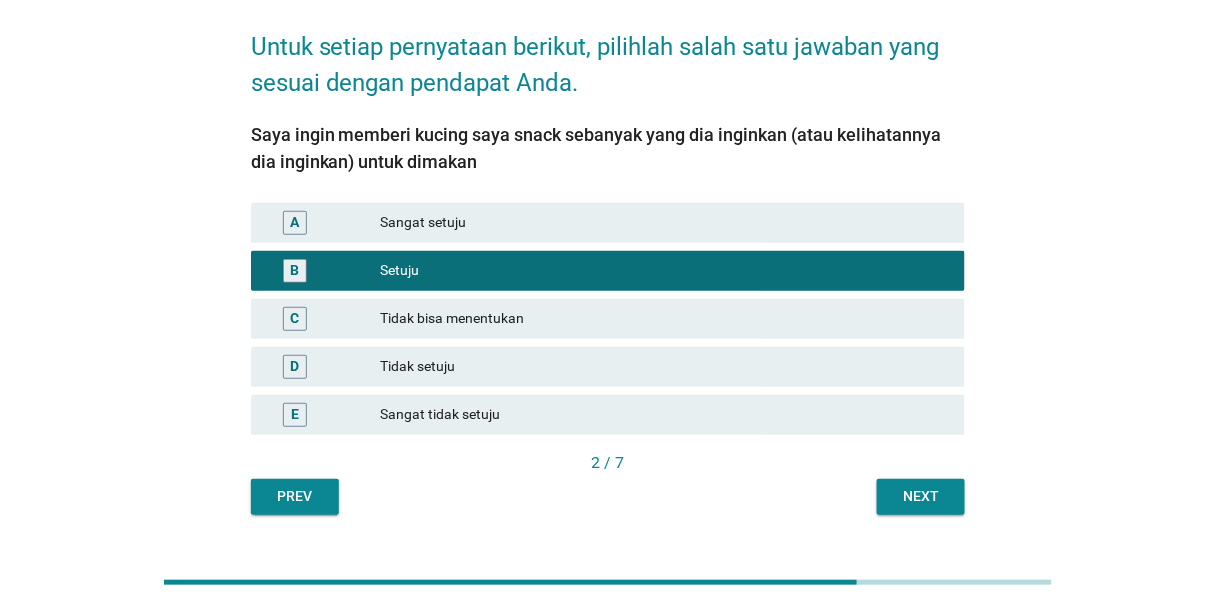 click on "Next" at bounding box center (921, 497) 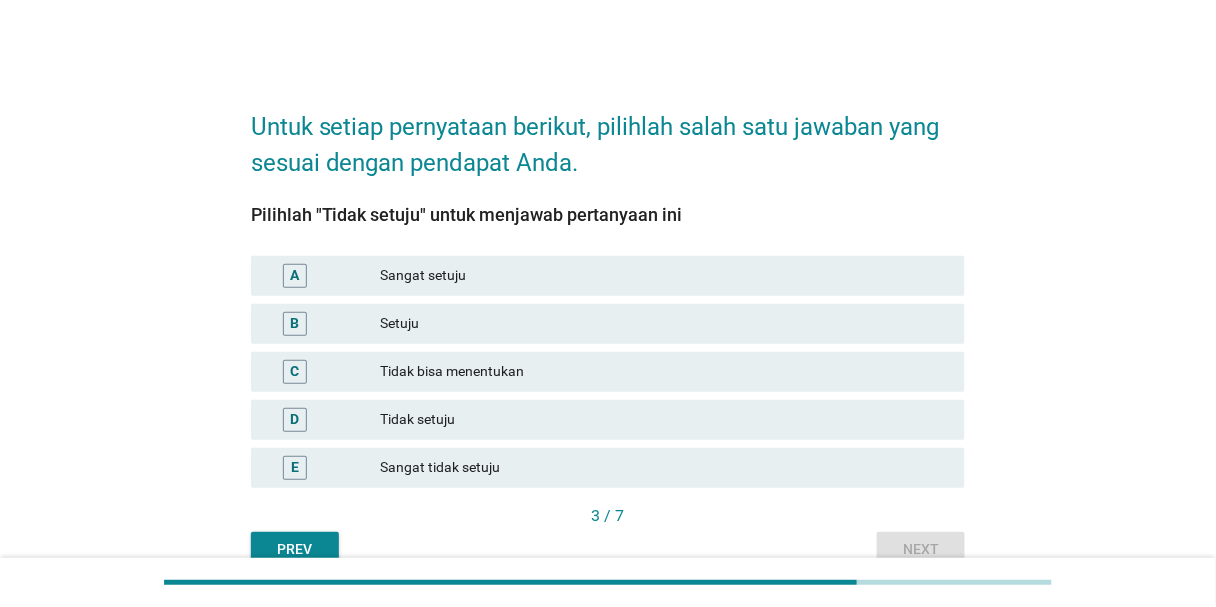 click on "Tidak setuju" at bounding box center (664, 420) 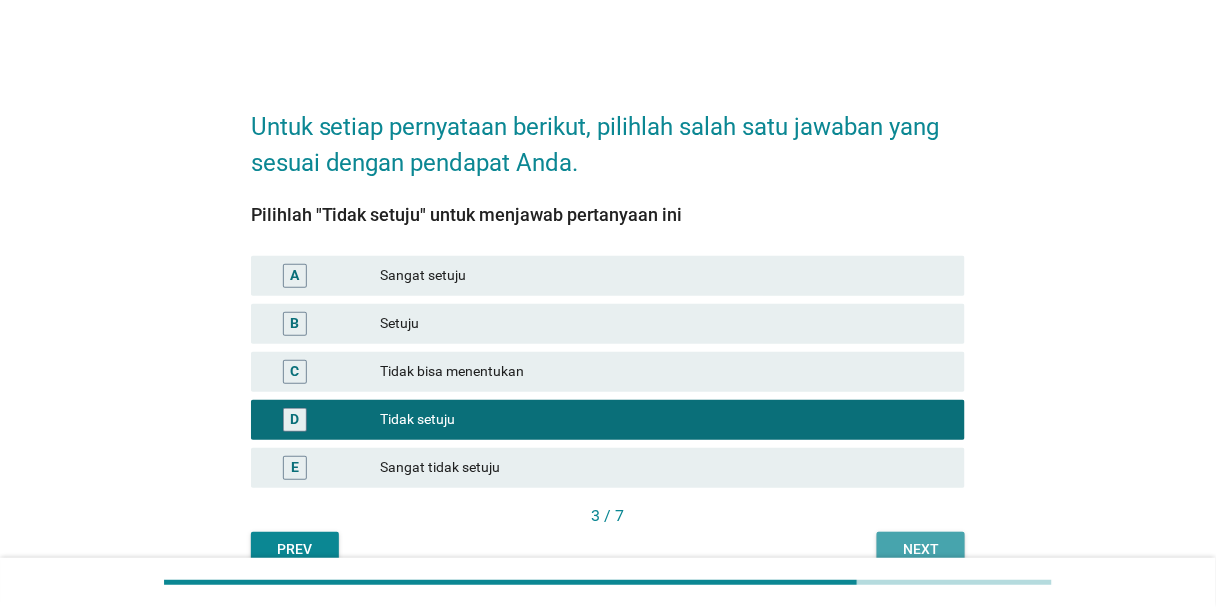 click on "Next" at bounding box center (921, 549) 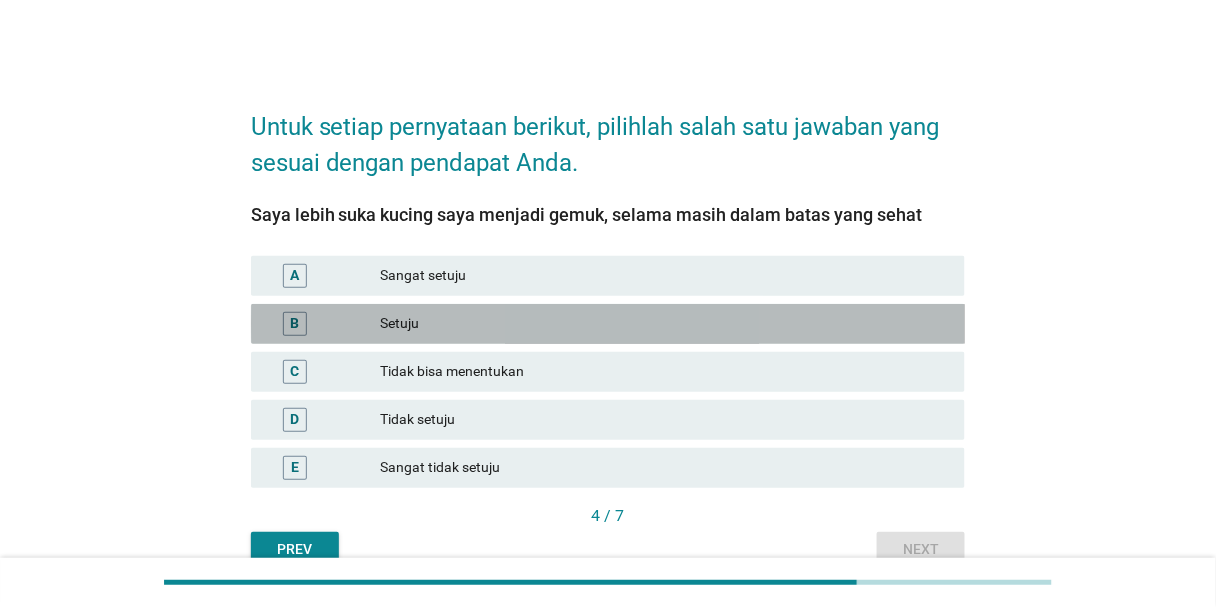 click on "Setuju" at bounding box center [664, 324] 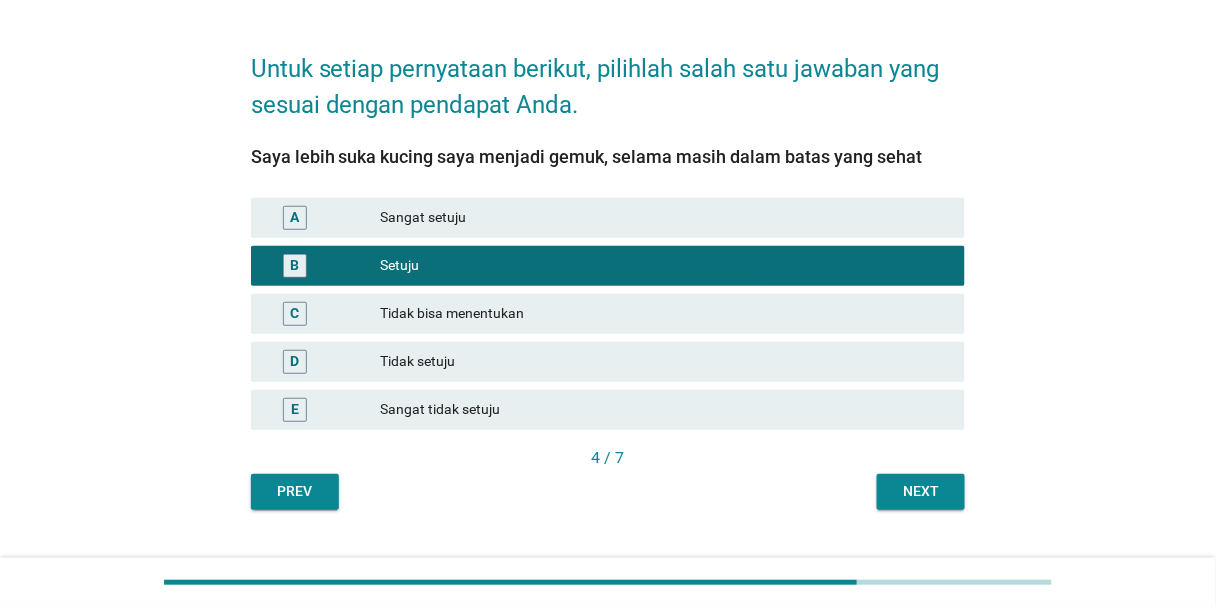 scroll, scrollTop: 98, scrollLeft: 0, axis: vertical 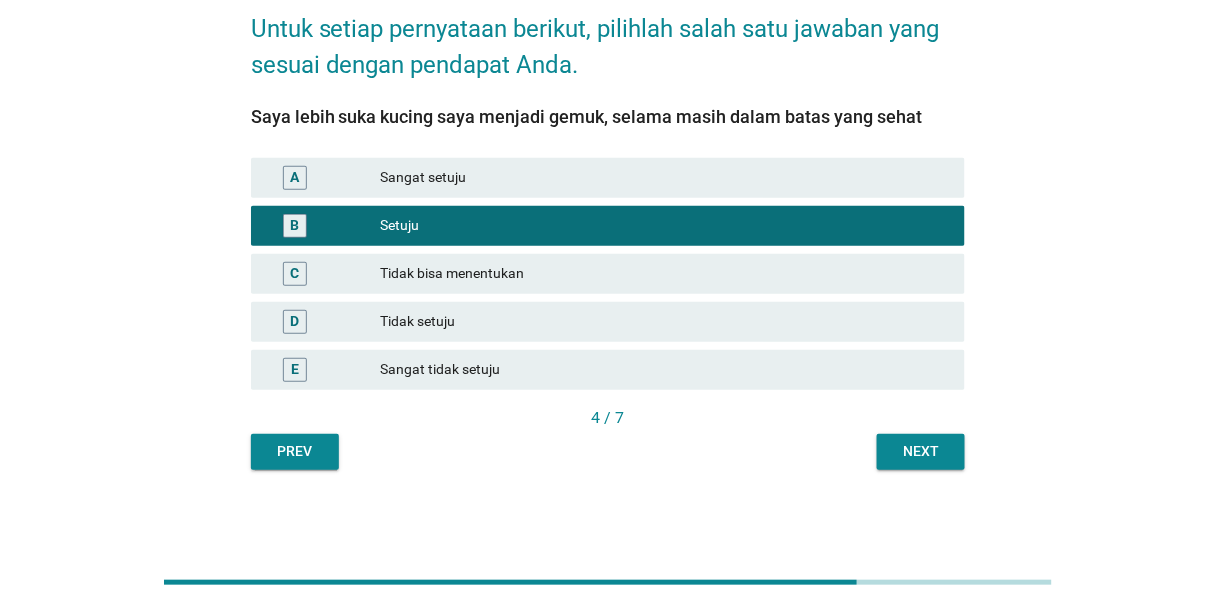 click on "Next" at bounding box center (921, 452) 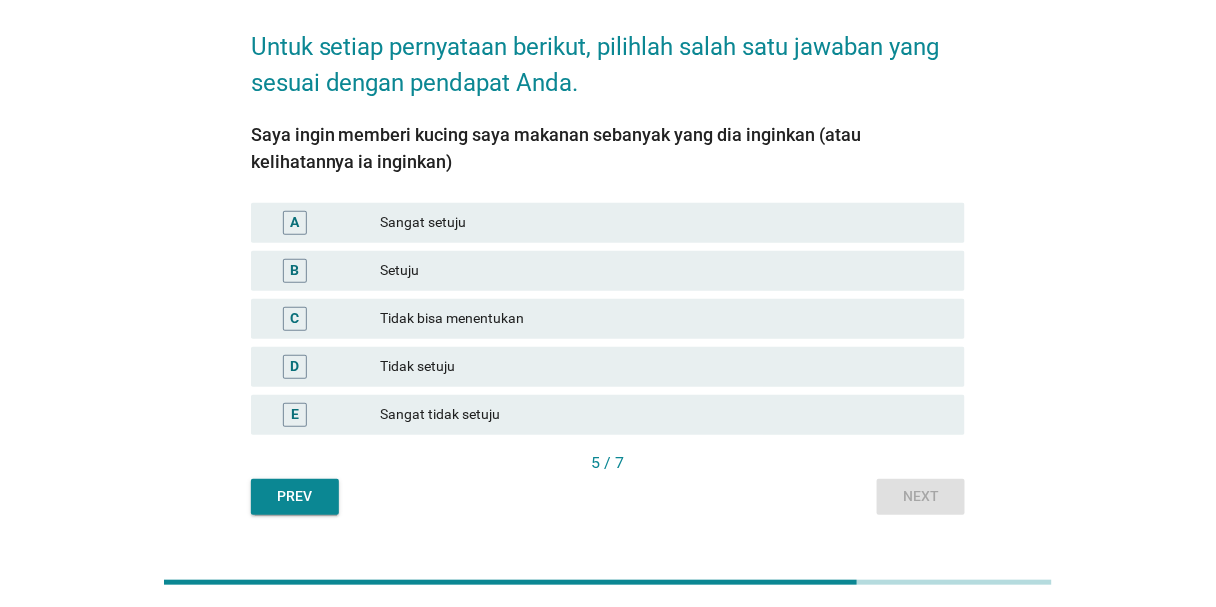 click on "Tidak bisa menentukan" at bounding box center (664, 319) 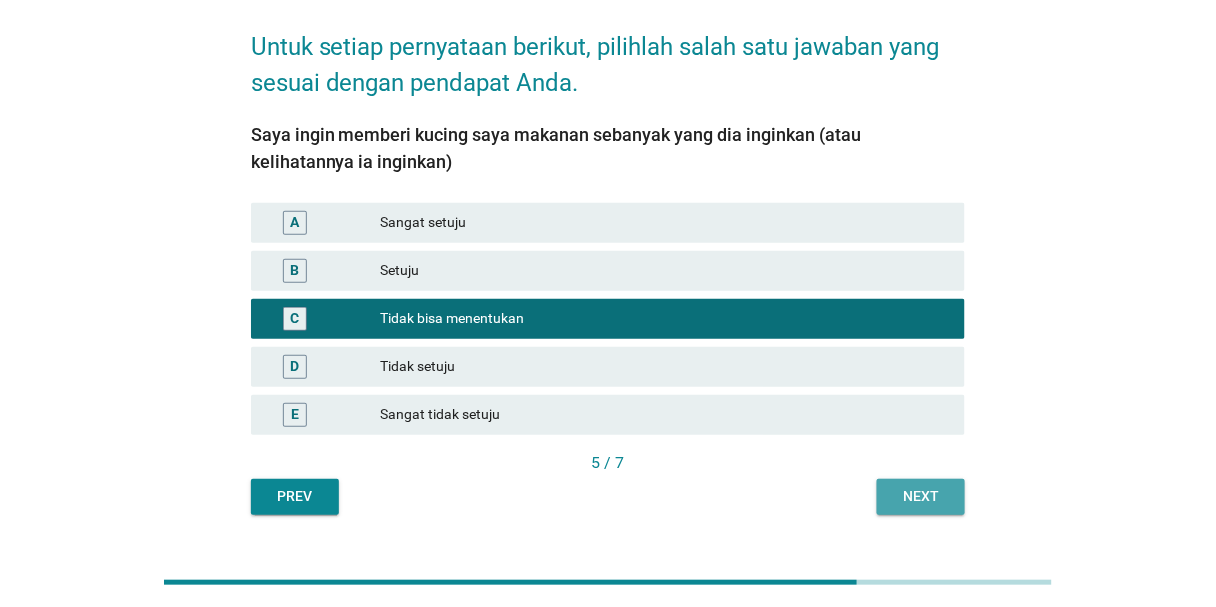 click on "Next" at bounding box center [921, 496] 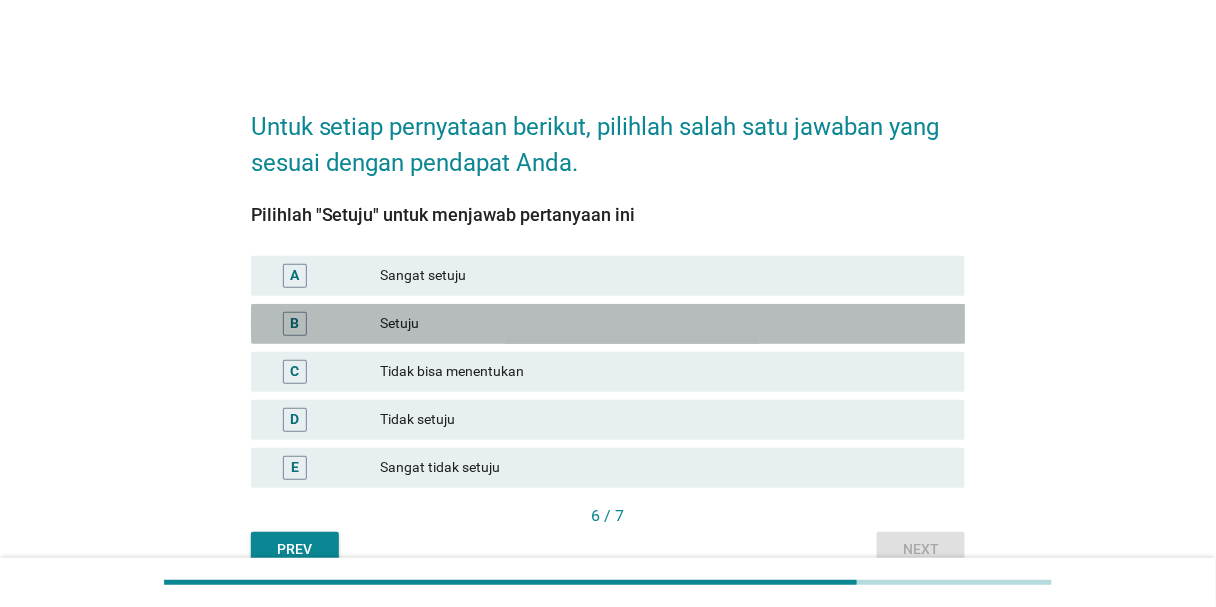 click on "Setuju" at bounding box center [664, 324] 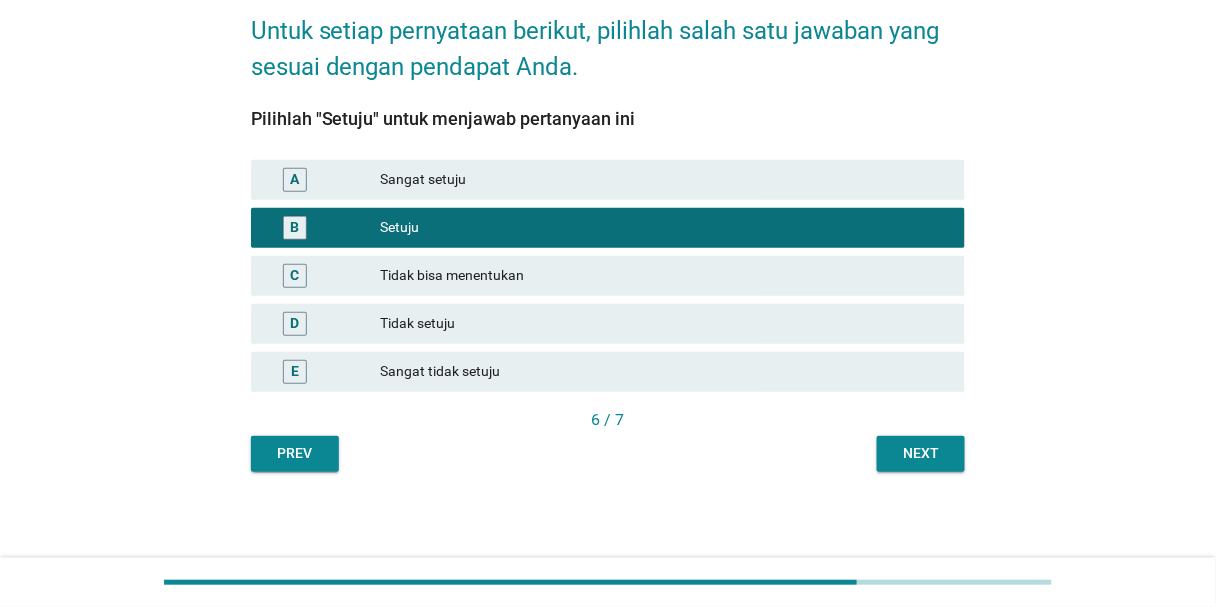 scroll, scrollTop: 98, scrollLeft: 0, axis: vertical 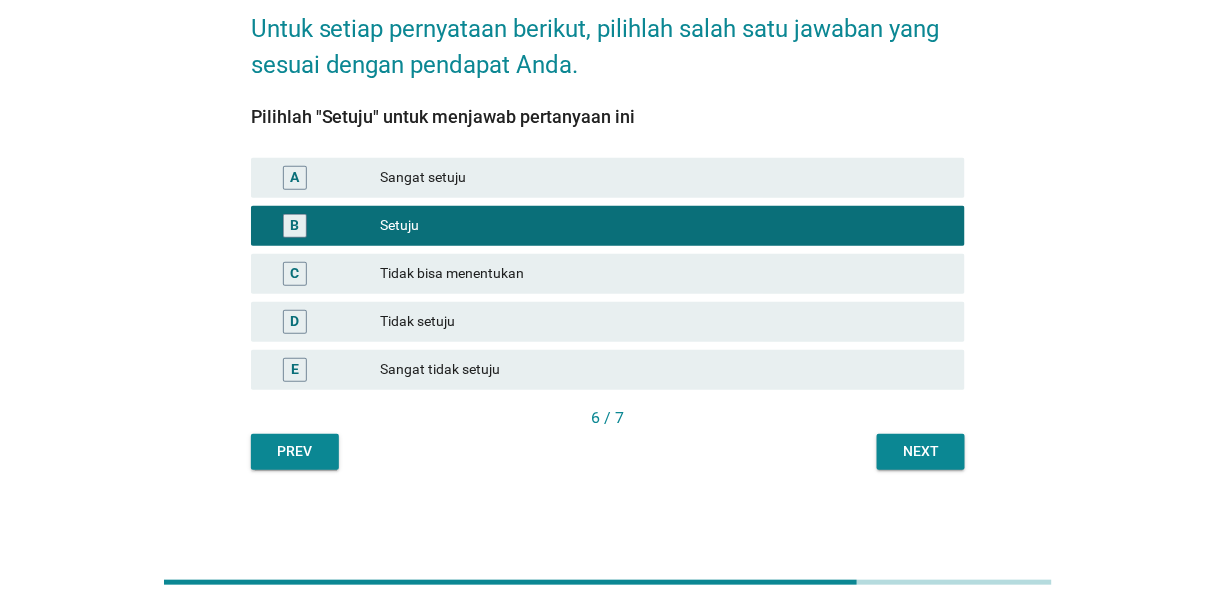 click on "Next" at bounding box center [921, 451] 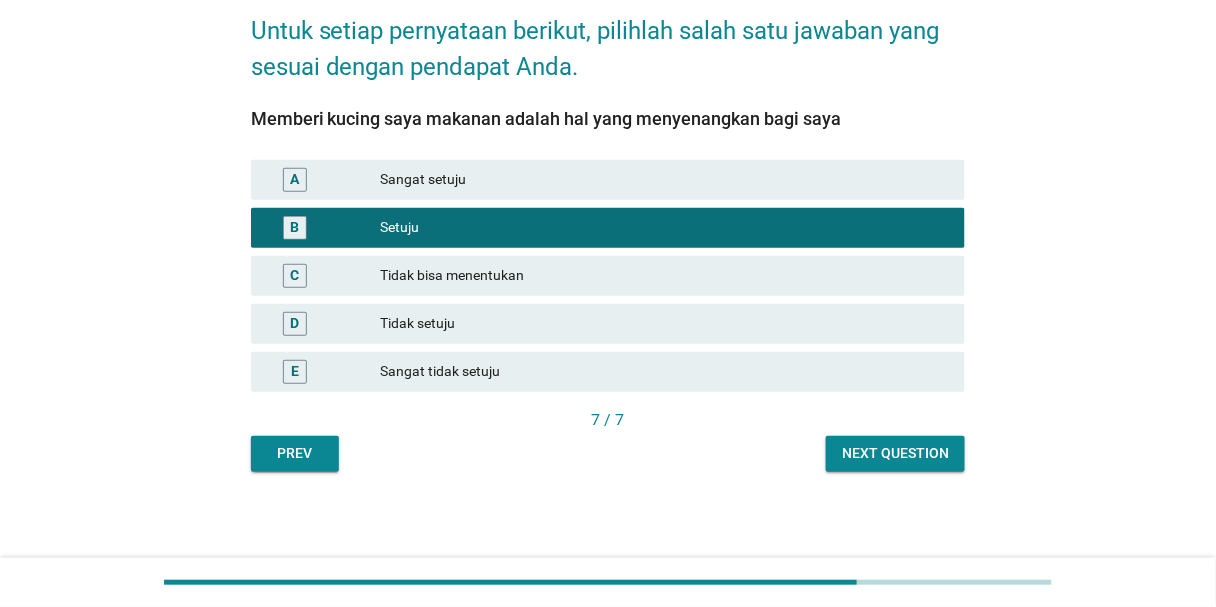 scroll, scrollTop: 98, scrollLeft: 0, axis: vertical 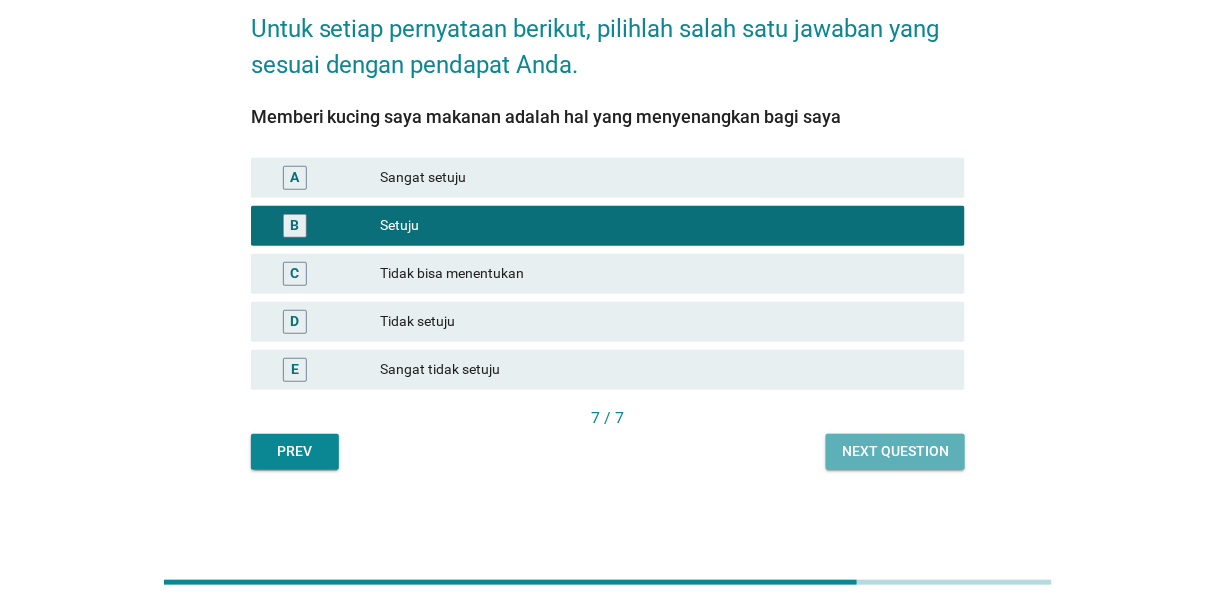 click on "Untuk setiap pernyataan berikut, pilihlah salah satu jawaban yang sesuai dengan pendapat Anda.
Memberi kucing saya makanan adalah hal yang menyenangkan bagi saya
A   Sangat setuju B   Setuju C   Tidak bisa menentukan D   Tidak setuju E   Sangat tidak setuju
7 / 7
Prev   Next question" at bounding box center [608, 230] 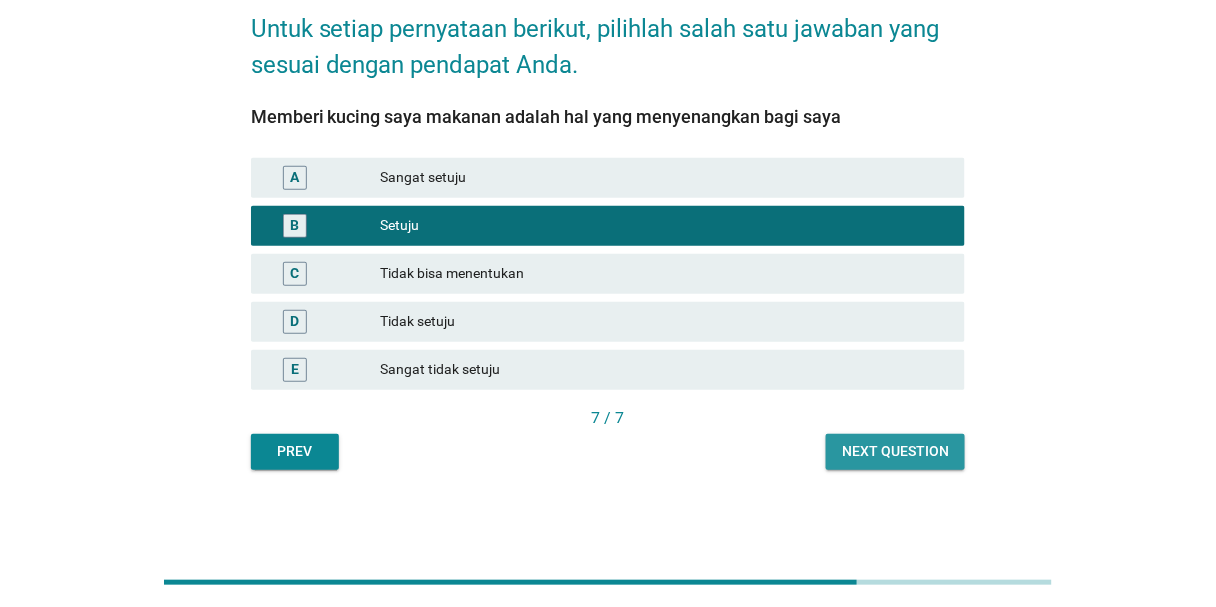 click on "Next question" at bounding box center [895, 451] 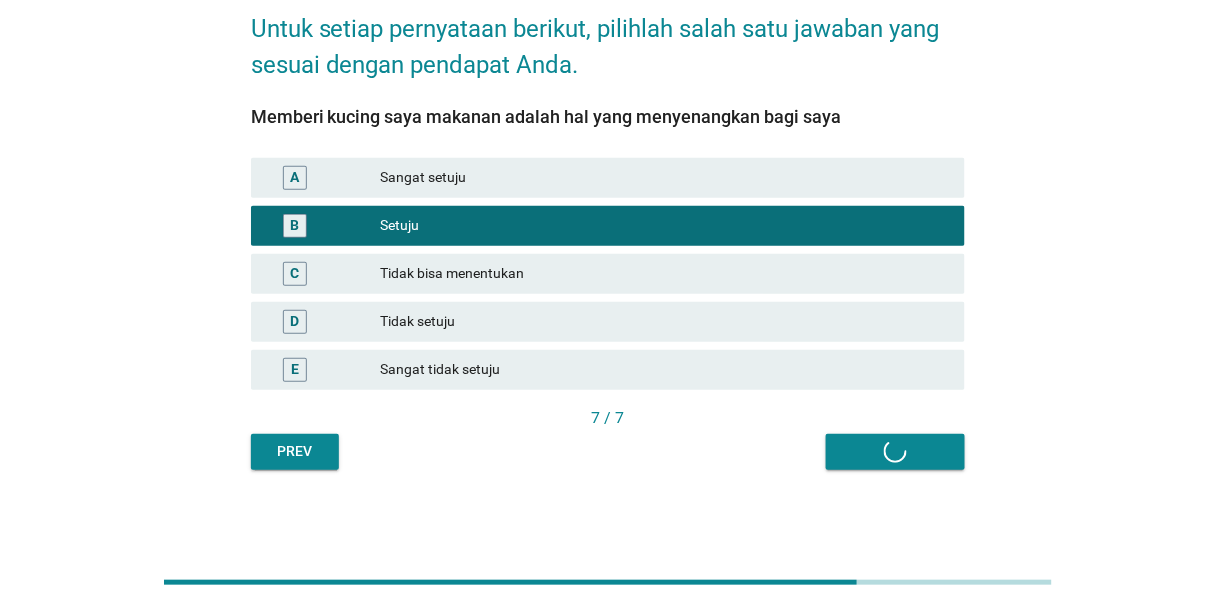 scroll, scrollTop: 0, scrollLeft: 0, axis: both 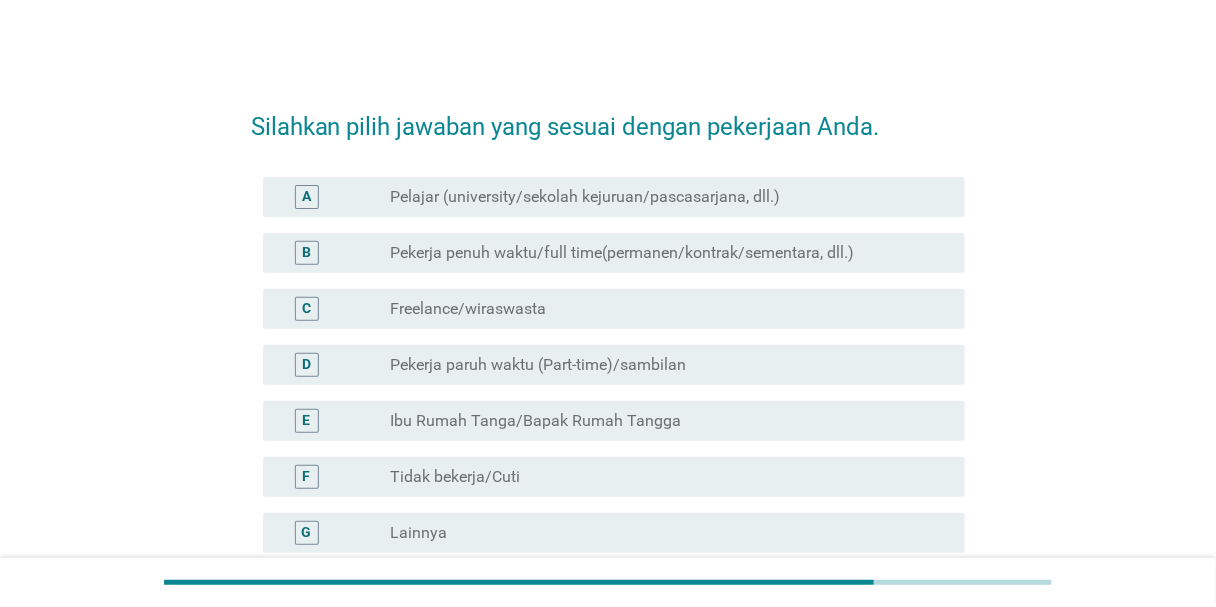click on "Pekerja penuh waktu/full time(permanen/kontrak/sementara, dll.)" at bounding box center (622, 253) 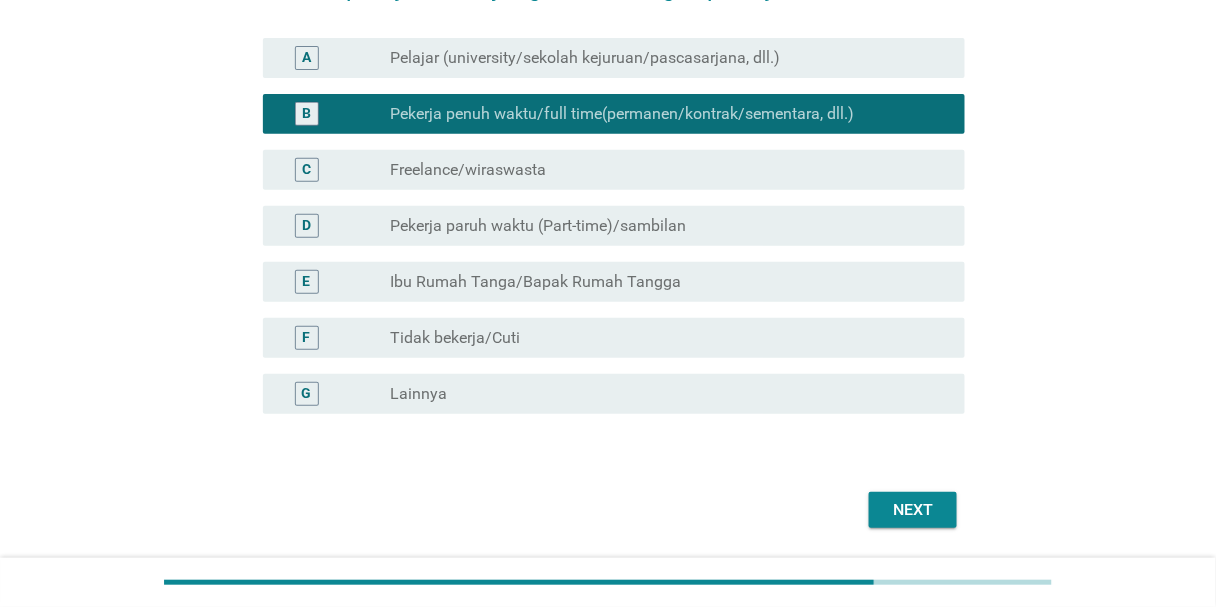 scroll, scrollTop: 203, scrollLeft: 0, axis: vertical 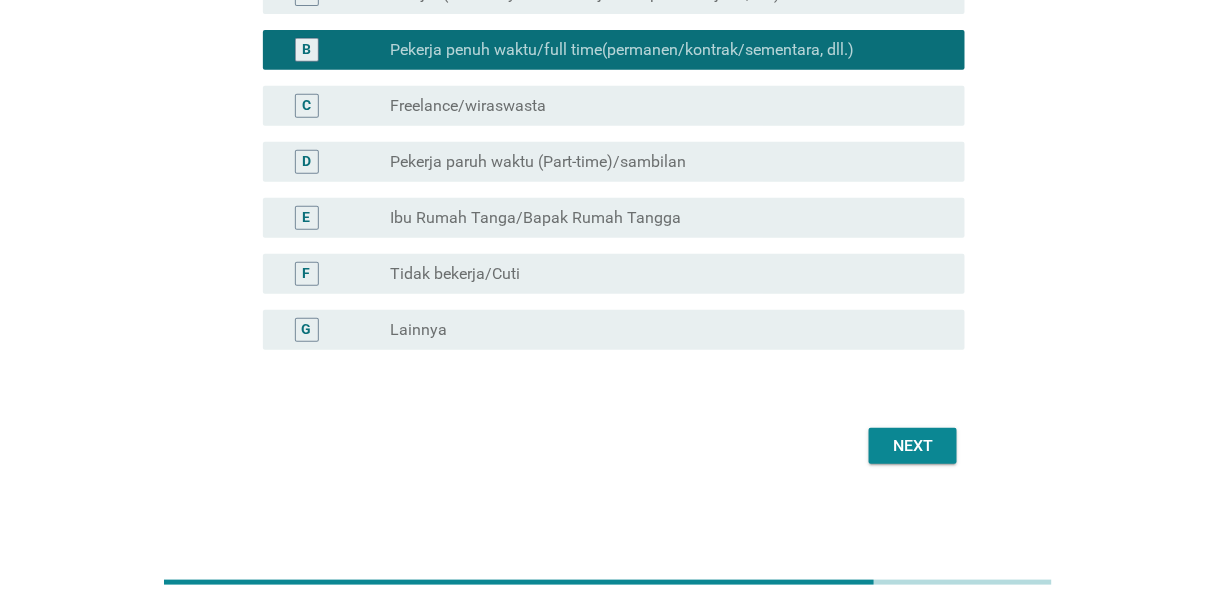 click on "Next" at bounding box center (913, 446) 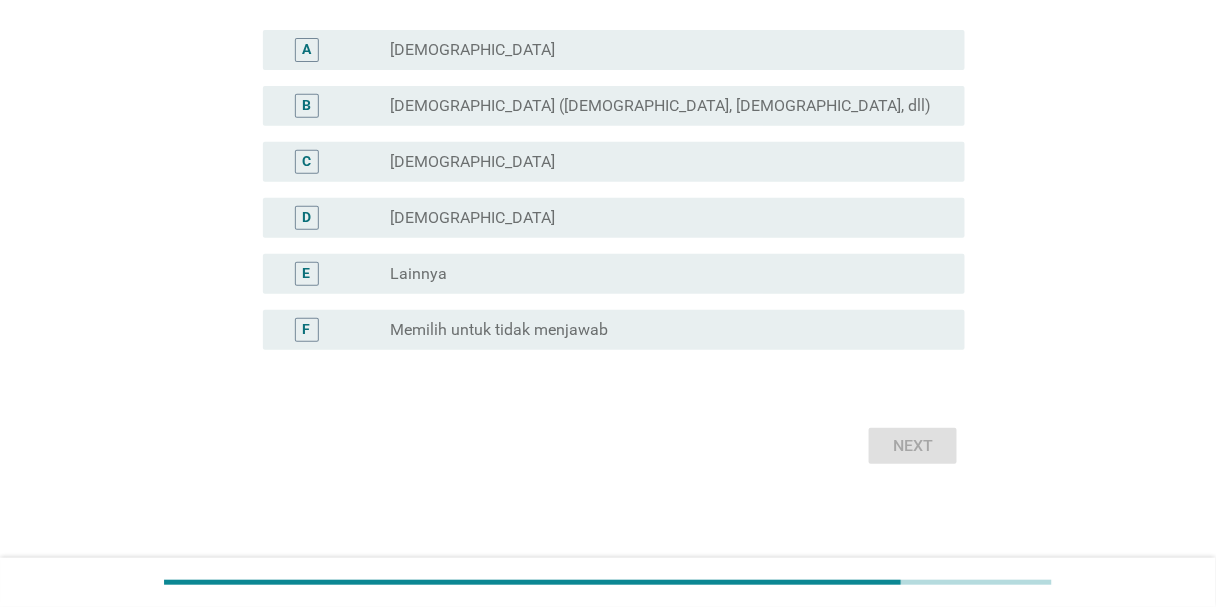 scroll, scrollTop: 0, scrollLeft: 0, axis: both 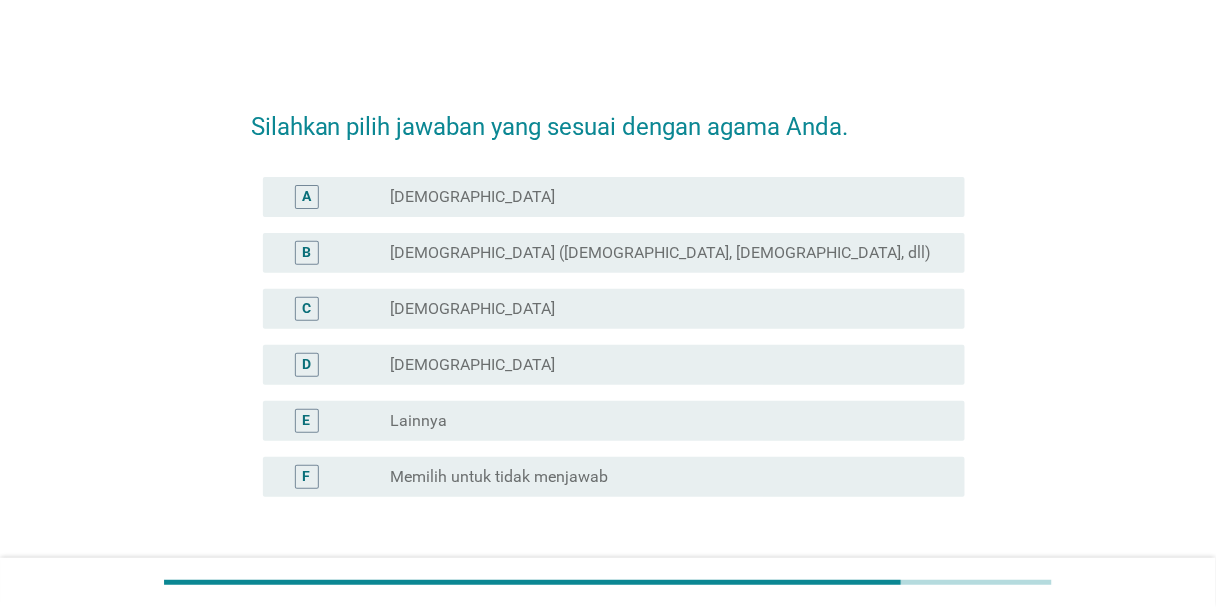click on "C     radio_button_unchecked [DEMOGRAPHIC_DATA]" at bounding box center (614, 309) 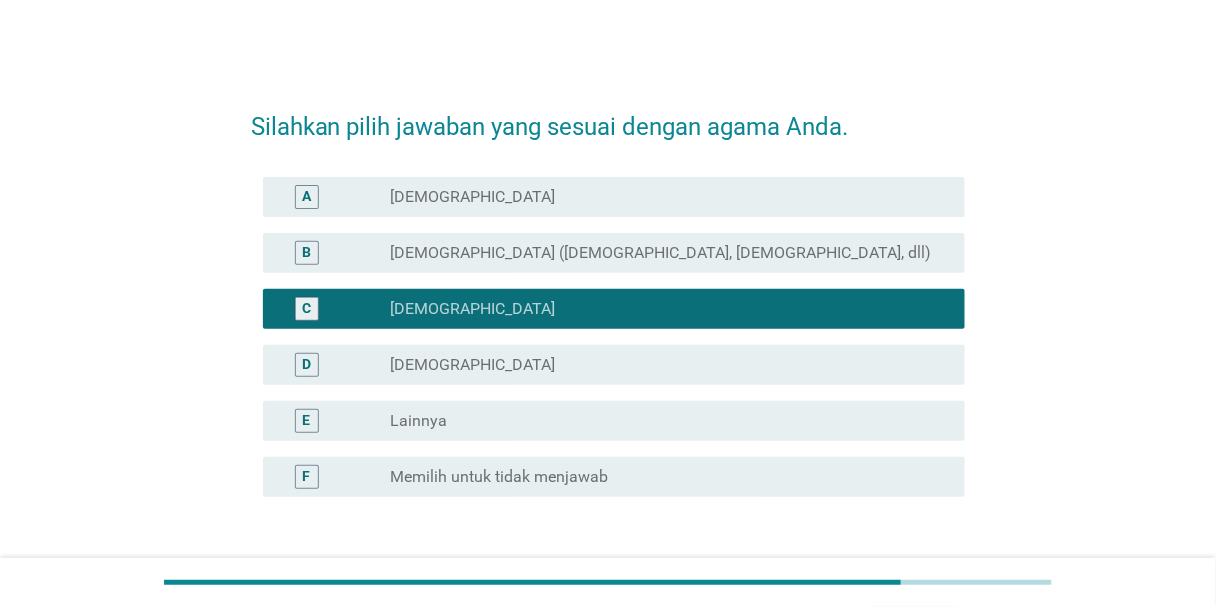 scroll, scrollTop: 147, scrollLeft: 0, axis: vertical 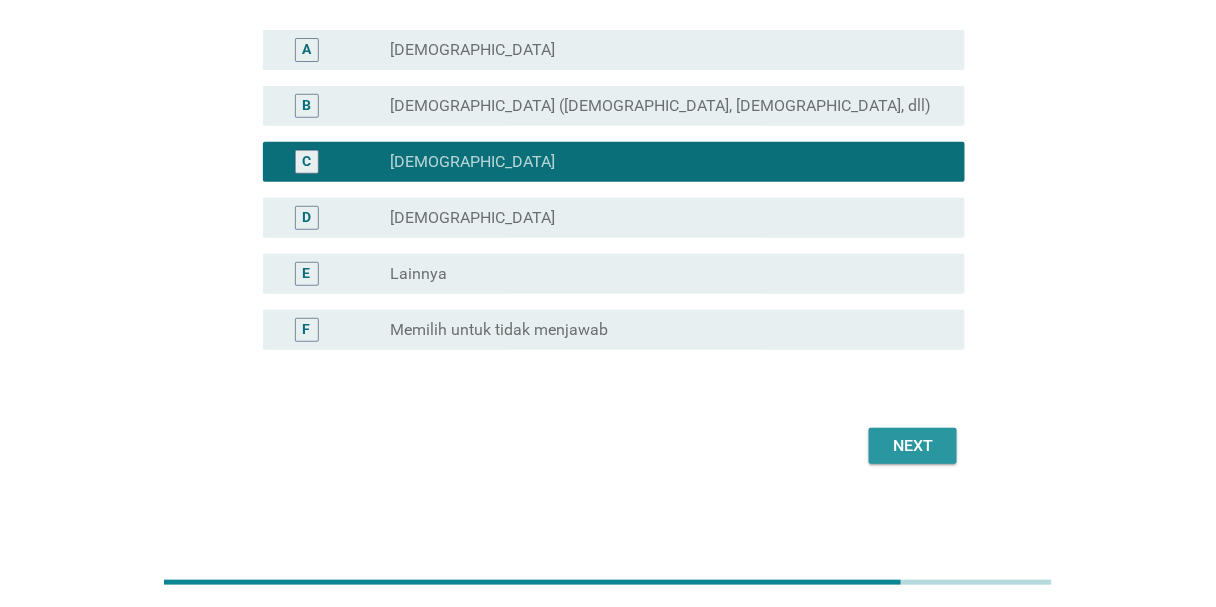 click on "Next" at bounding box center [913, 446] 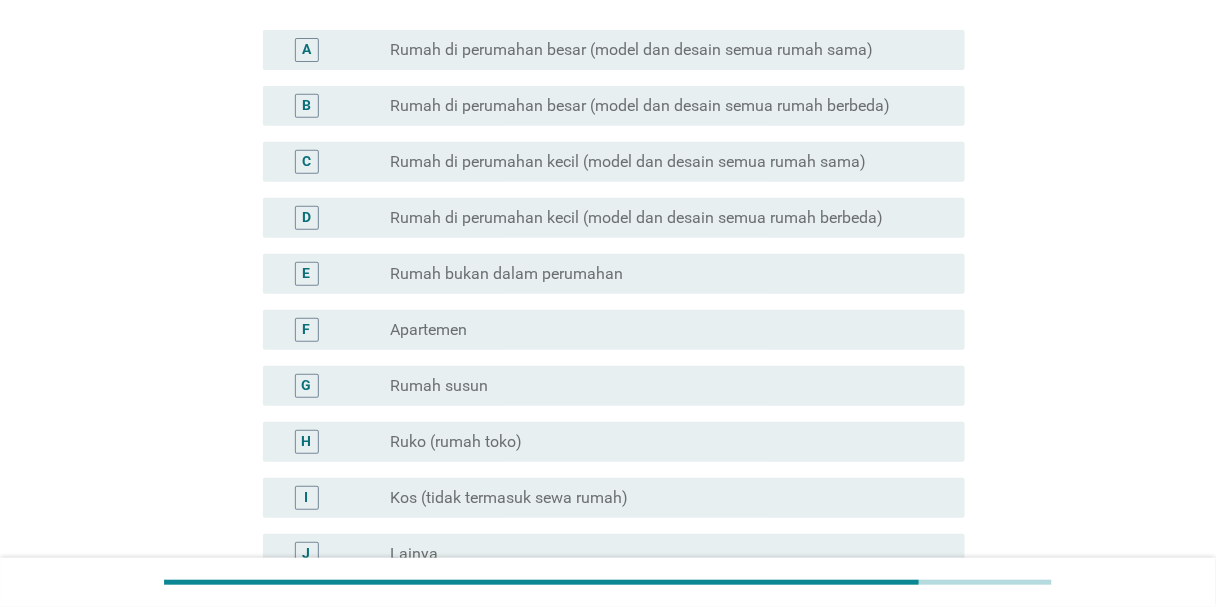 scroll, scrollTop: 0, scrollLeft: 0, axis: both 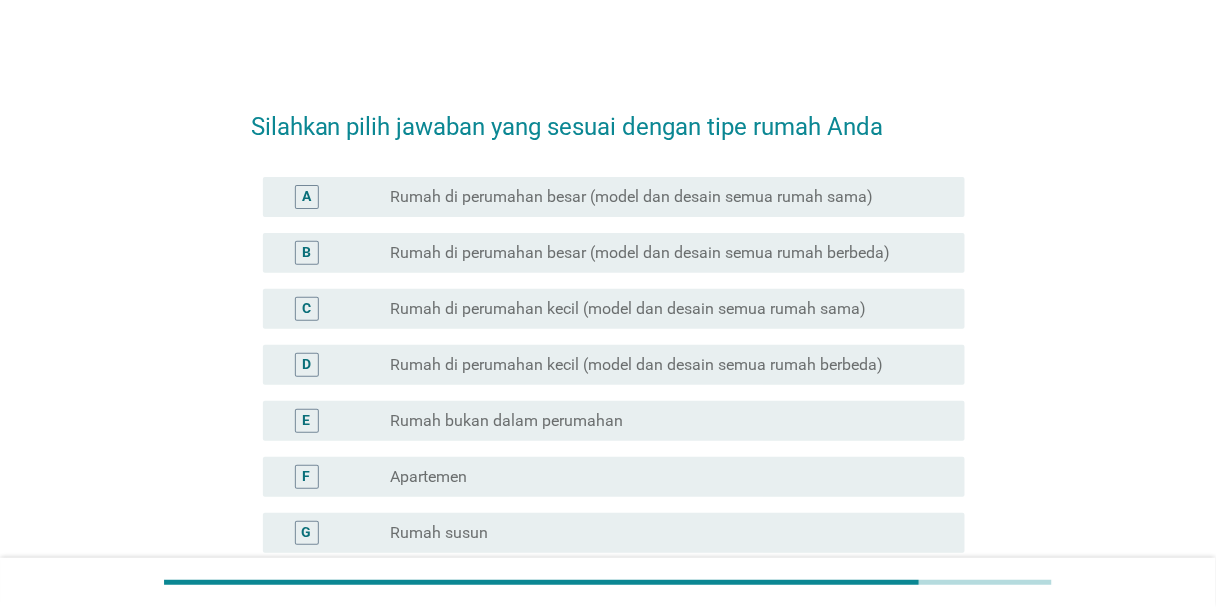 click on "E     radio_button_unchecked Rumah bukan dalam perumahan" at bounding box center [608, 421] 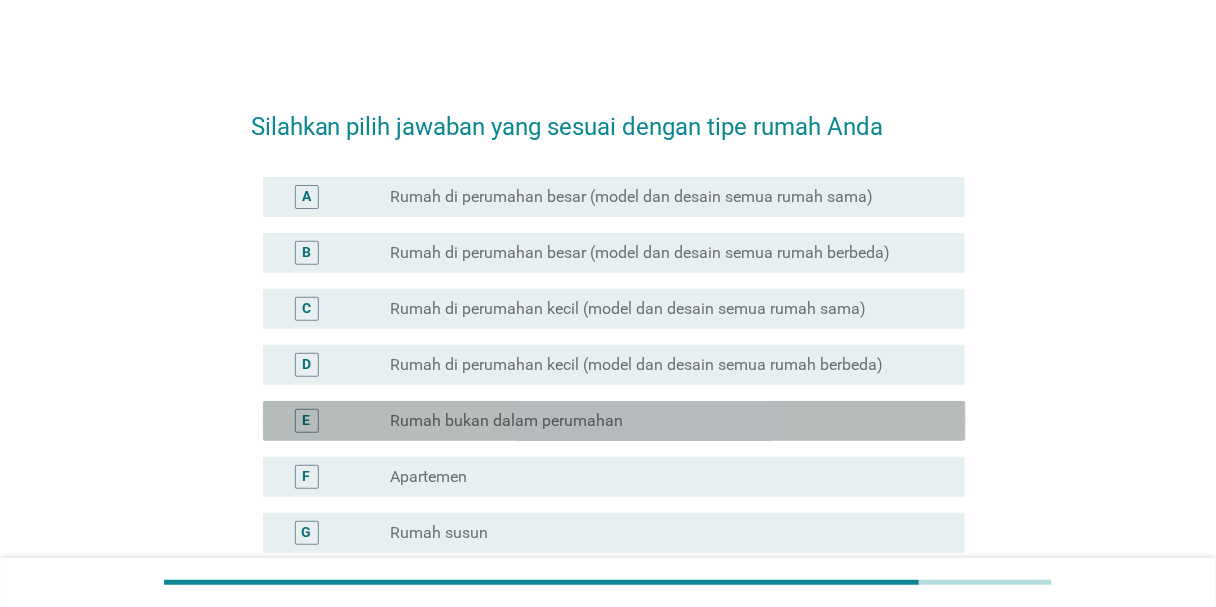 click on "E     radio_button_unchecked Rumah bukan dalam perumahan" at bounding box center [614, 421] 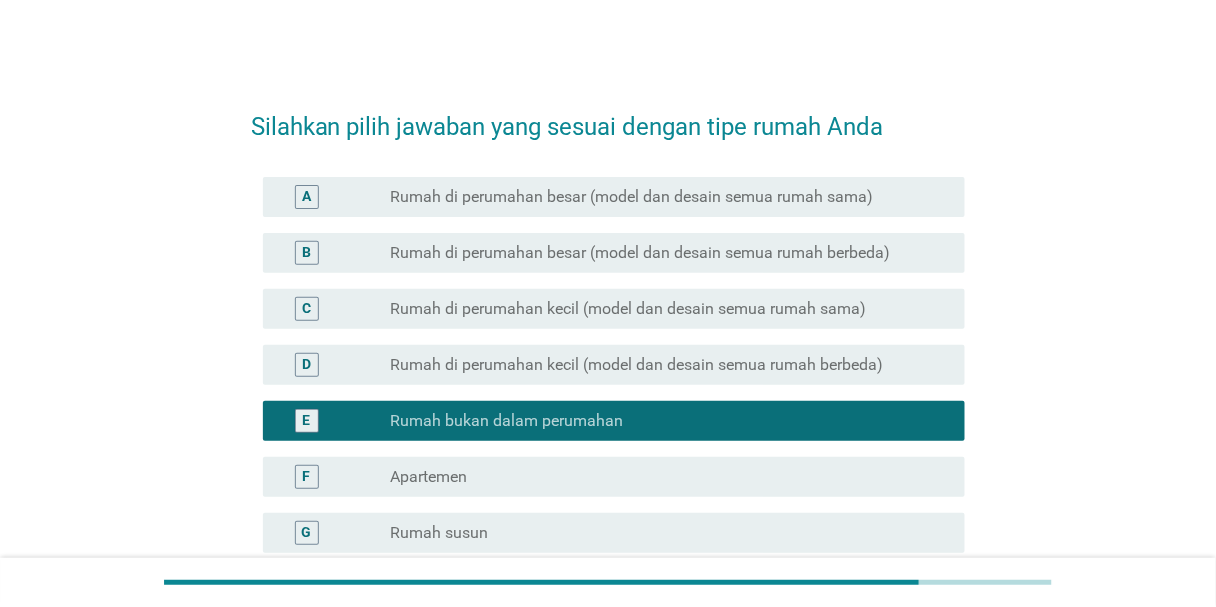 scroll, scrollTop: 320, scrollLeft: 0, axis: vertical 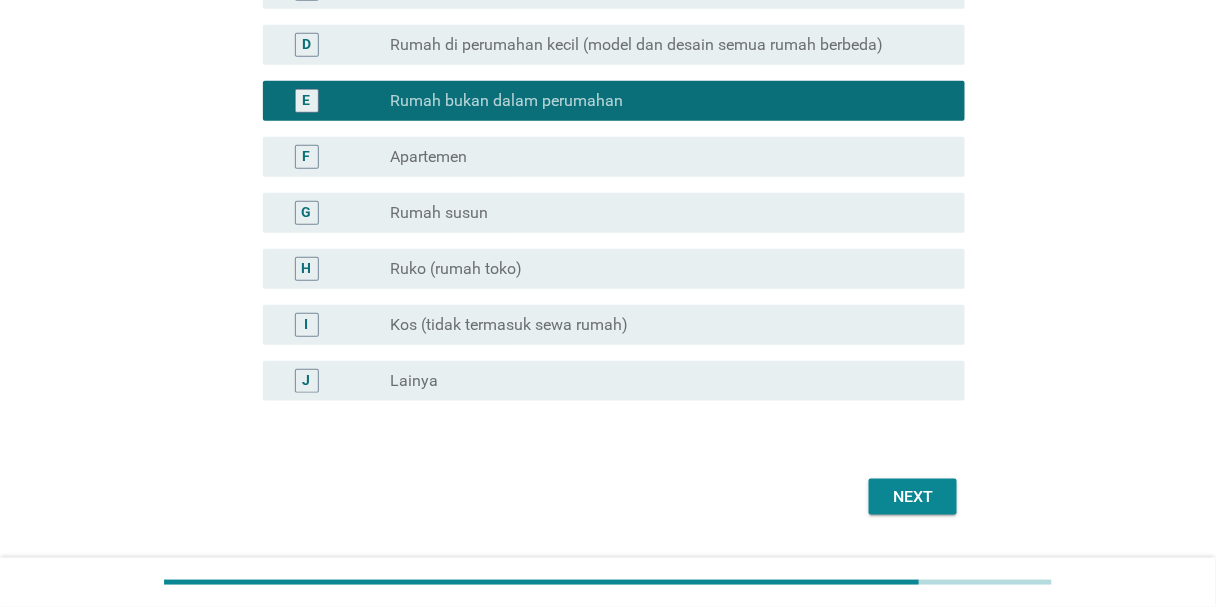 click on "Next" at bounding box center (913, 497) 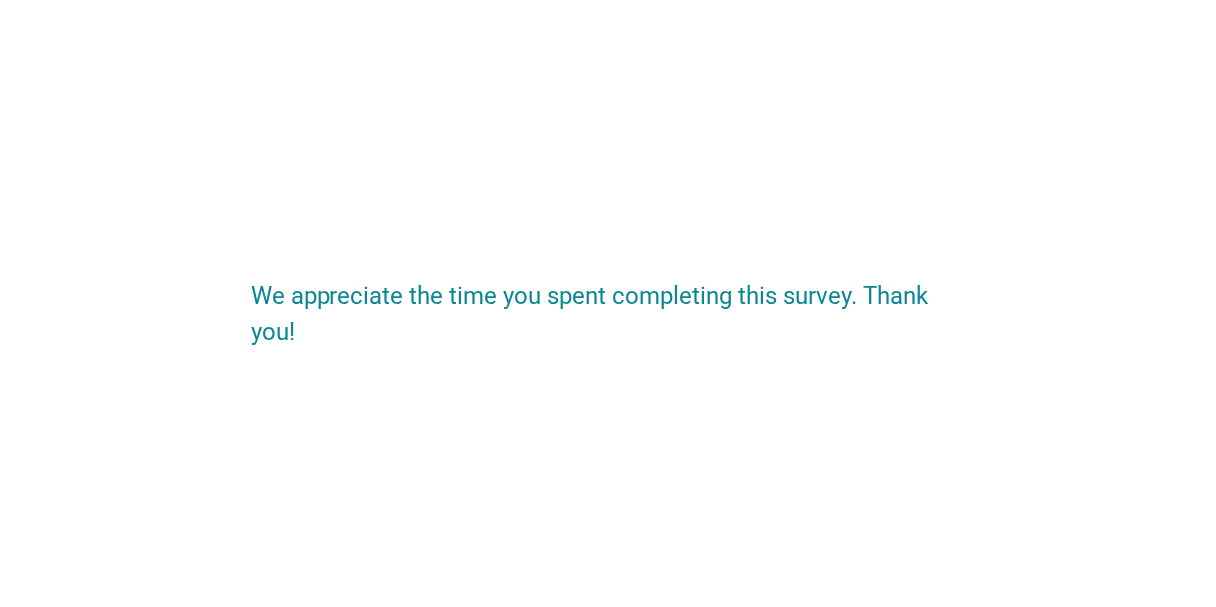 scroll, scrollTop: 0, scrollLeft: 0, axis: both 